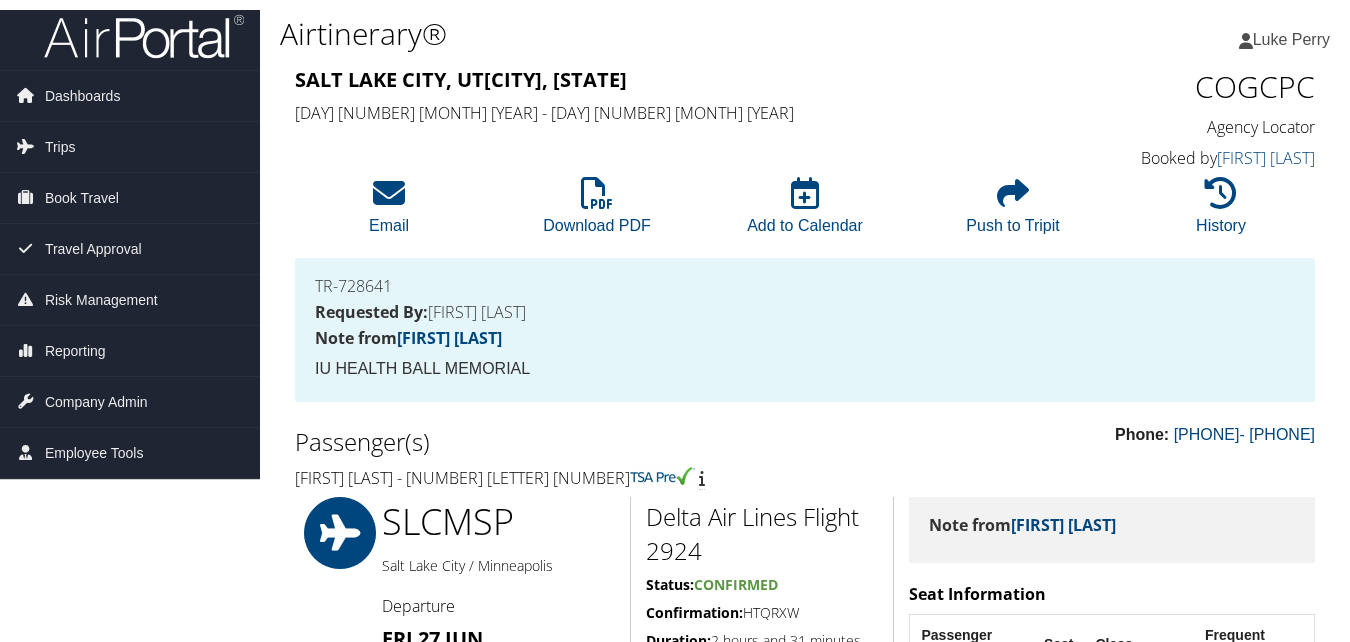 scroll, scrollTop: 1500, scrollLeft: 0, axis: vertical 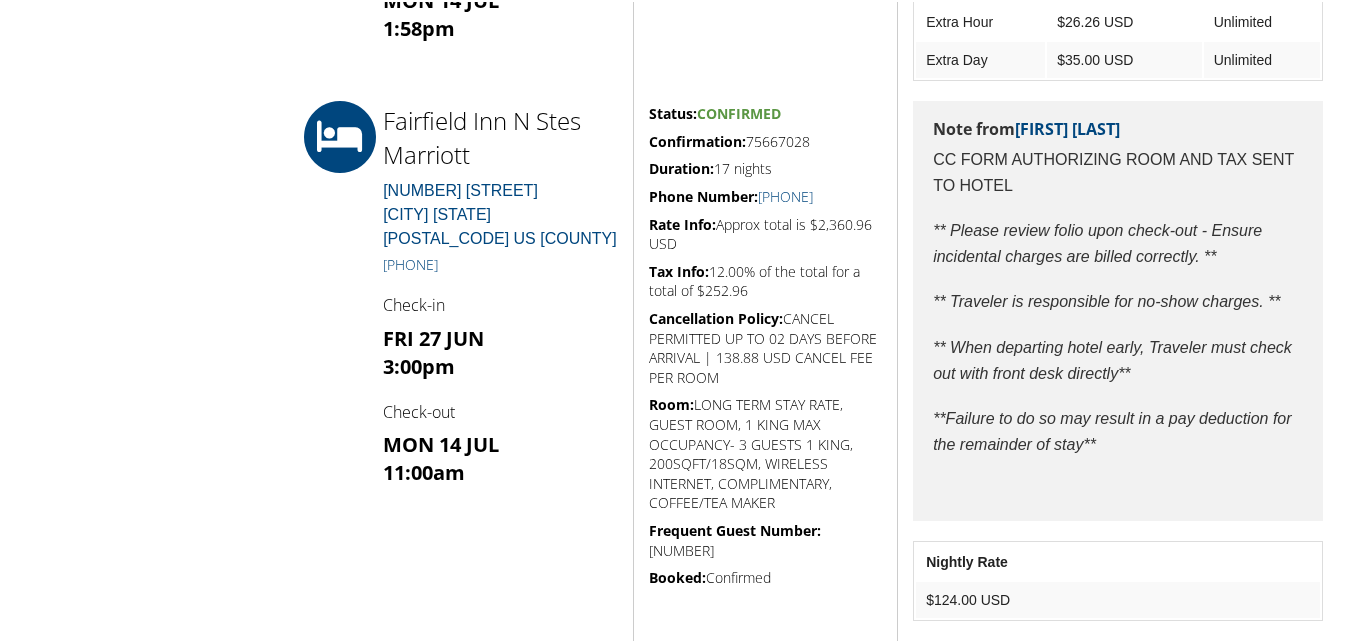 click on "Duration:  17 nights" at bounding box center (766, 167) 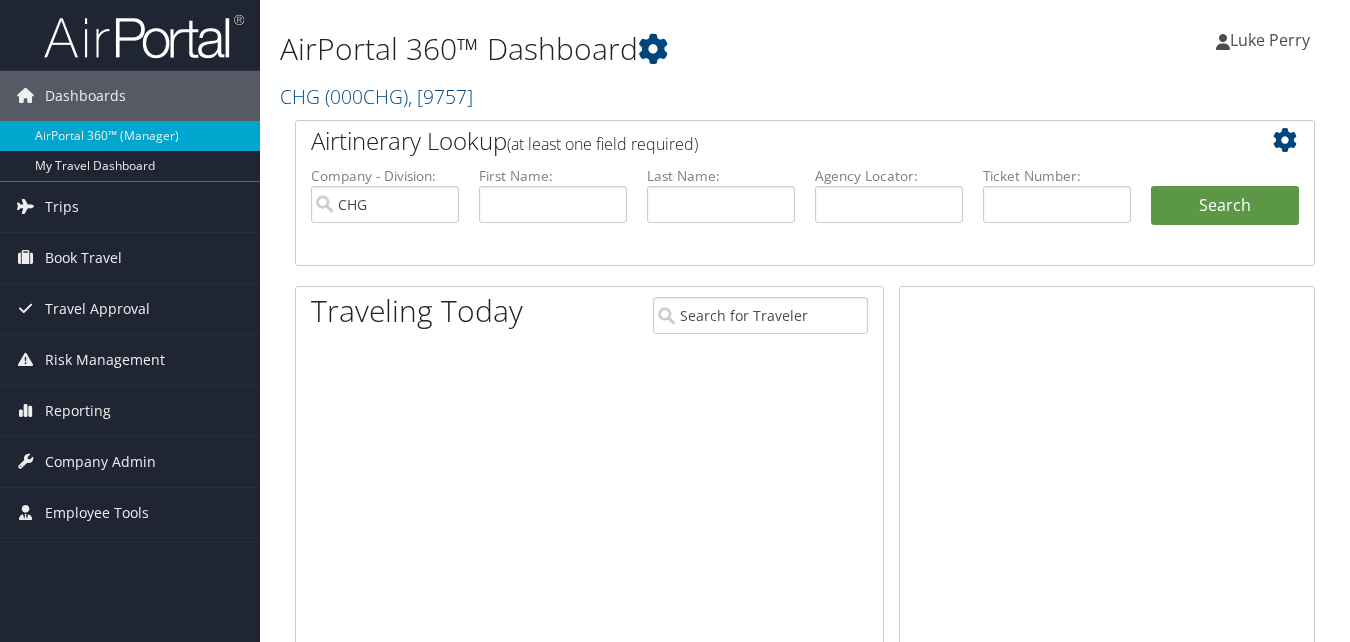 scroll, scrollTop: 0, scrollLeft: 0, axis: both 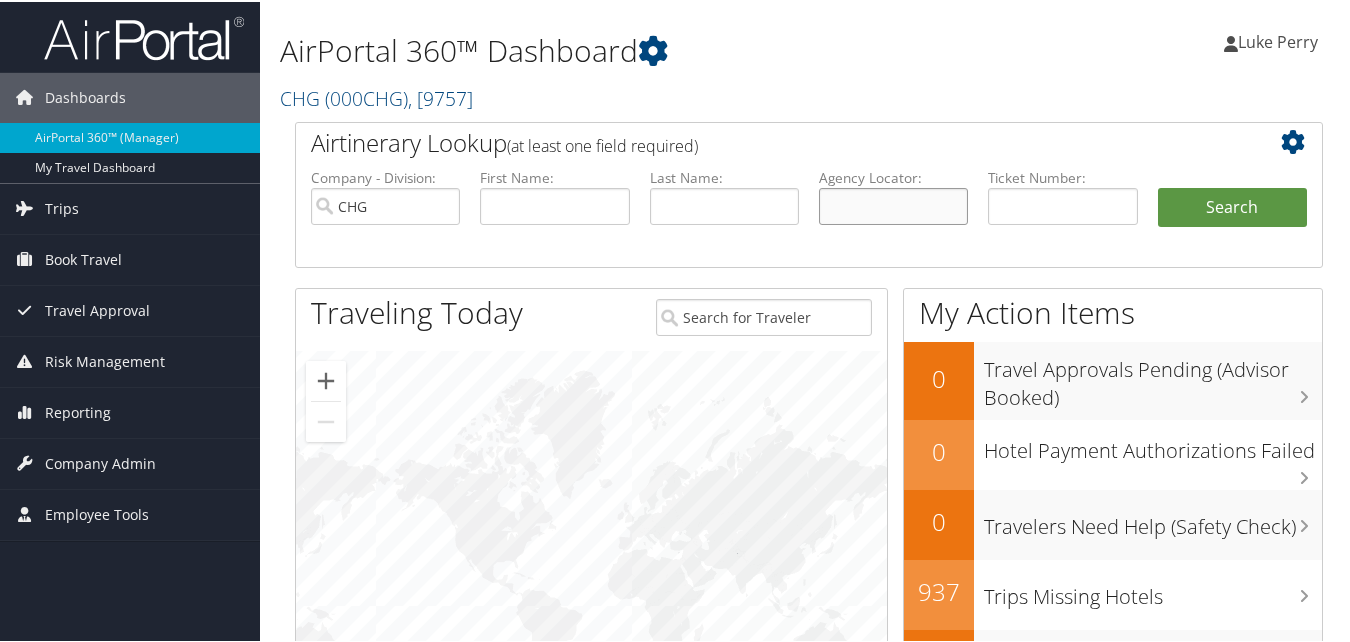 click at bounding box center (893, 204) 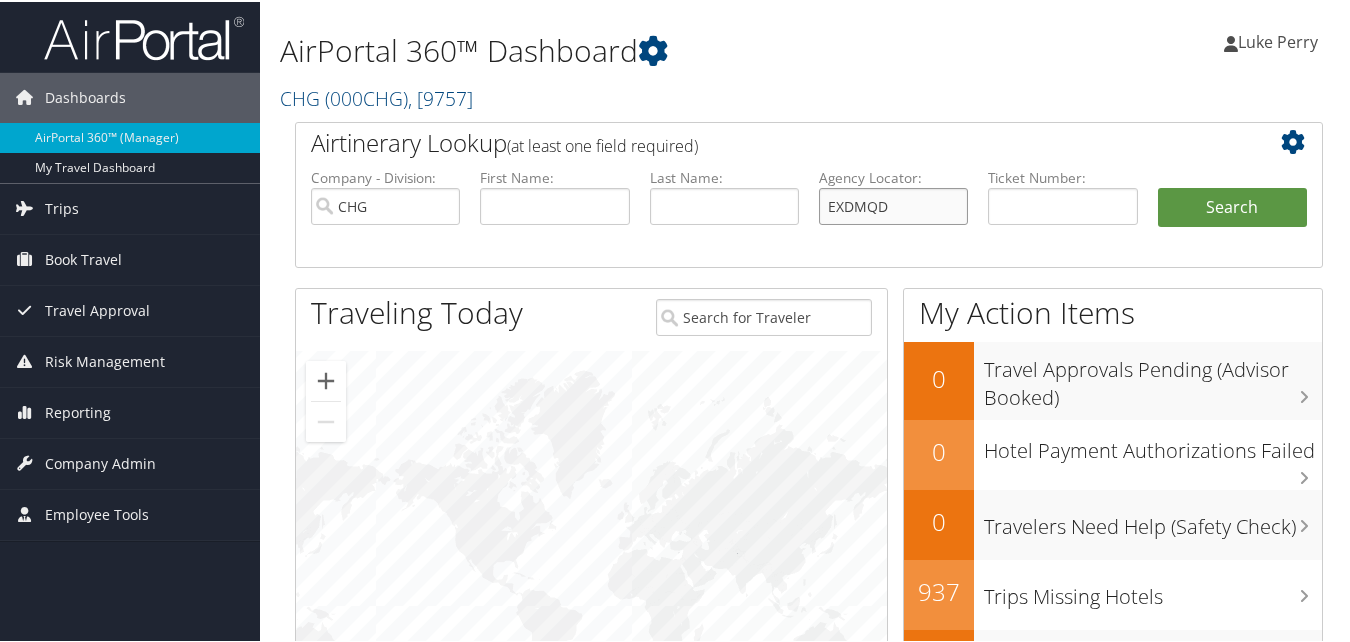 type on "EXDMQD" 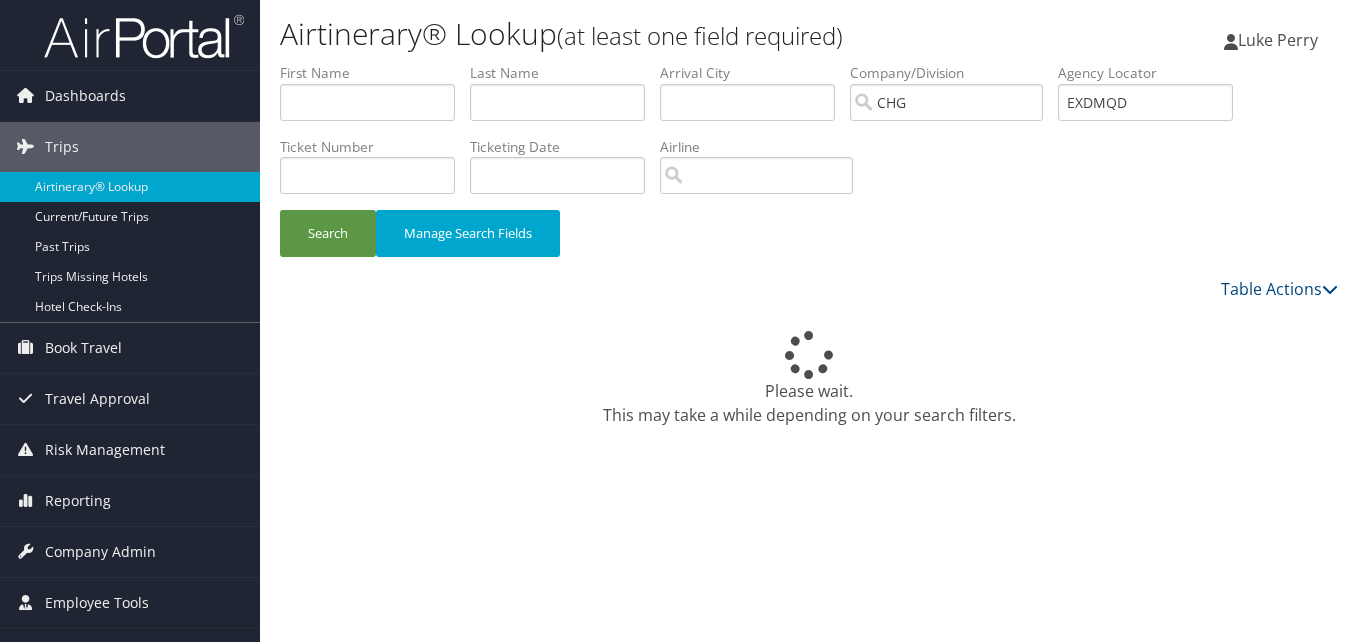scroll, scrollTop: 0, scrollLeft: 0, axis: both 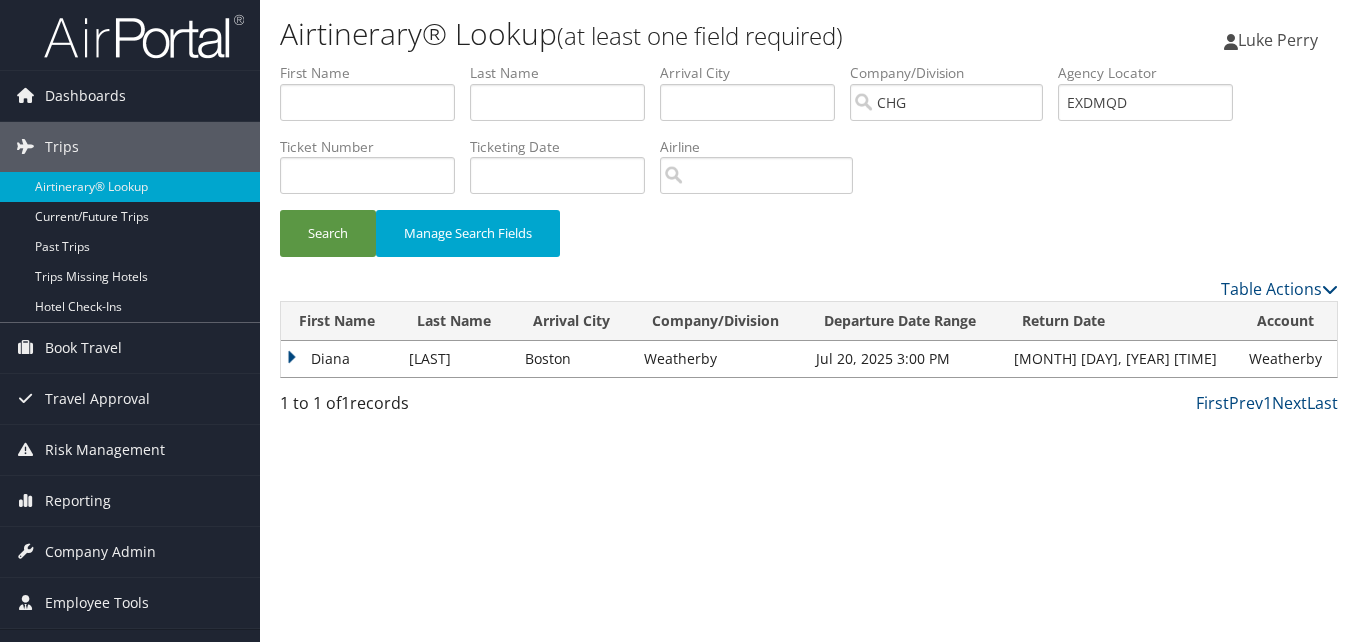 click on "Diana" at bounding box center (340, 359) 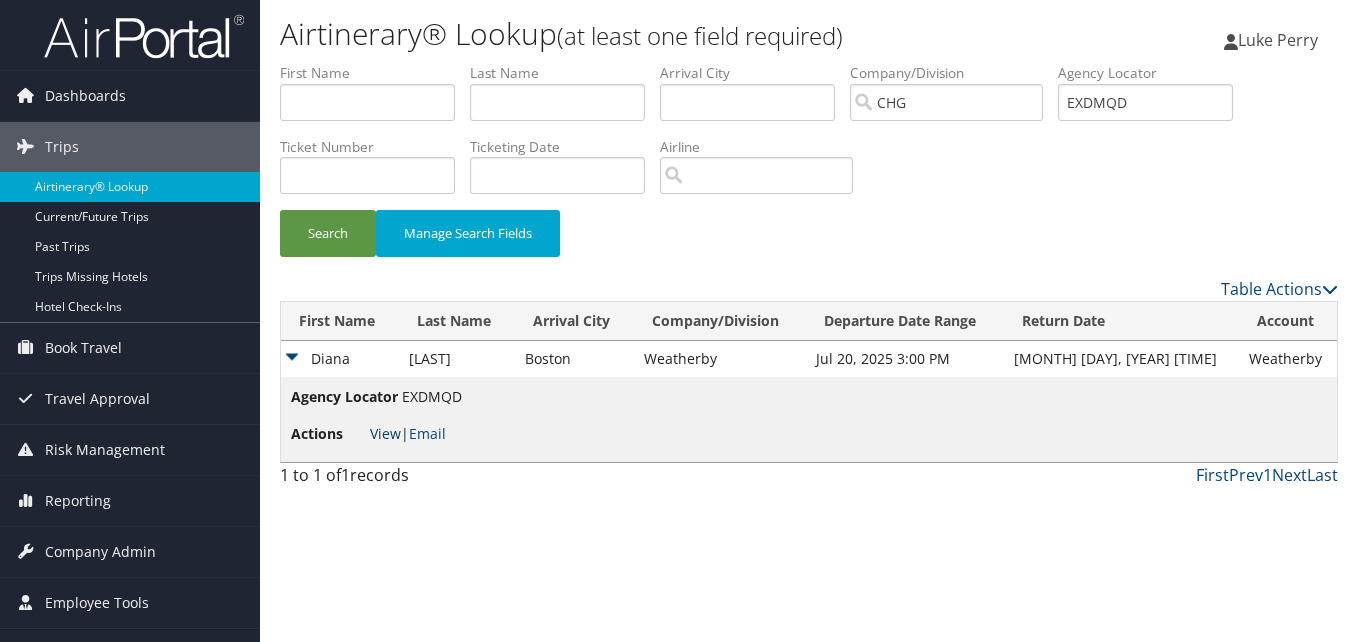click on "View" at bounding box center [385, 433] 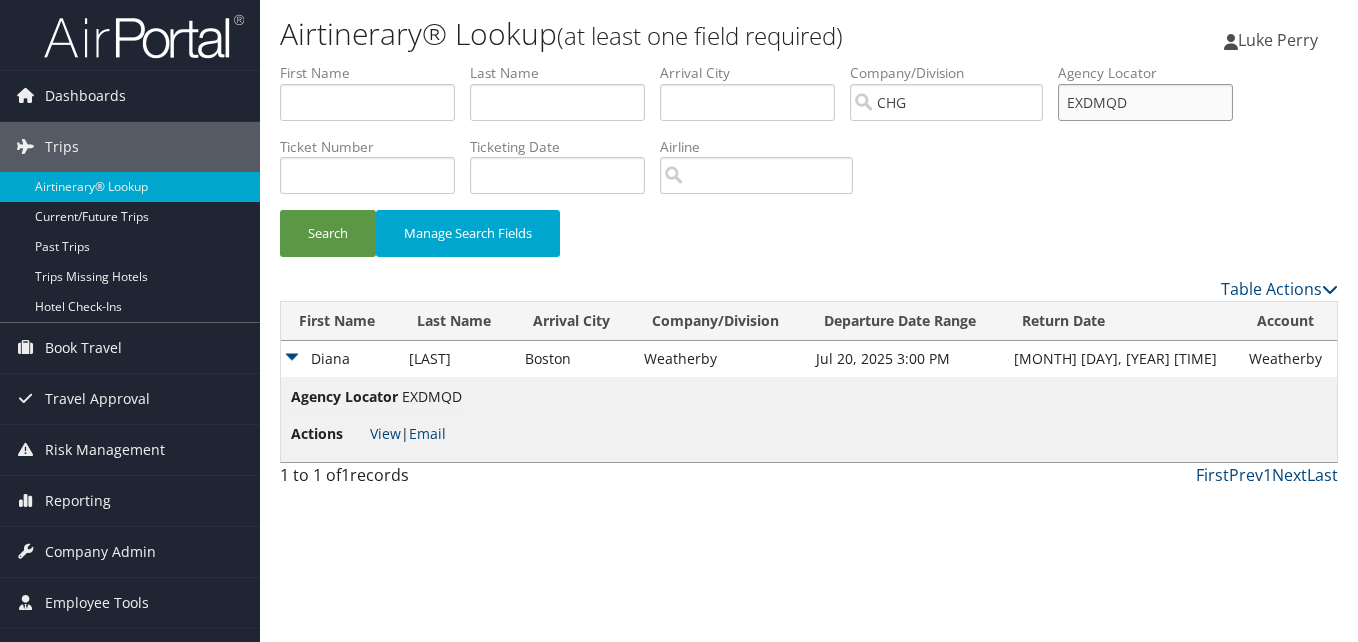 drag, startPoint x: 1150, startPoint y: 93, endPoint x: 914, endPoint y: 133, distance: 239.36583 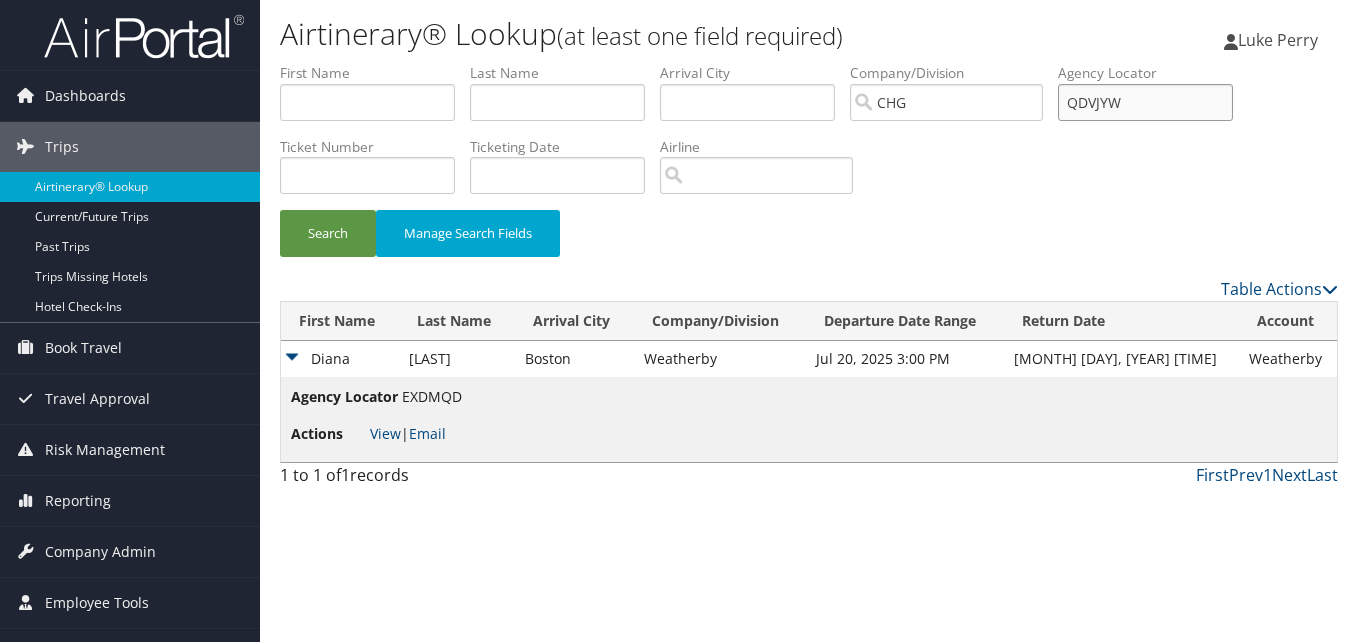 type on "QDVJYW" 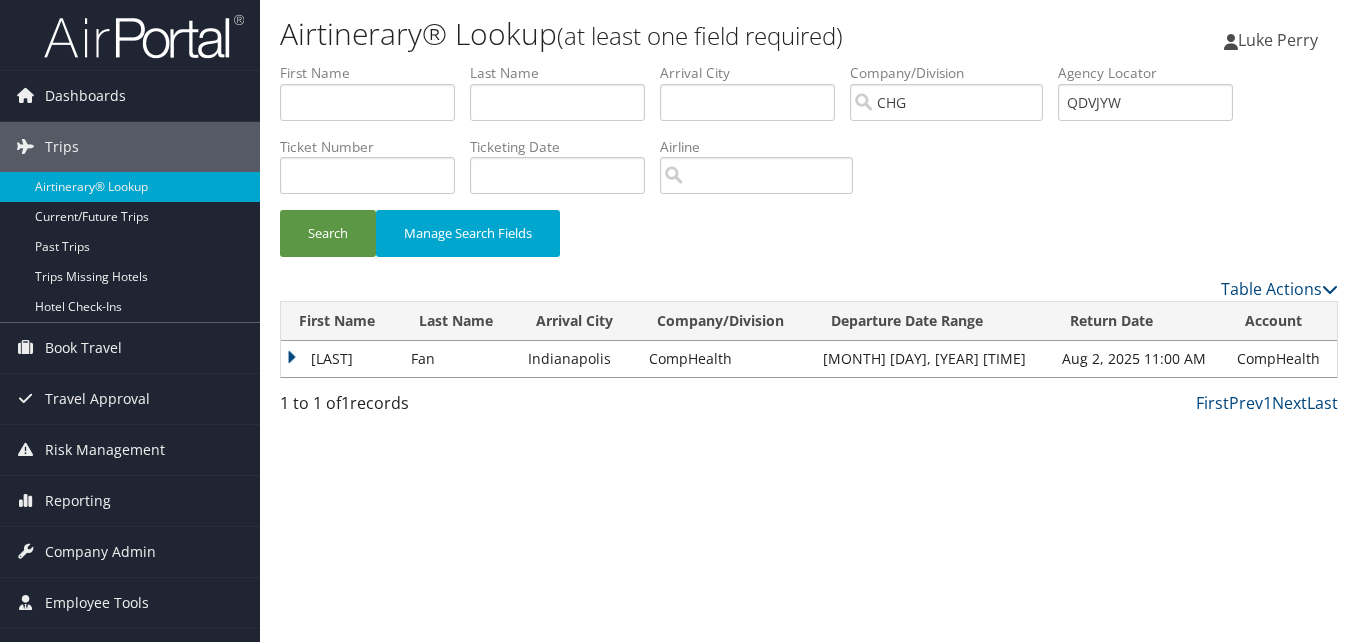 click on "Yan" at bounding box center (341, 359) 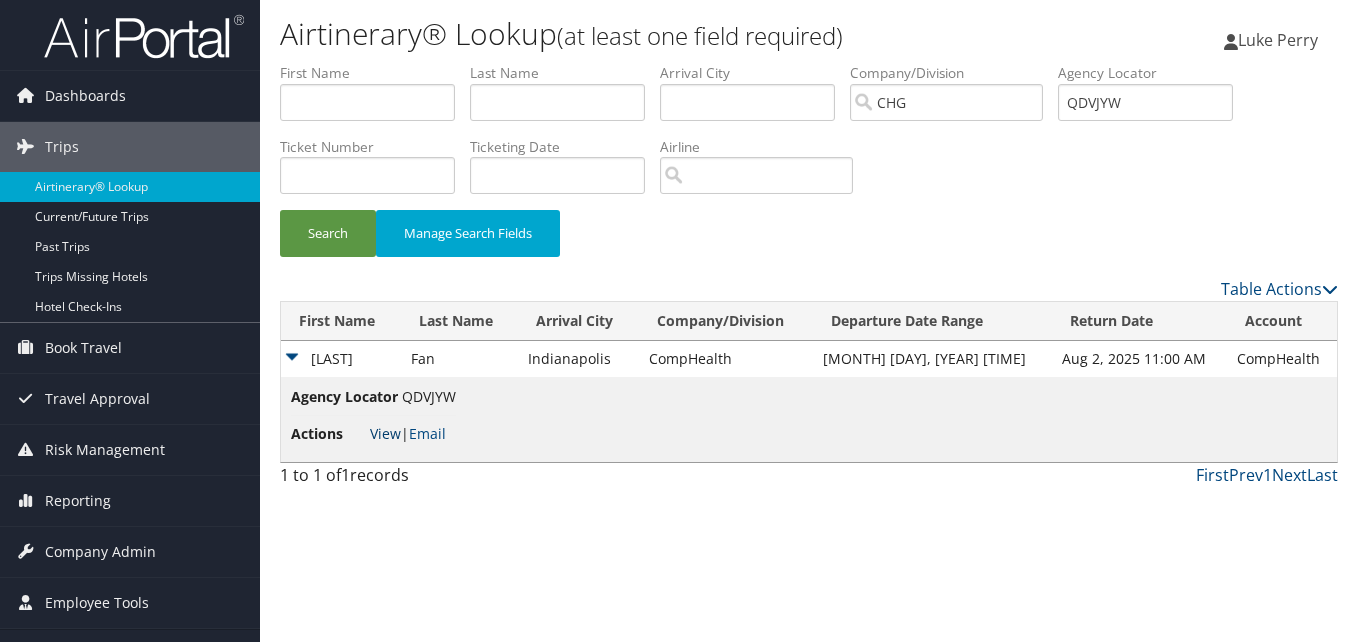 click on "View" at bounding box center [385, 433] 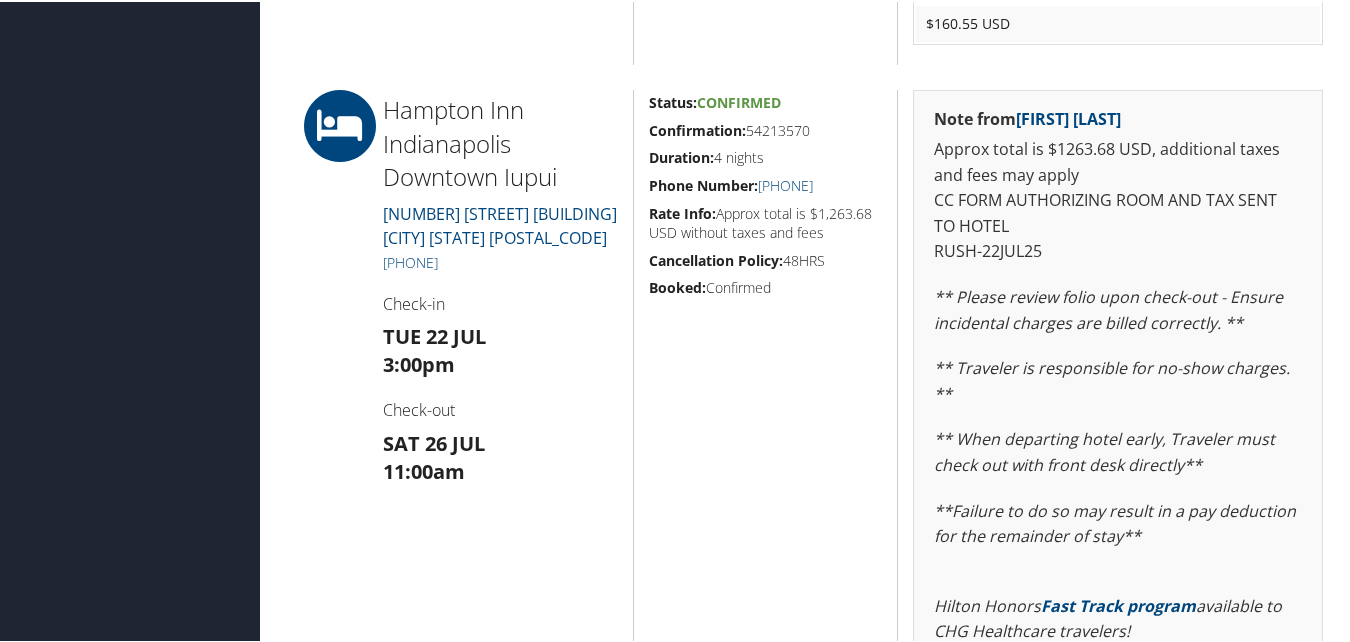 scroll, scrollTop: 1100, scrollLeft: 0, axis: vertical 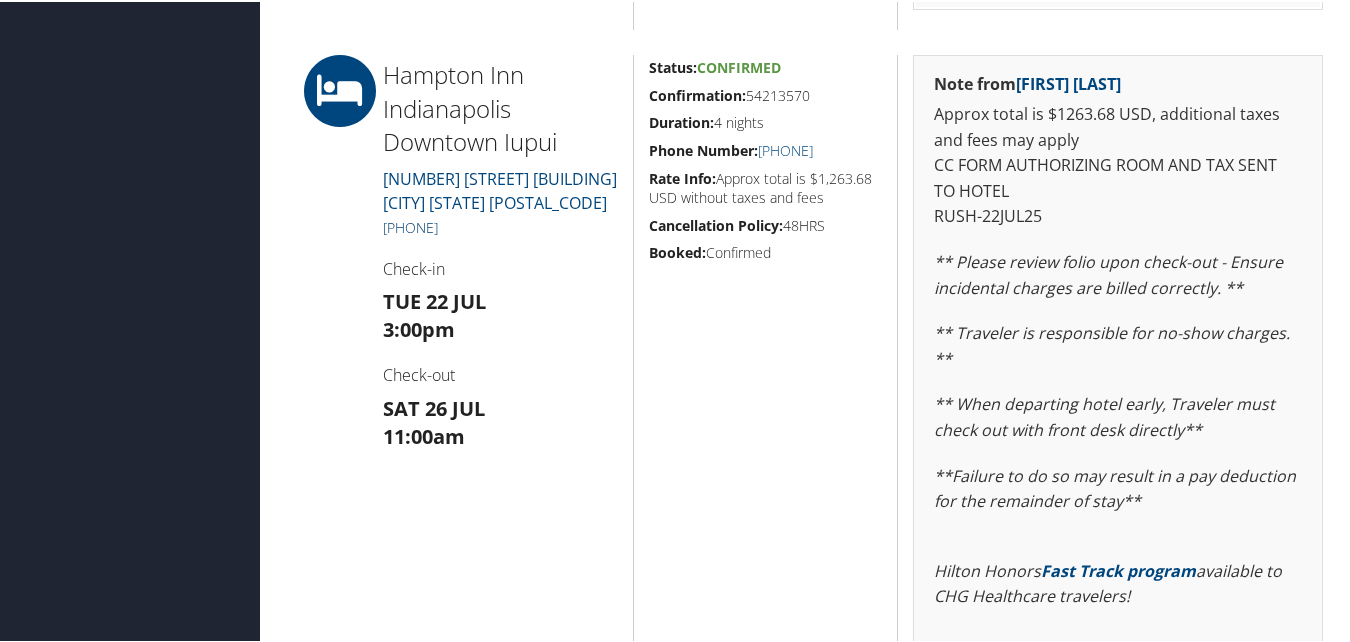 click on "+1 (317) 396-6200" at bounding box center (410, 225) 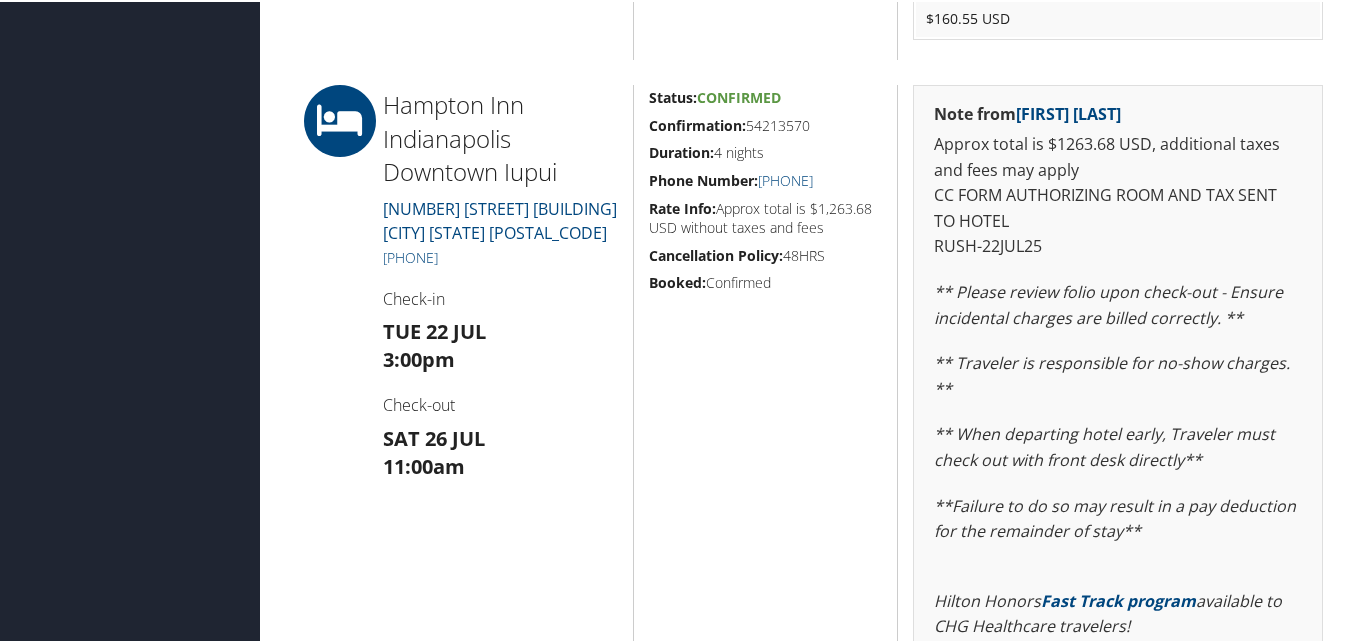 scroll, scrollTop: 1100, scrollLeft: 0, axis: vertical 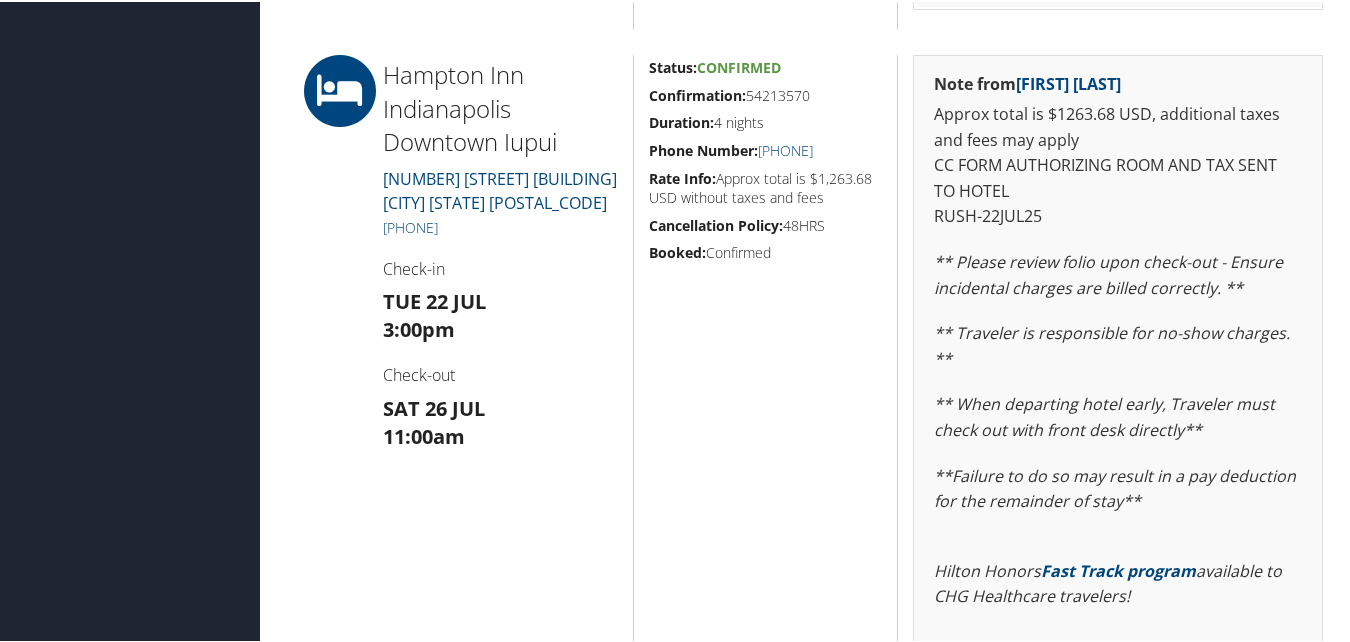 click on "Confirmation:" at bounding box center (697, 93) 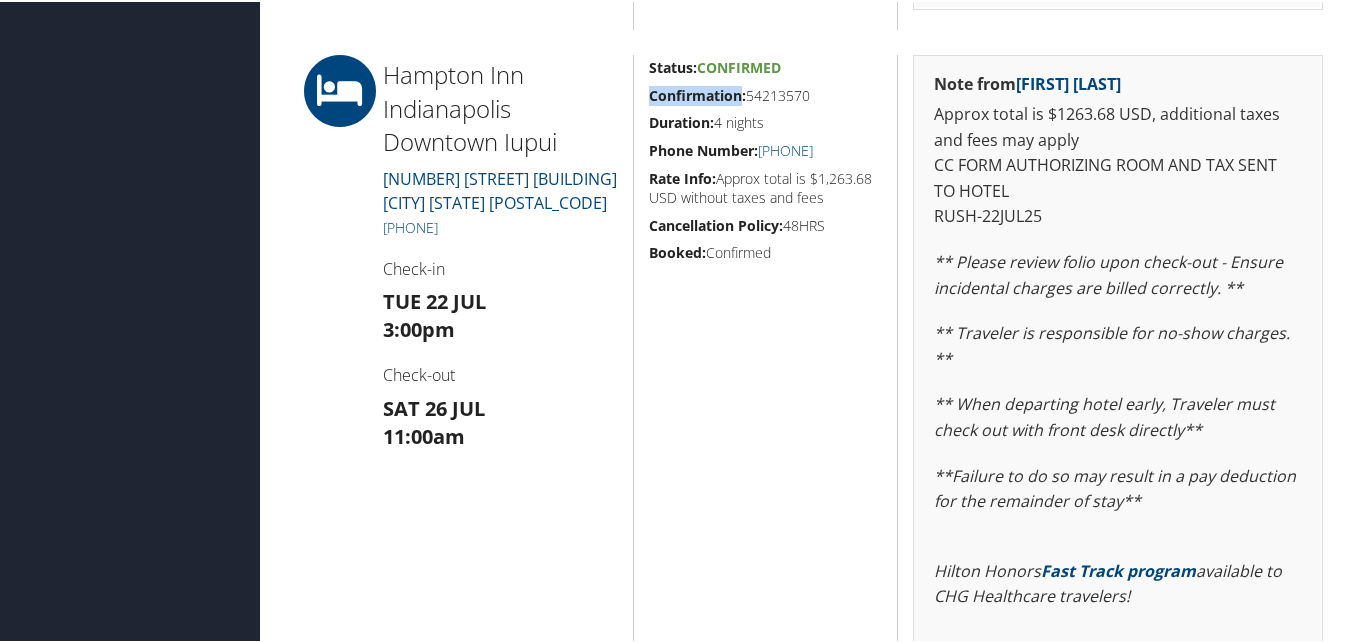 click on "Confirmation:" at bounding box center [697, 93] 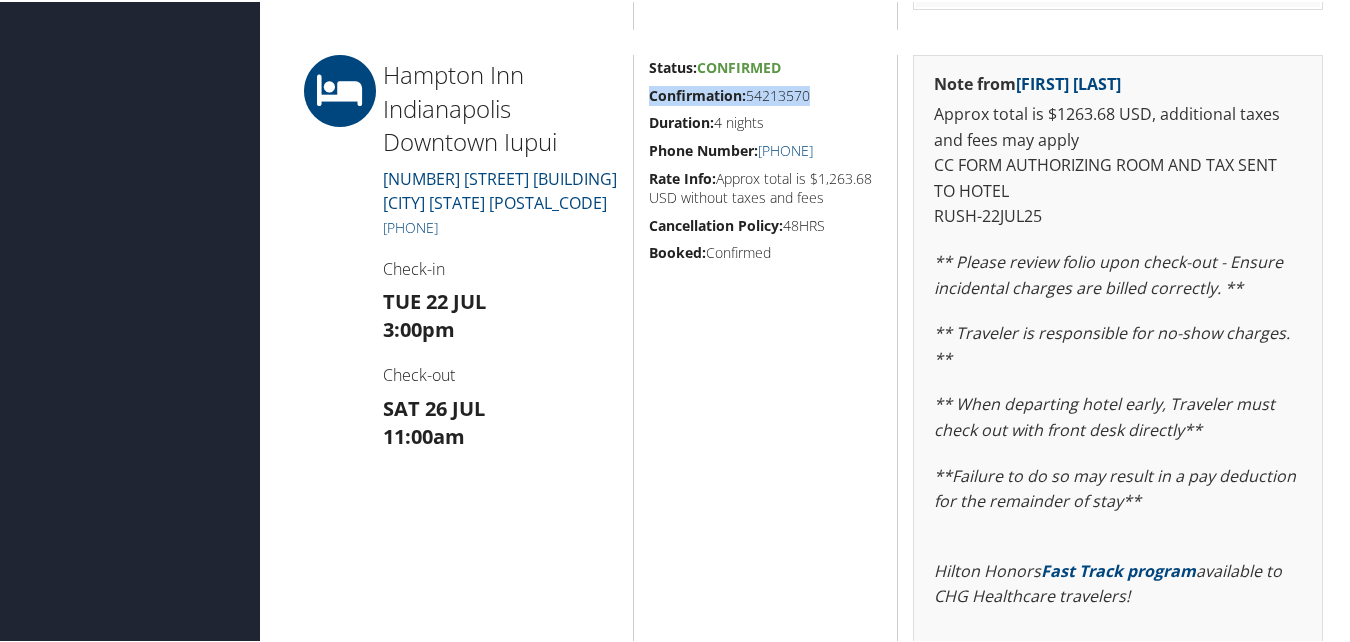 click on "Confirmation:" at bounding box center (697, 93) 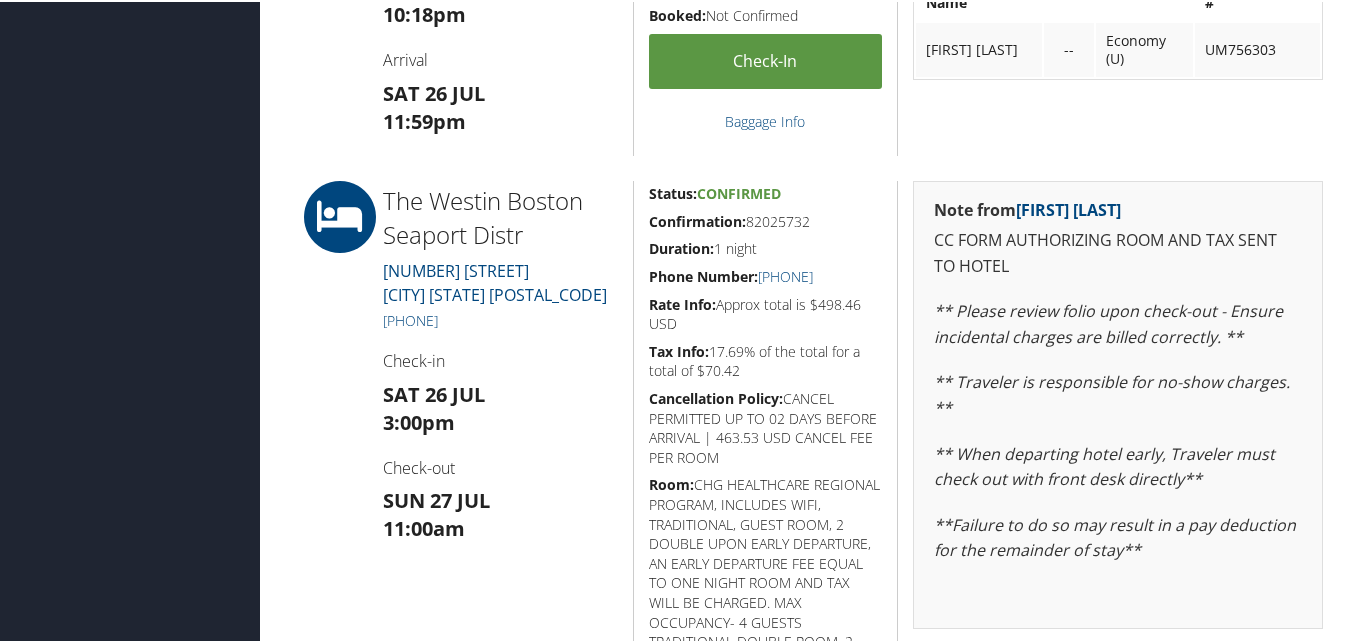 scroll, scrollTop: 2500, scrollLeft: 0, axis: vertical 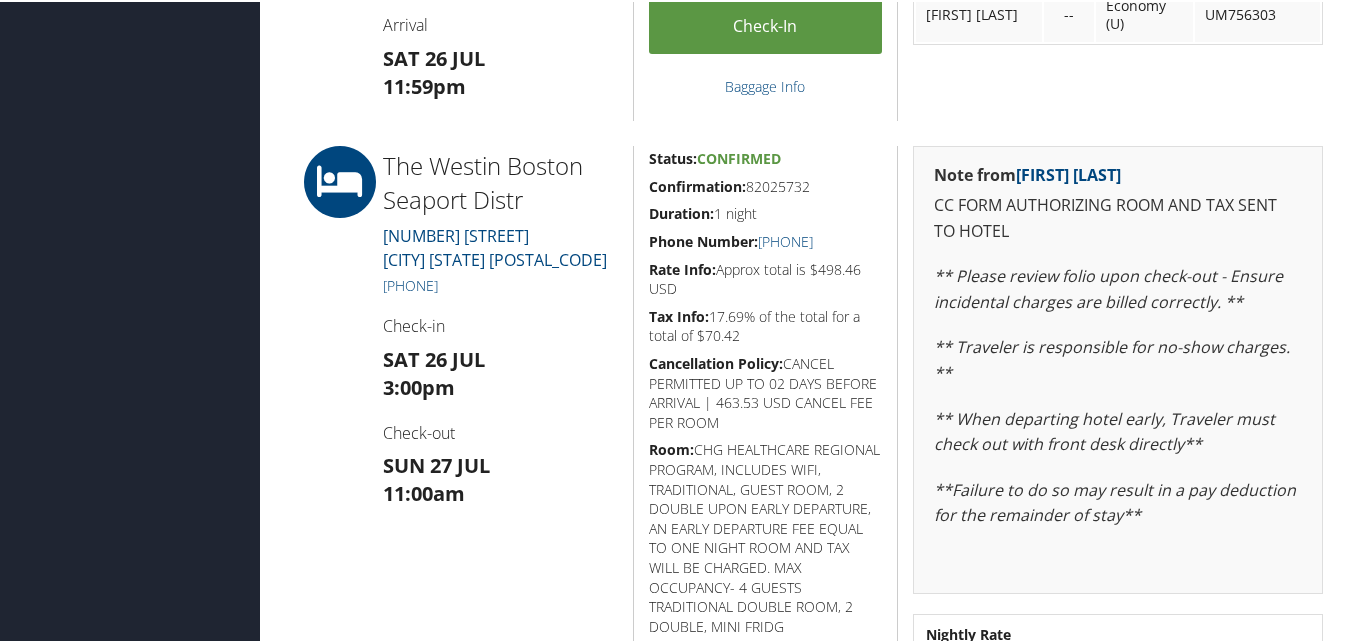 click on "Confirmation:" at bounding box center [697, 184] 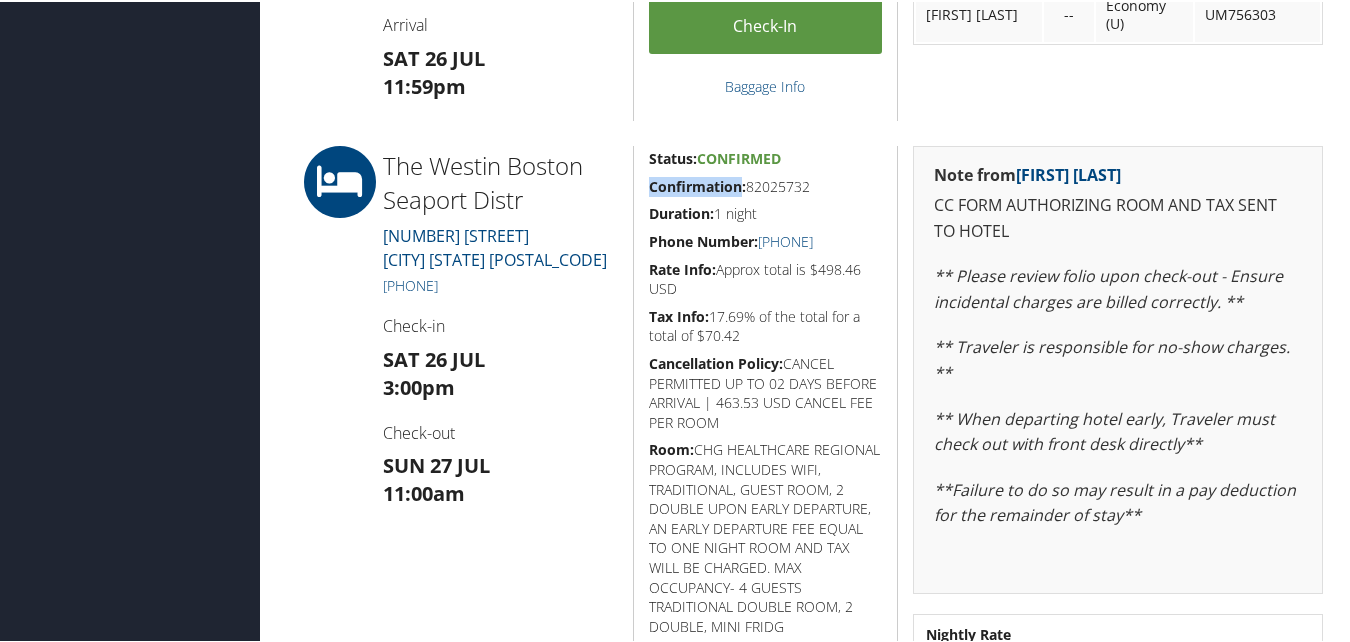 click on "Confirmation:" at bounding box center [697, 184] 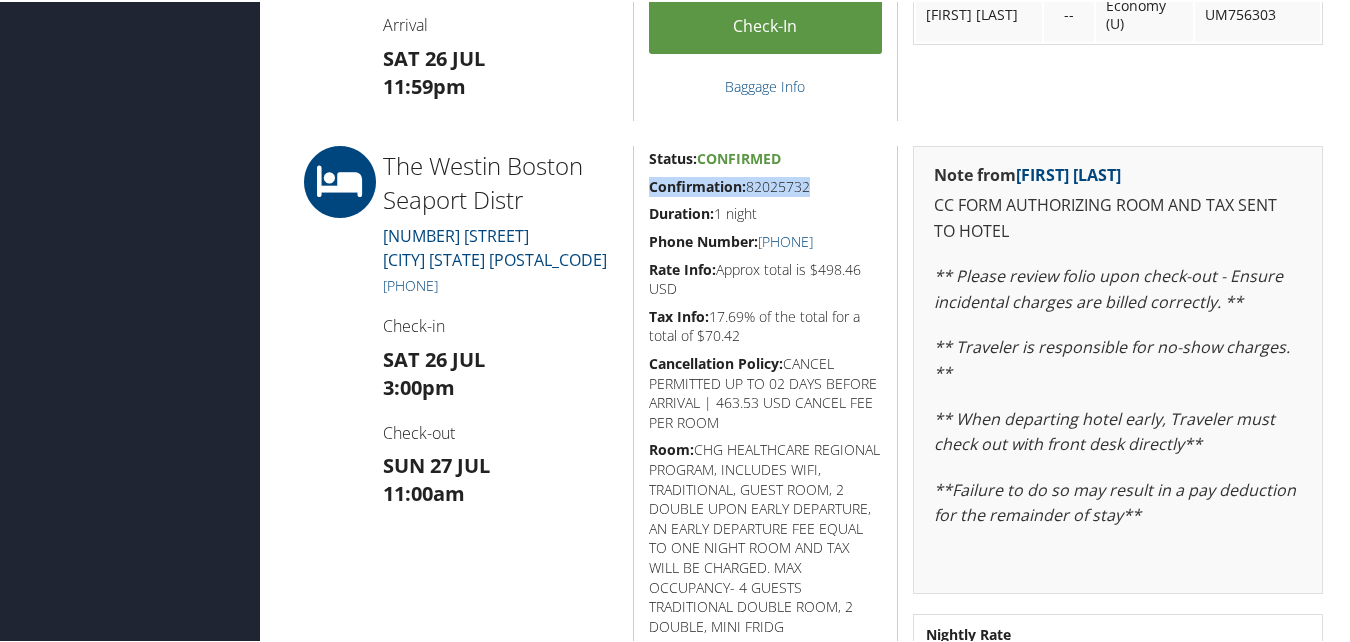 click on "Confirmation:" at bounding box center [697, 184] 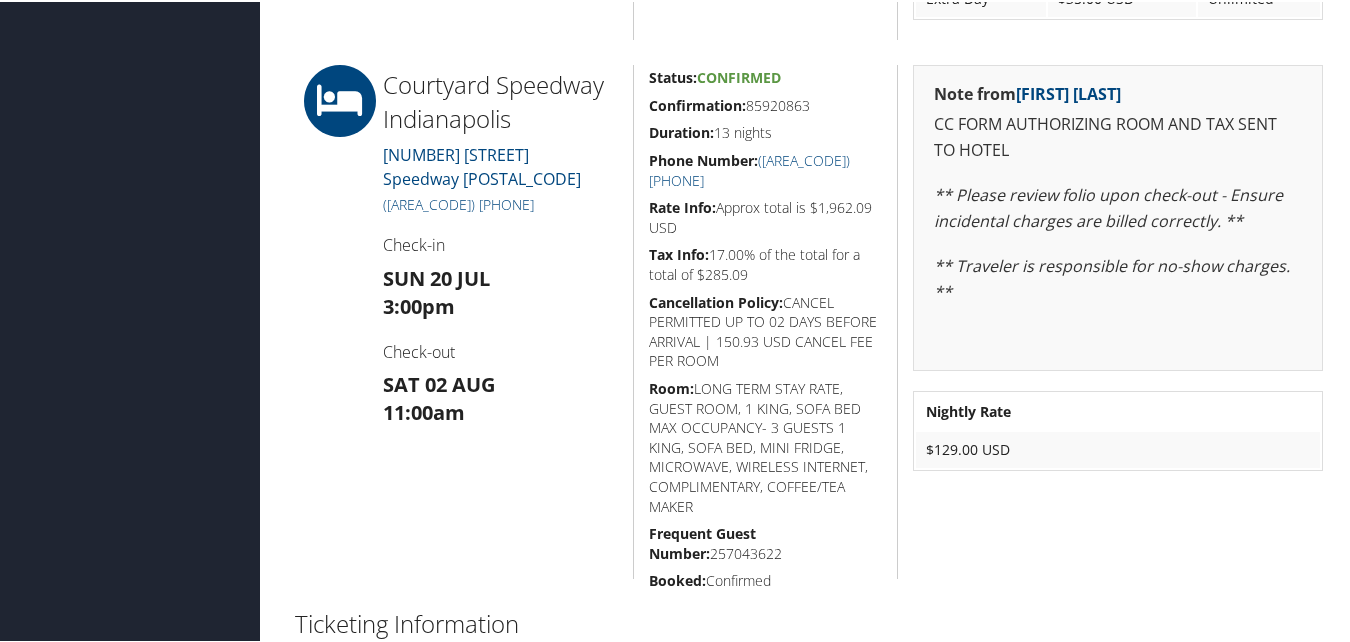 scroll, scrollTop: 1200, scrollLeft: 0, axis: vertical 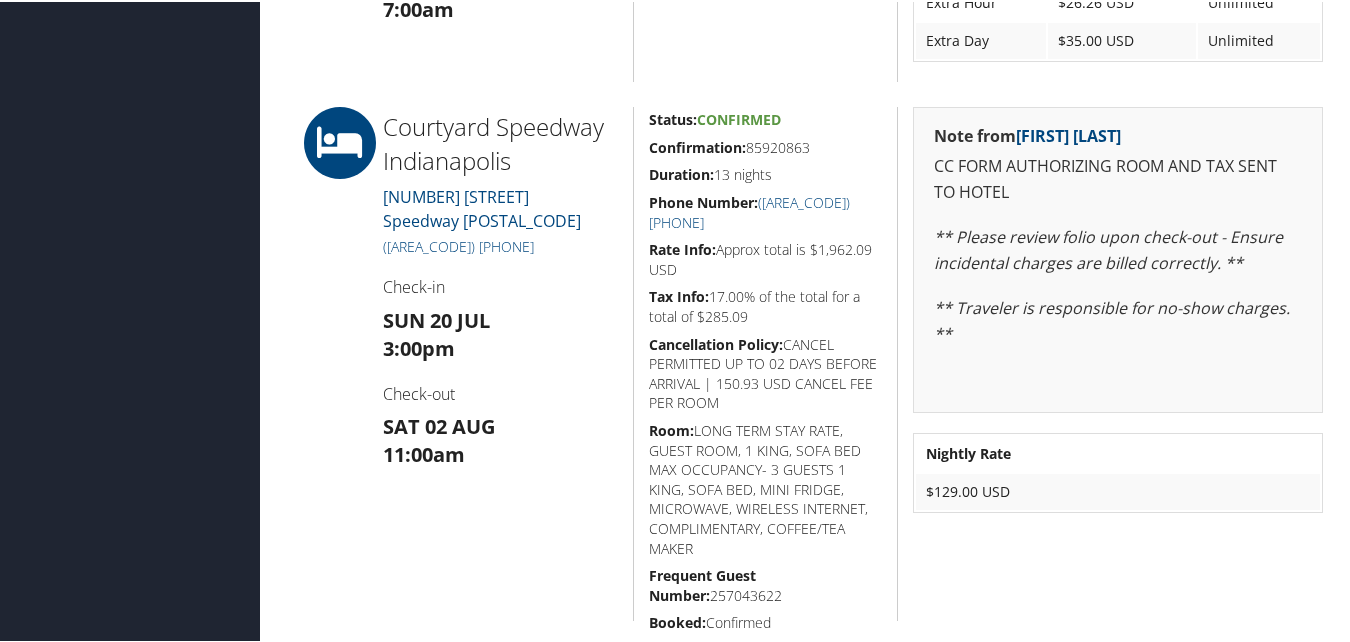 click on "Confirmation:" at bounding box center (697, 145) 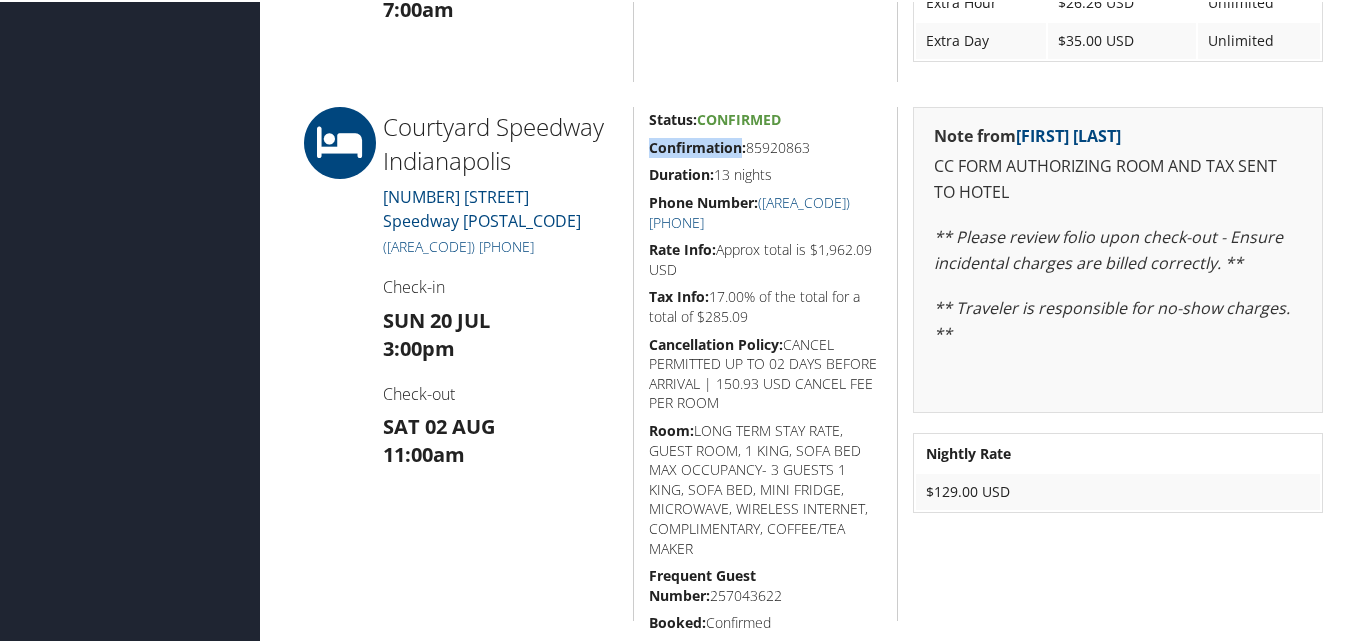 click on "Confirmation:" at bounding box center [697, 145] 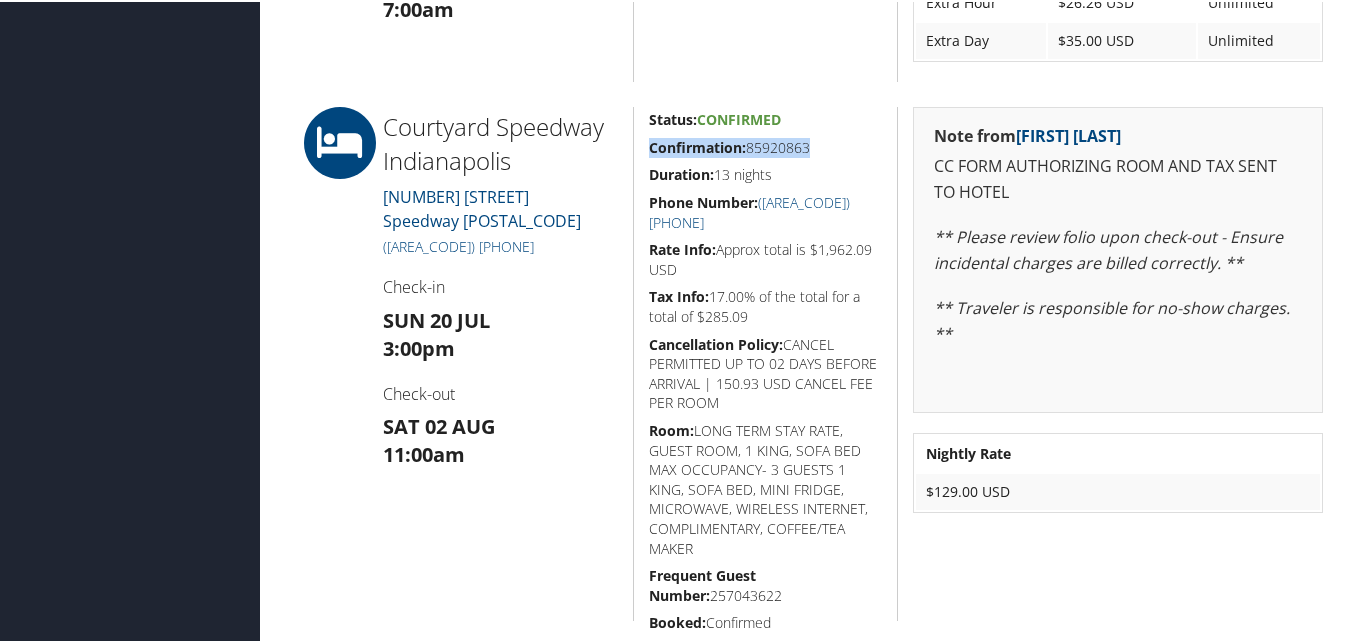 click on "Confirmation:" at bounding box center (697, 145) 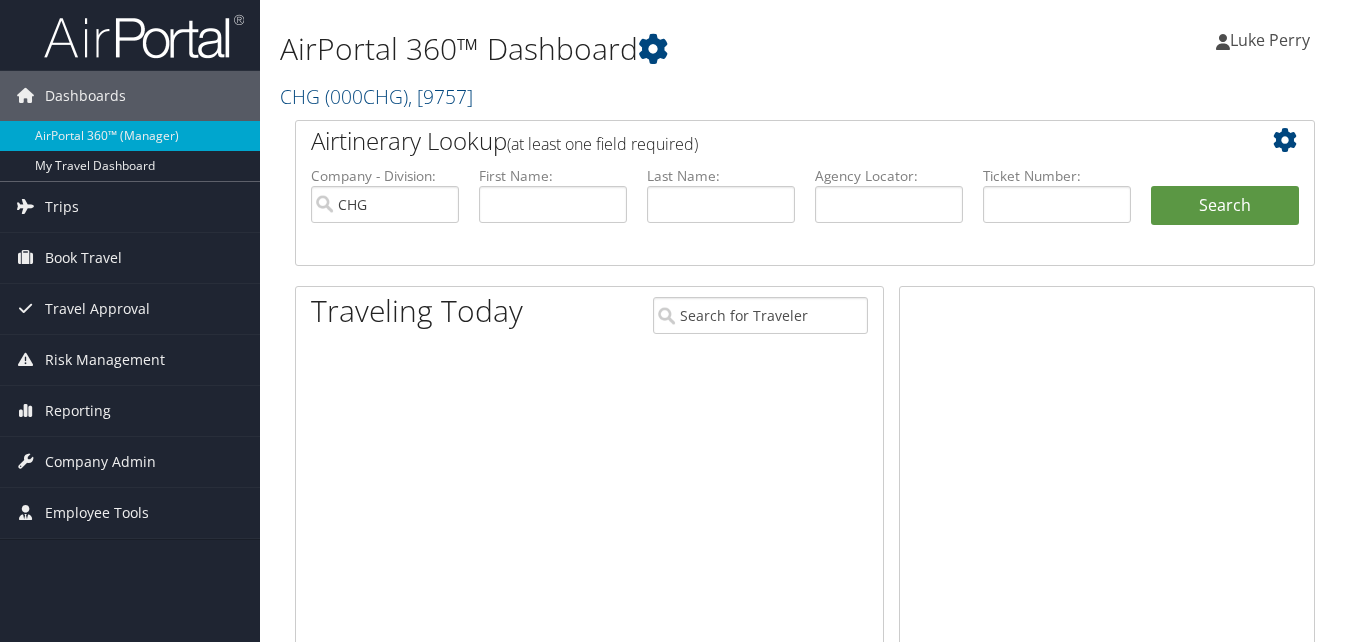 scroll, scrollTop: 0, scrollLeft: 0, axis: both 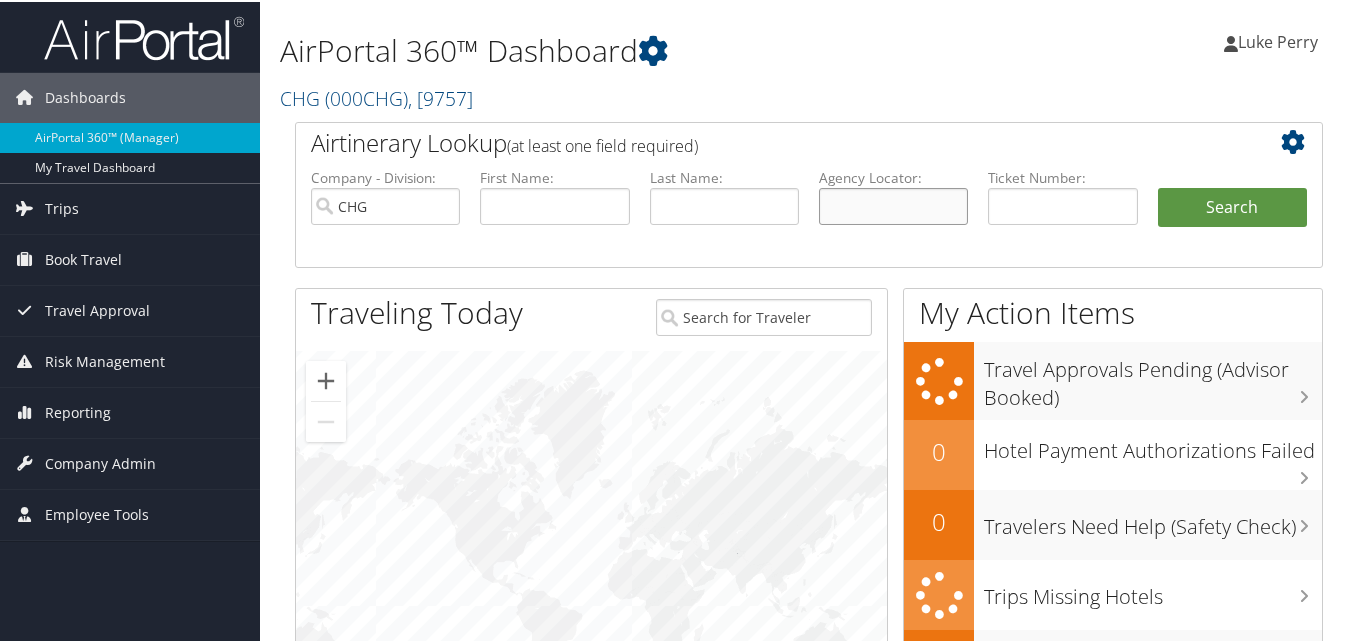 click at bounding box center [893, 204] 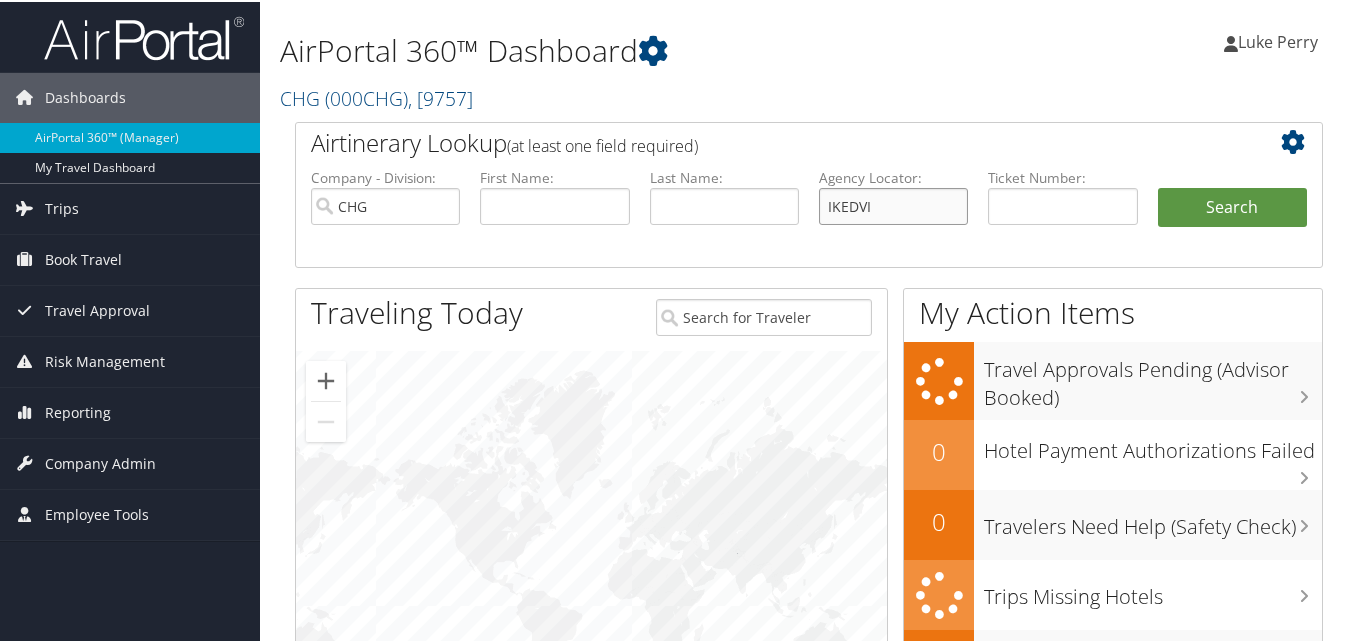 type on "IKEDVI" 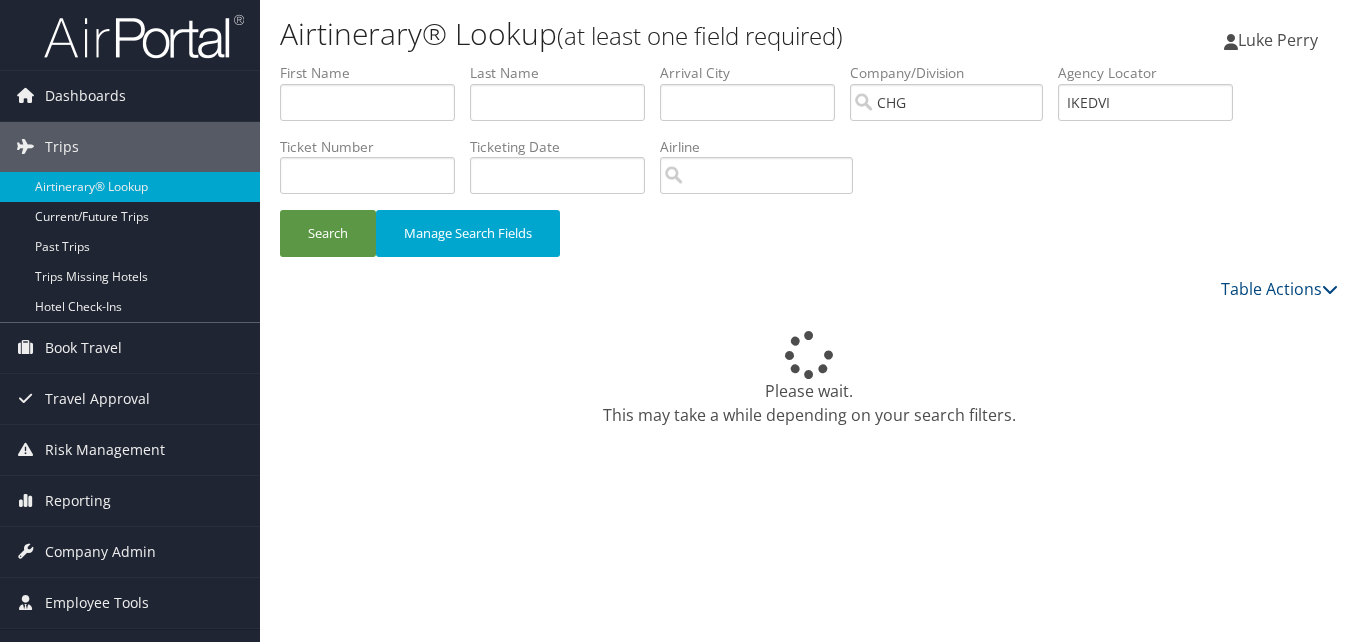 scroll, scrollTop: 0, scrollLeft: 0, axis: both 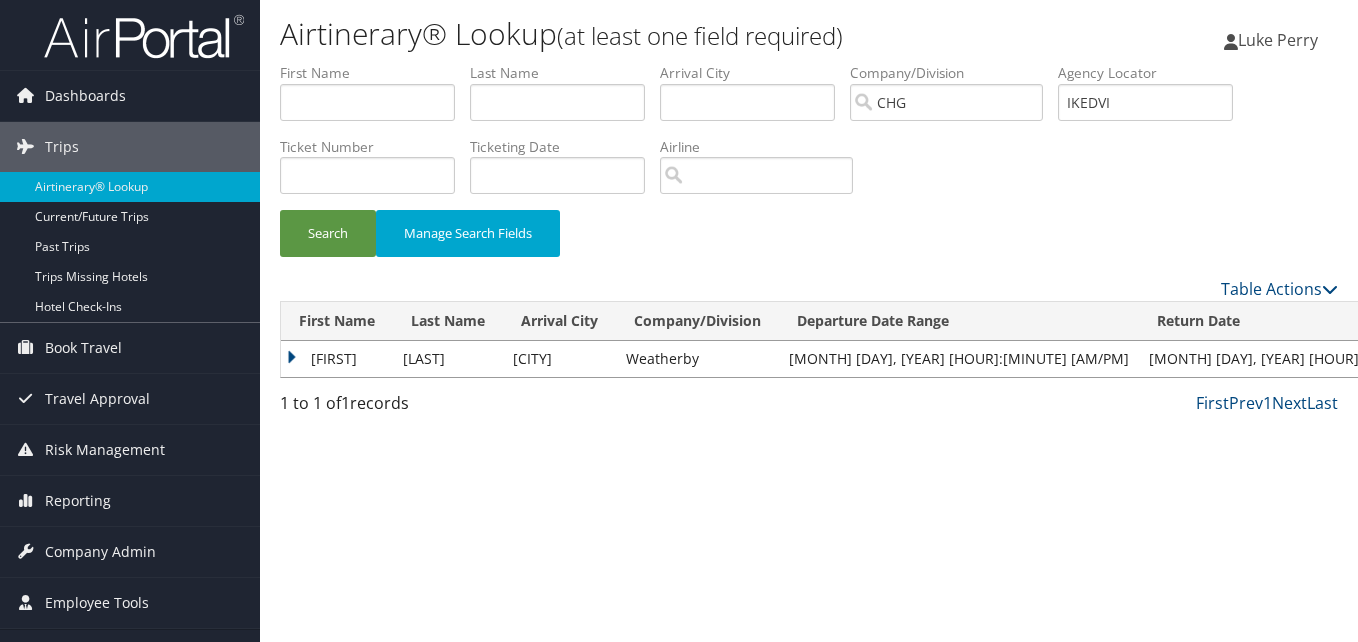 click on "[FIRST]" at bounding box center [337, 359] 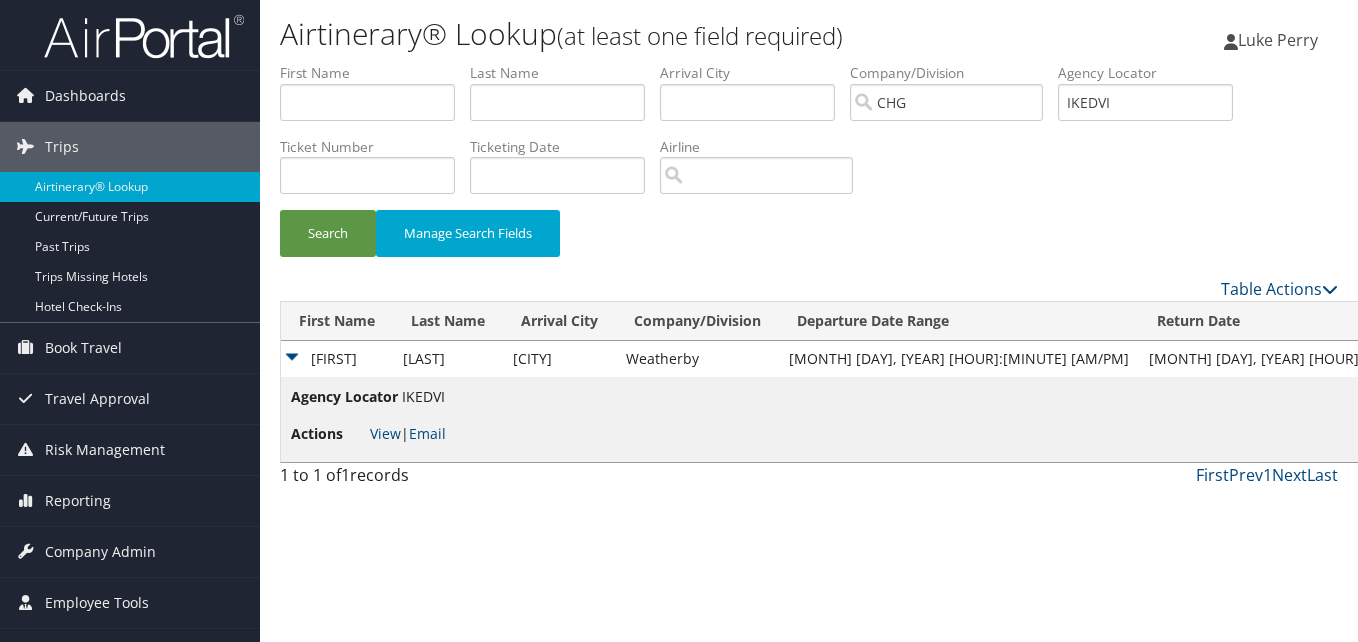 click on "Actions   View  |  Email" at bounding box center [368, 434] 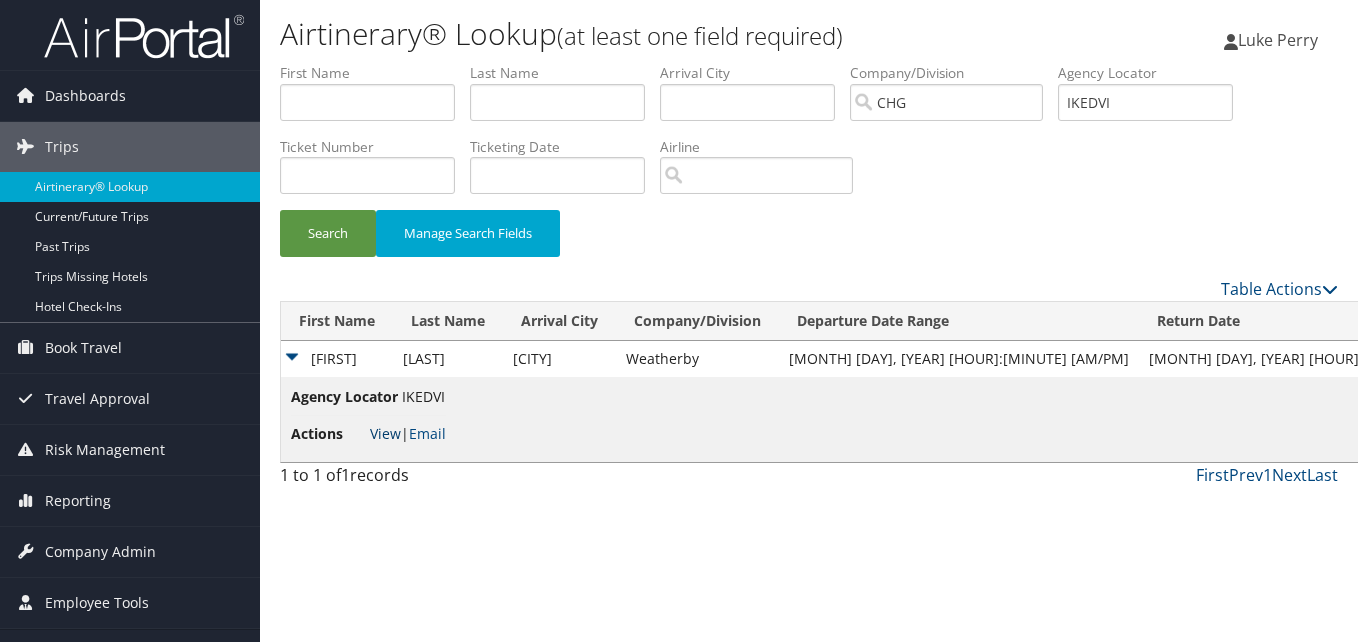 click on "View" at bounding box center [385, 433] 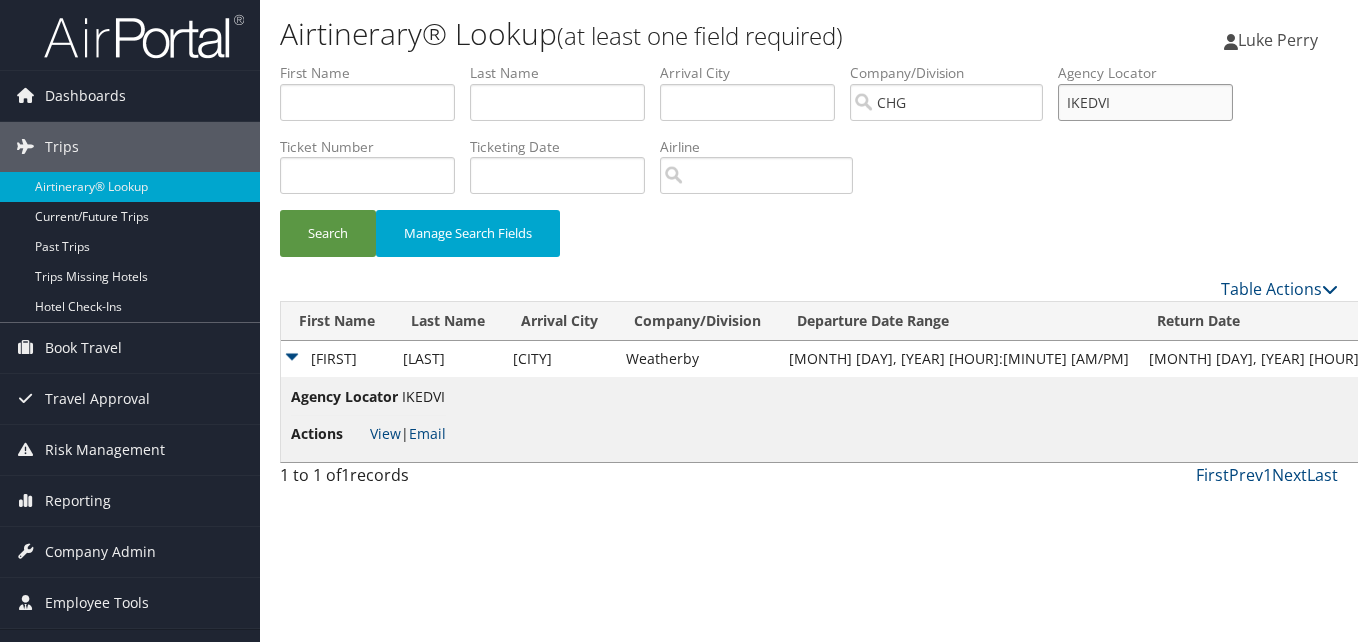 drag, startPoint x: 1158, startPoint y: 110, endPoint x: 1017, endPoint y: 129, distance: 142.27438 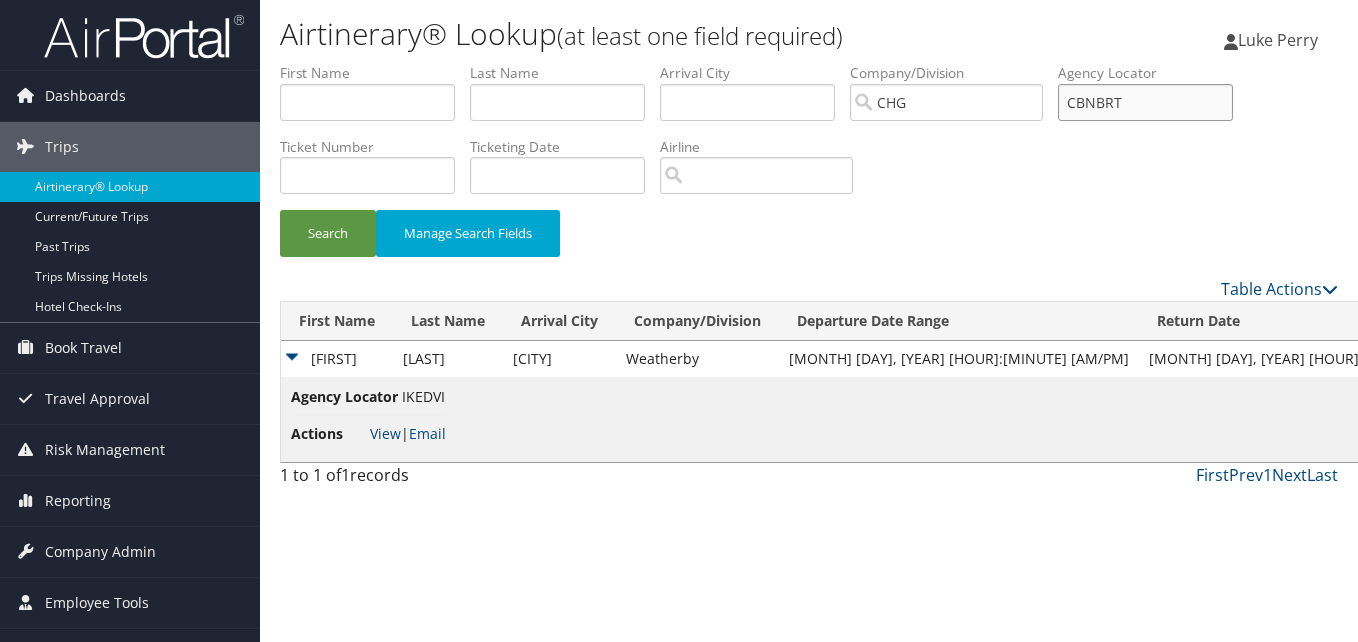 click on "Search" at bounding box center (328, 233) 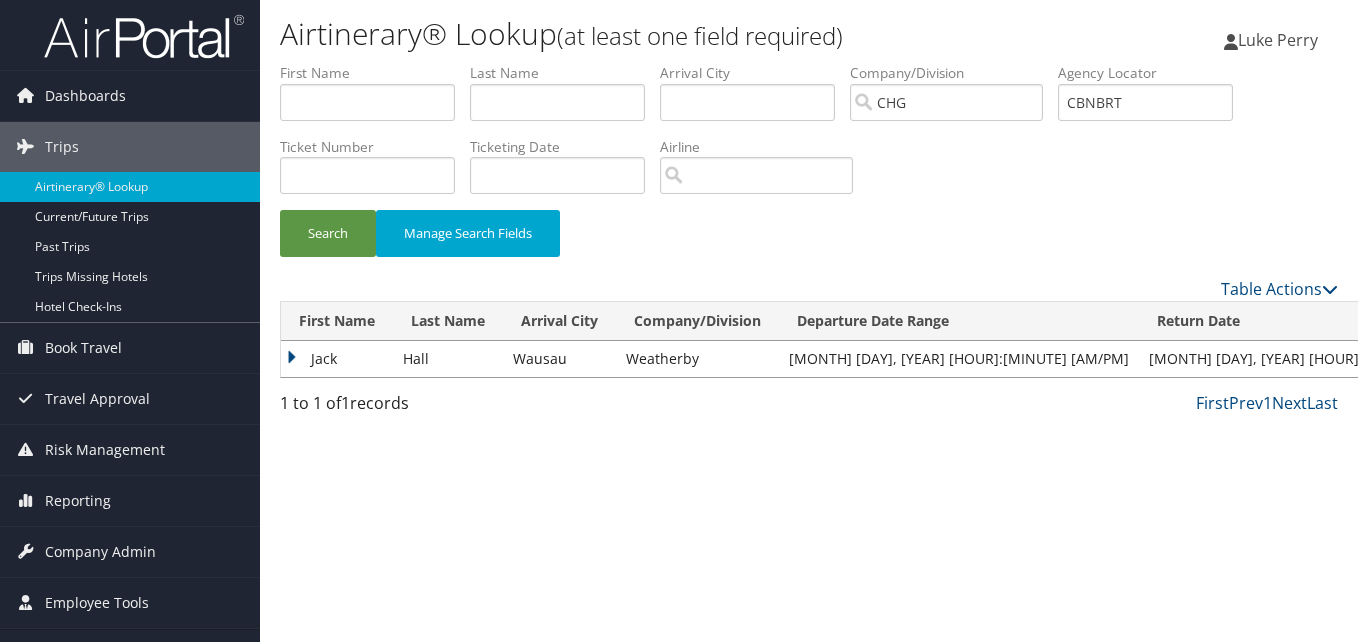 click on "Jack" at bounding box center [337, 359] 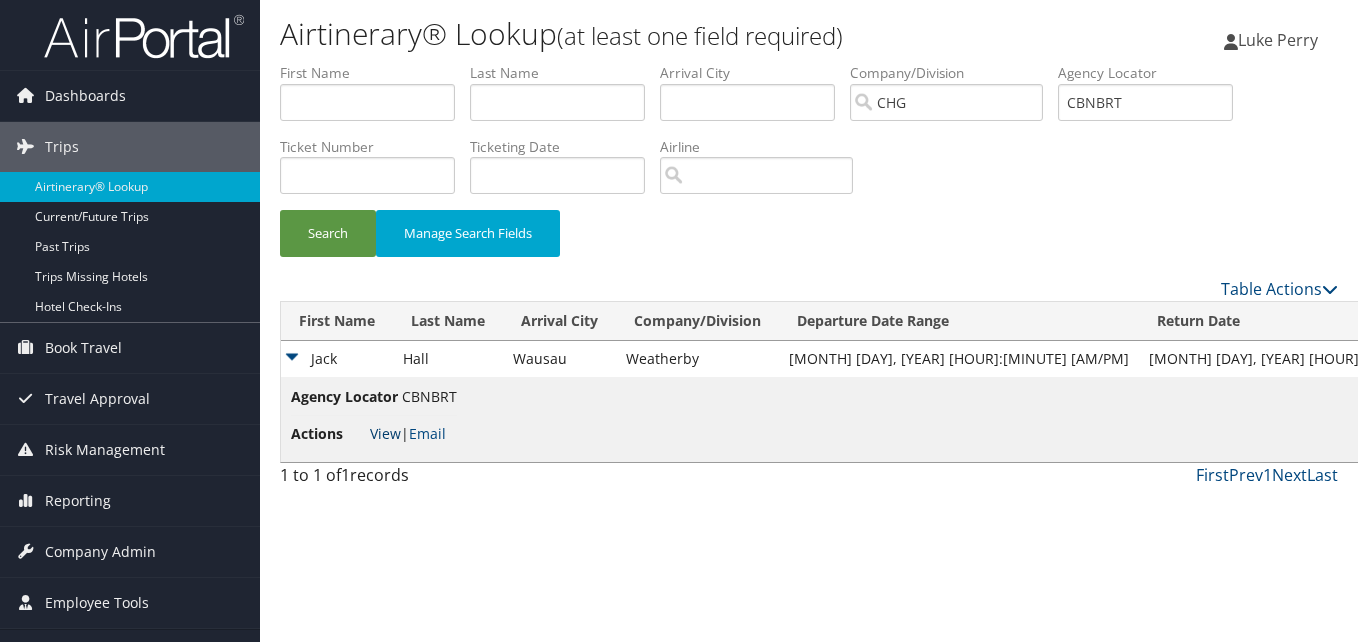 click on "View" at bounding box center [385, 433] 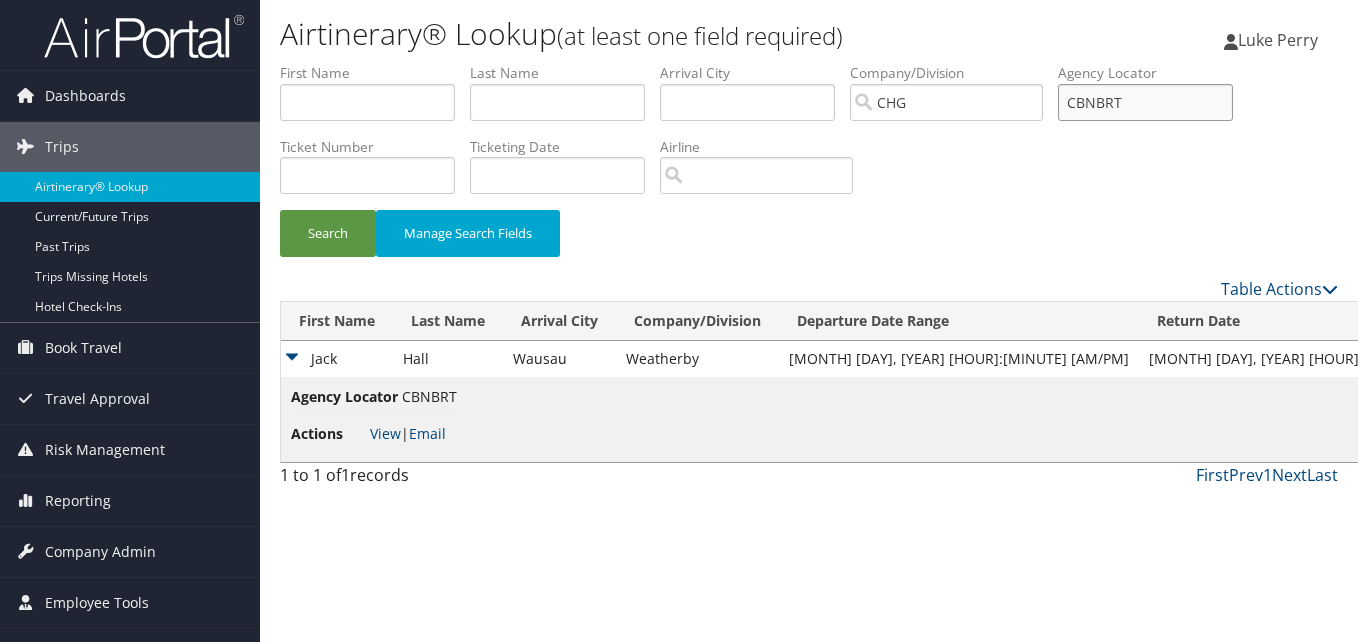 drag, startPoint x: 1194, startPoint y: 97, endPoint x: 953, endPoint y: 114, distance: 241.59885 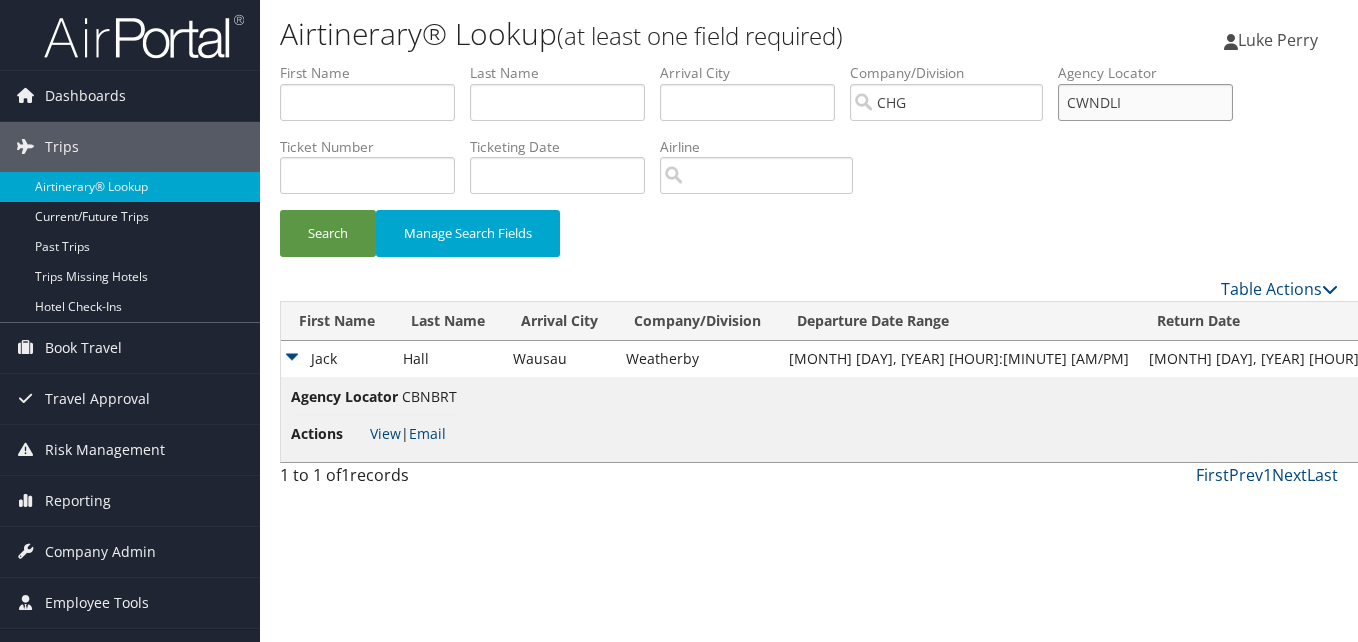 click on "Search" at bounding box center (328, 233) 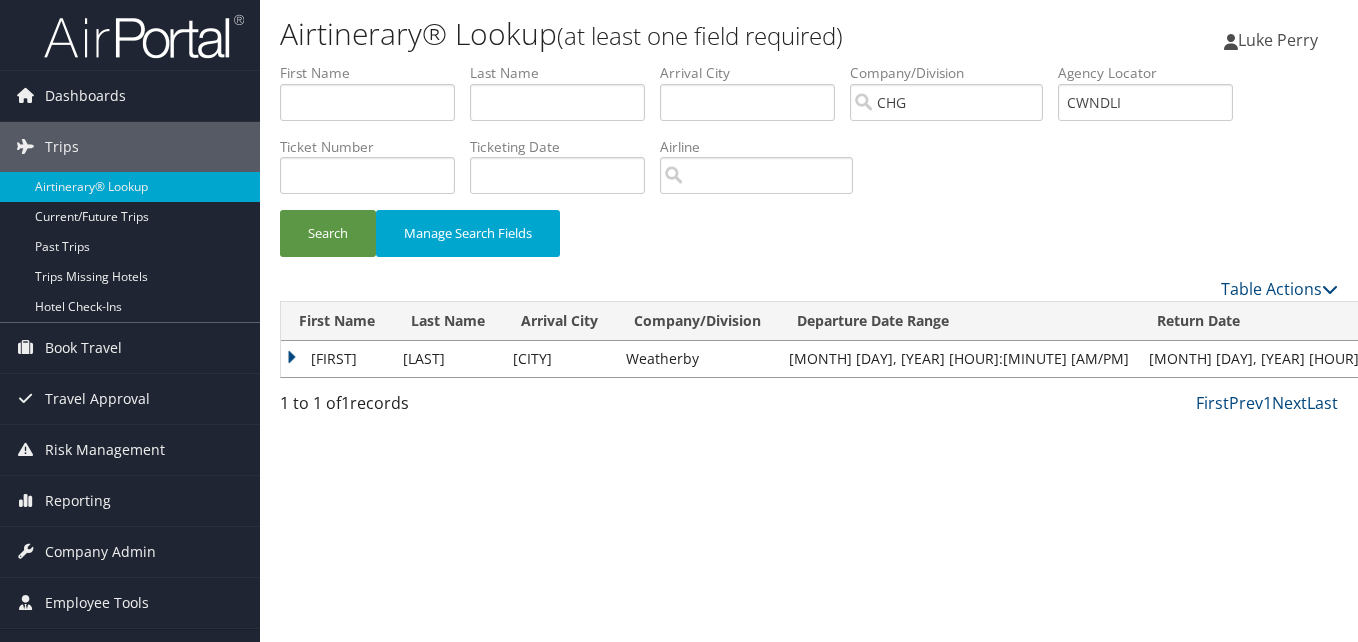 click on "Ella" at bounding box center [337, 359] 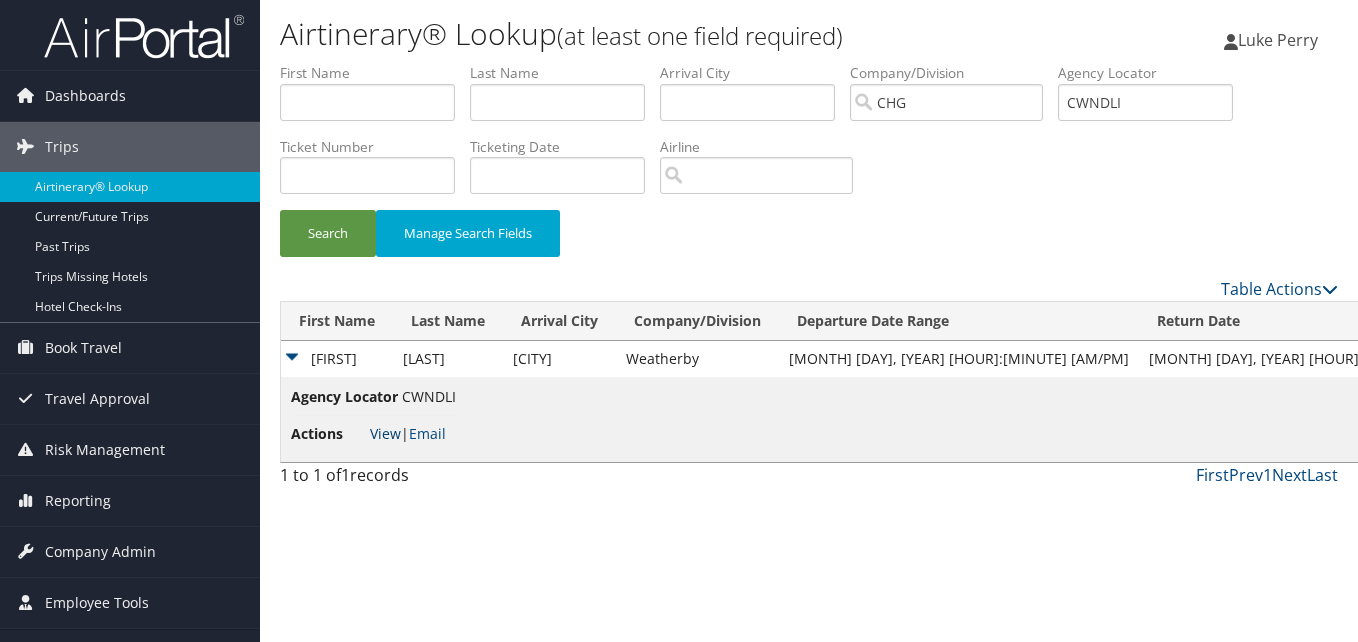 click on "View" at bounding box center (385, 433) 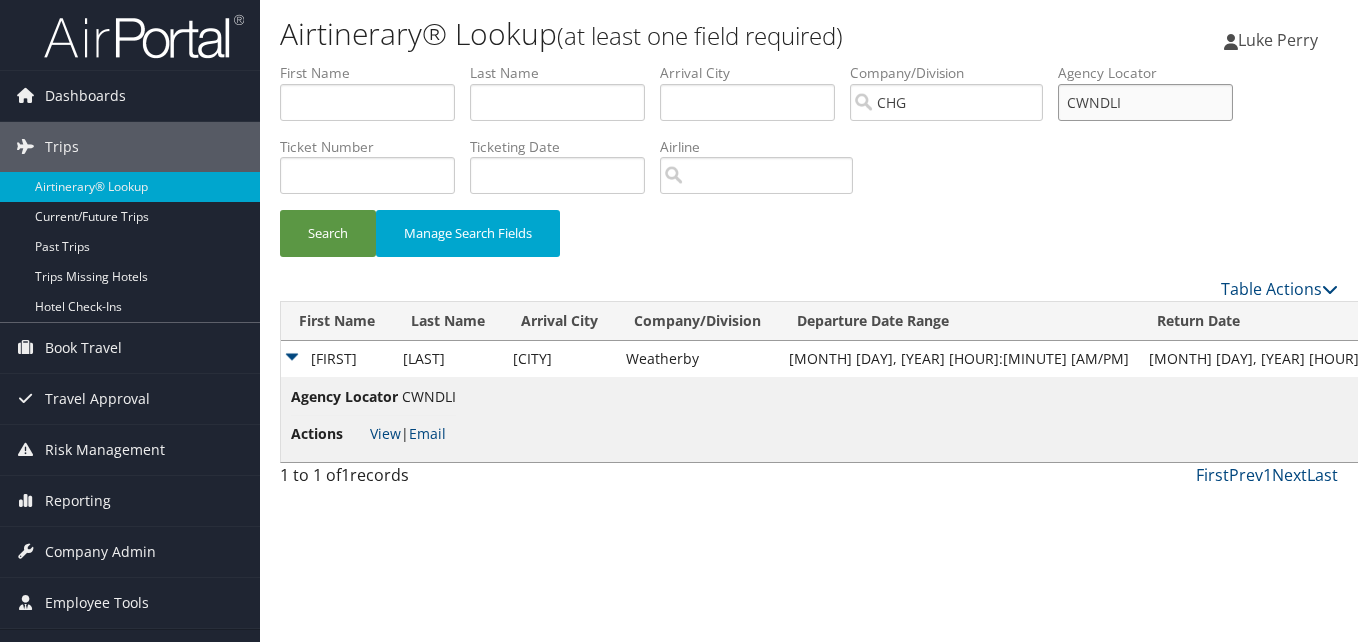 drag, startPoint x: 1237, startPoint y: 98, endPoint x: 1037, endPoint y: 113, distance: 200.5617 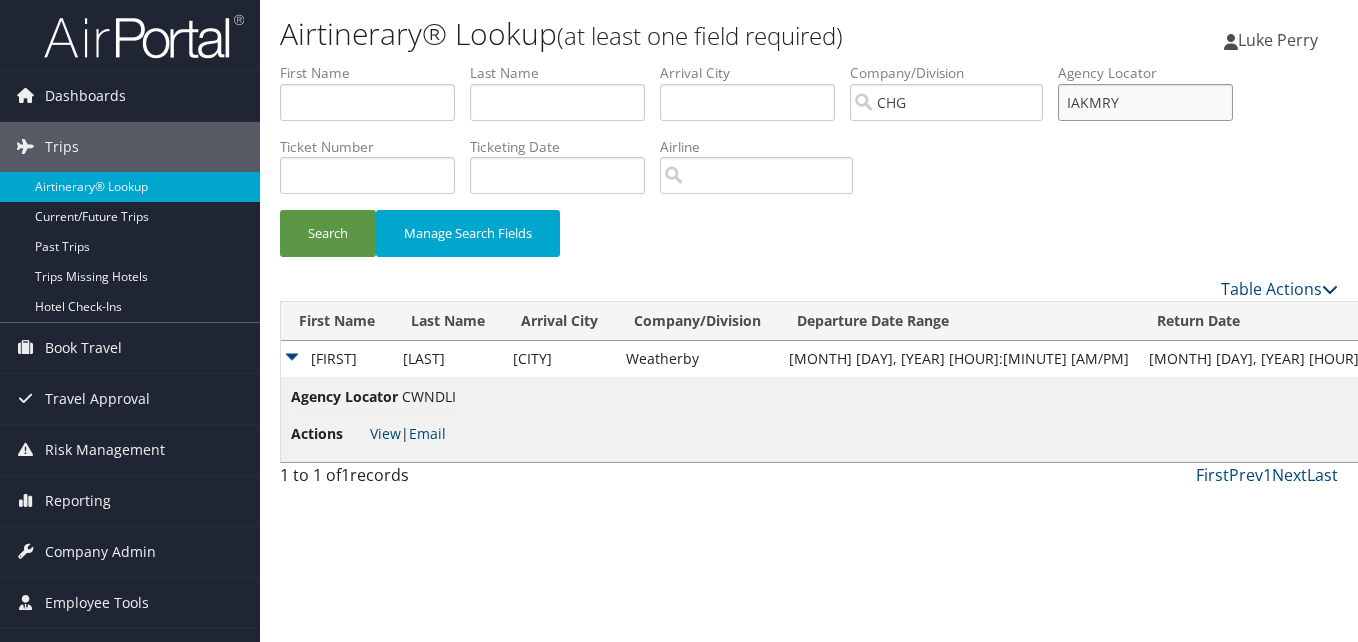 click on "Search" at bounding box center (328, 233) 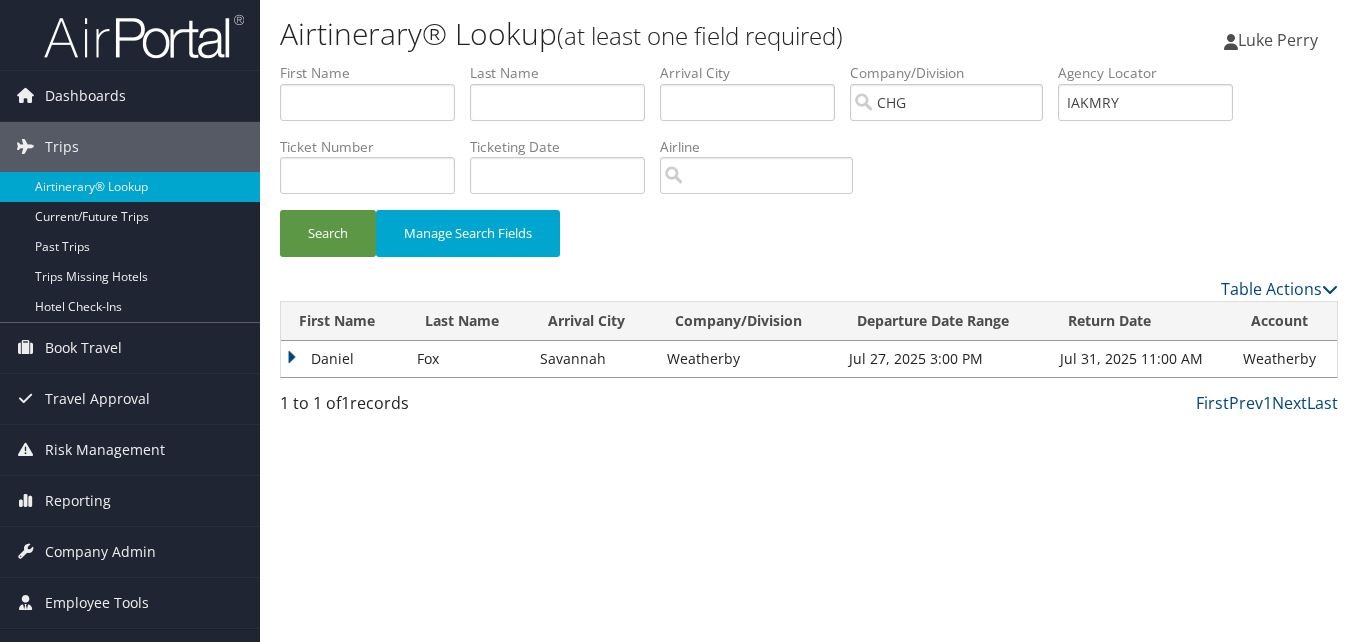 click on "Daniel" at bounding box center (344, 359) 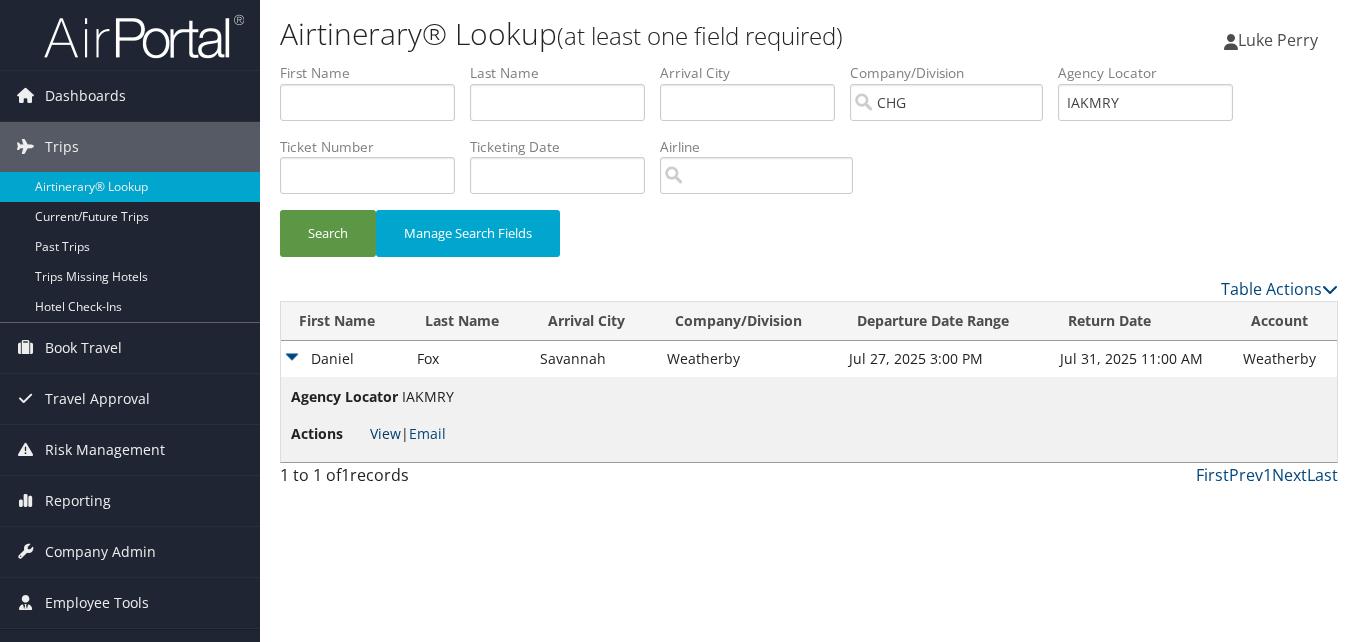 click on "View" at bounding box center [385, 433] 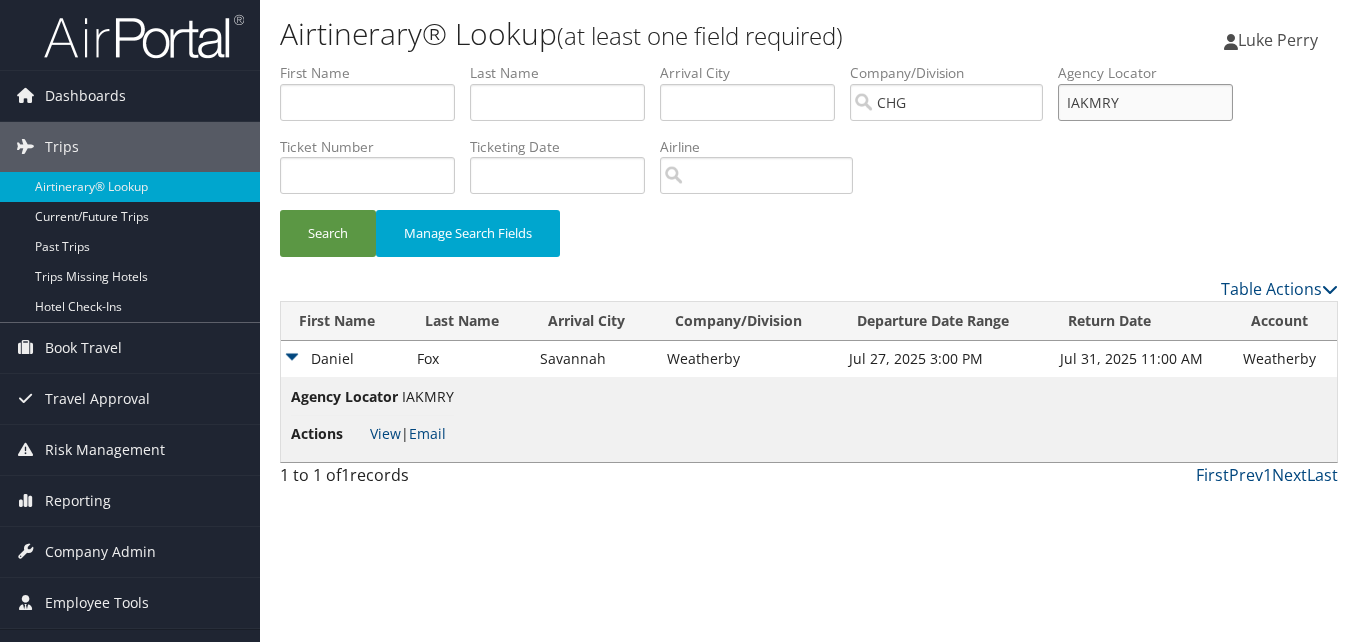 drag, startPoint x: 1105, startPoint y: 102, endPoint x: 903, endPoint y: 115, distance: 202.41788 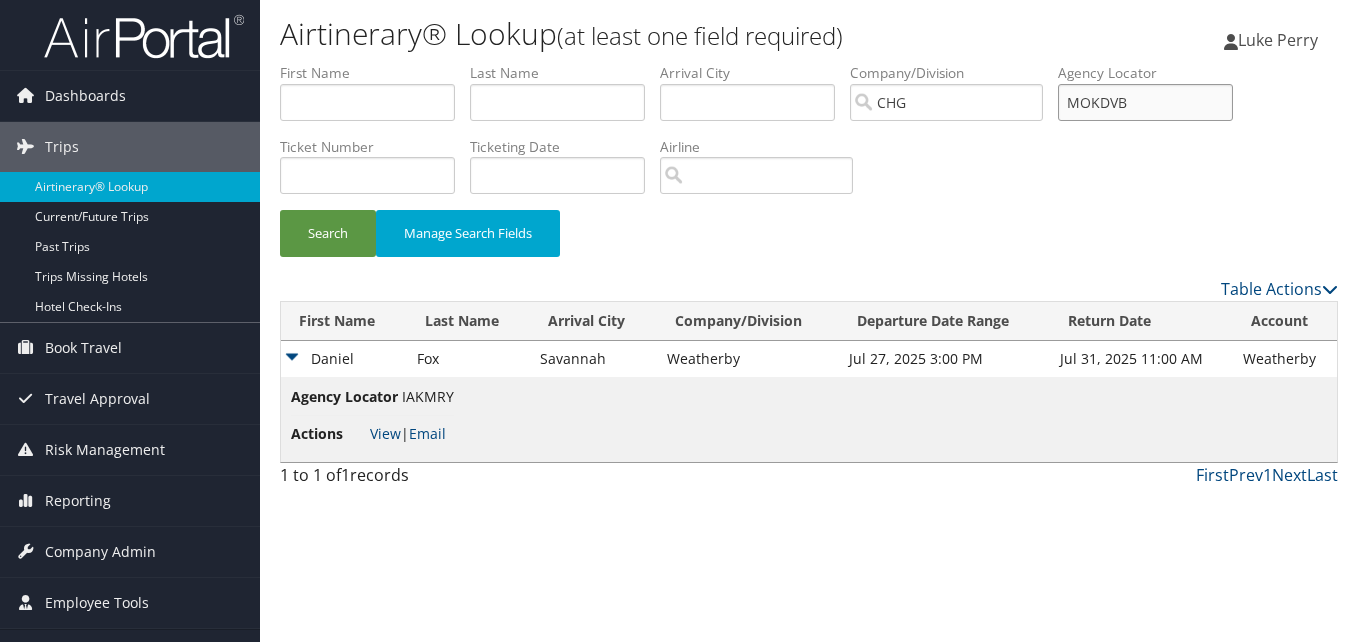 click on "Search" at bounding box center (328, 233) 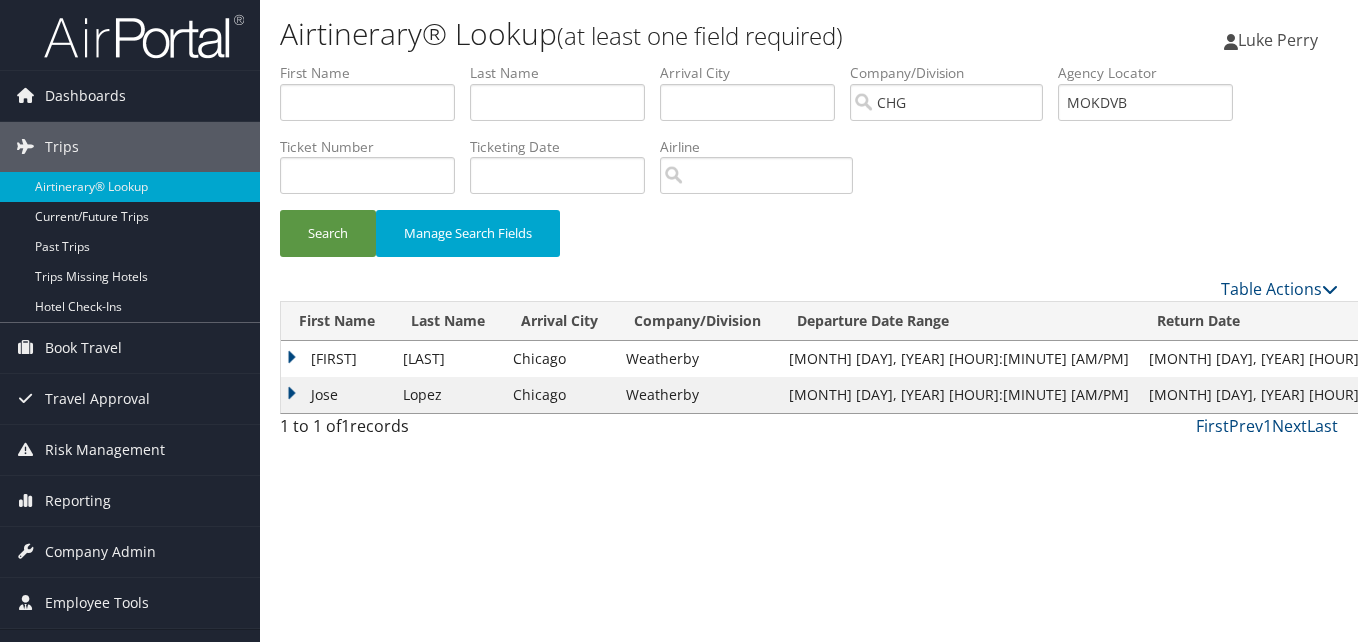 click on "Gladys" at bounding box center [337, 359] 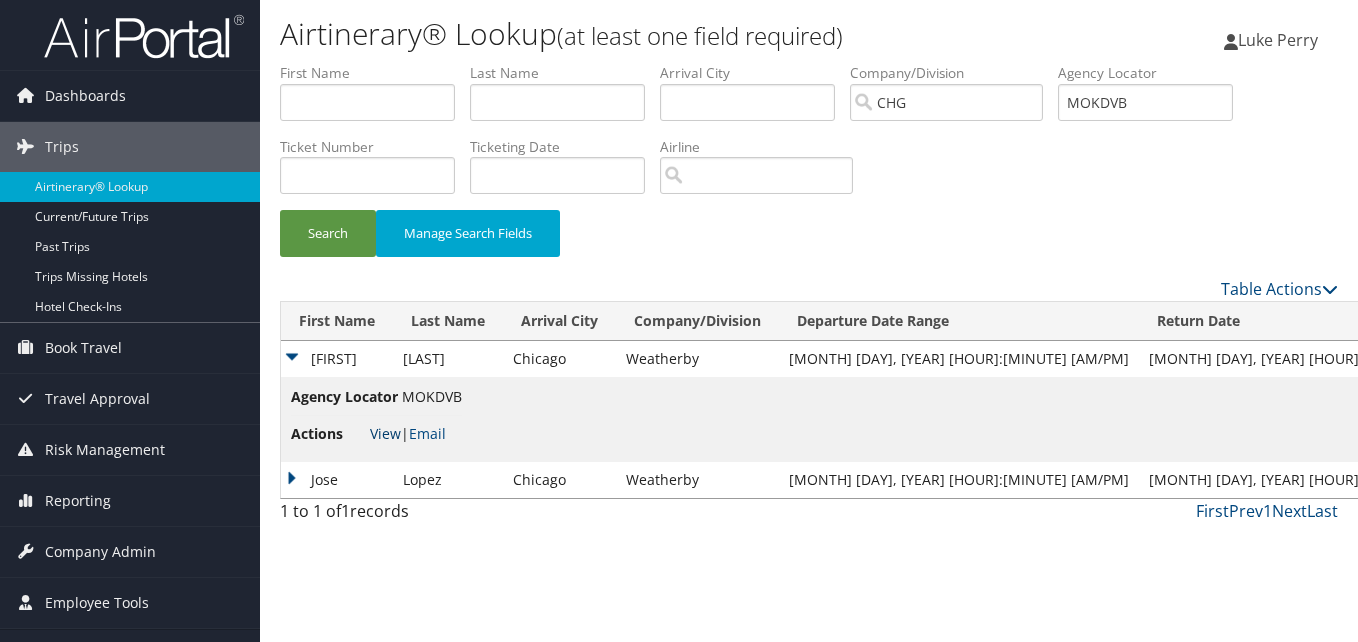 click on "View" at bounding box center [385, 433] 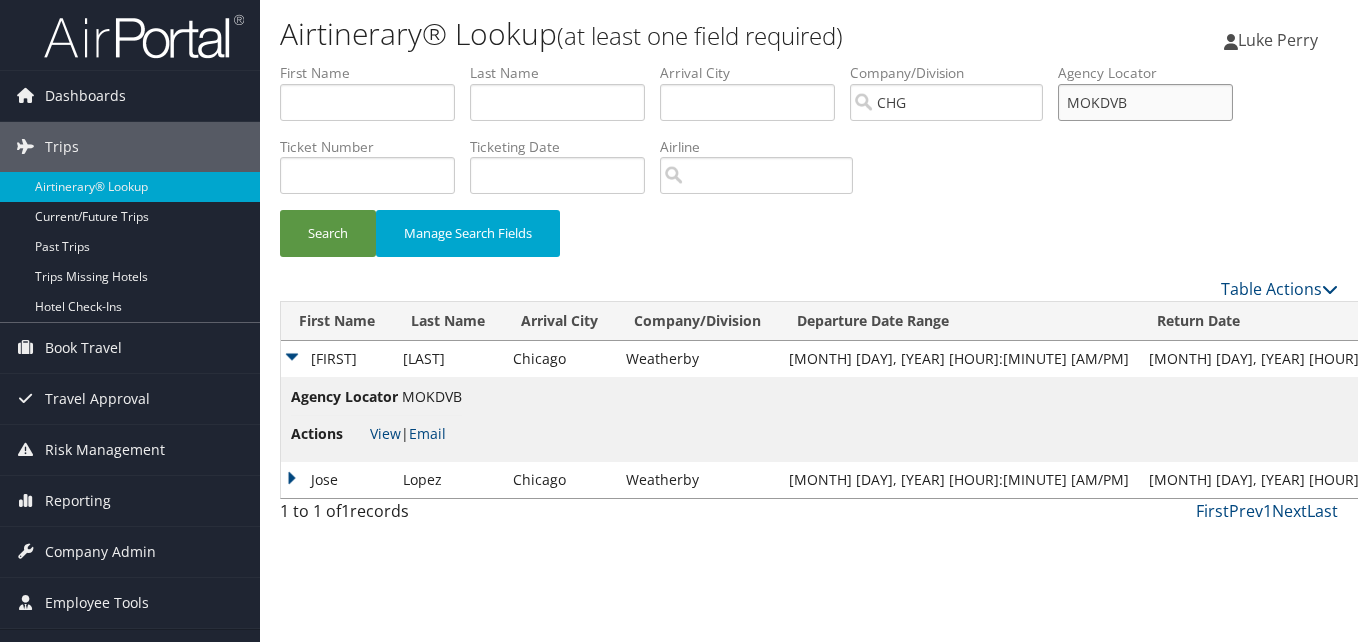 drag, startPoint x: 1203, startPoint y: 104, endPoint x: 1053, endPoint y: 131, distance: 152.41063 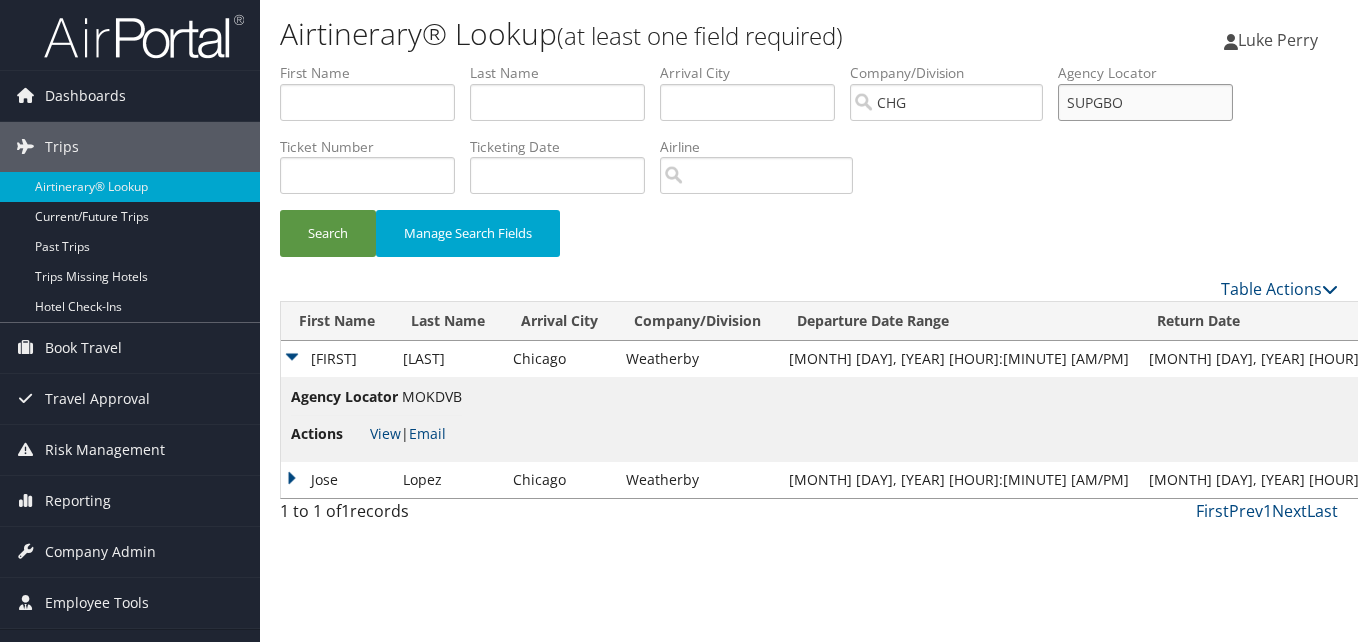 click on "Search" at bounding box center (328, 233) 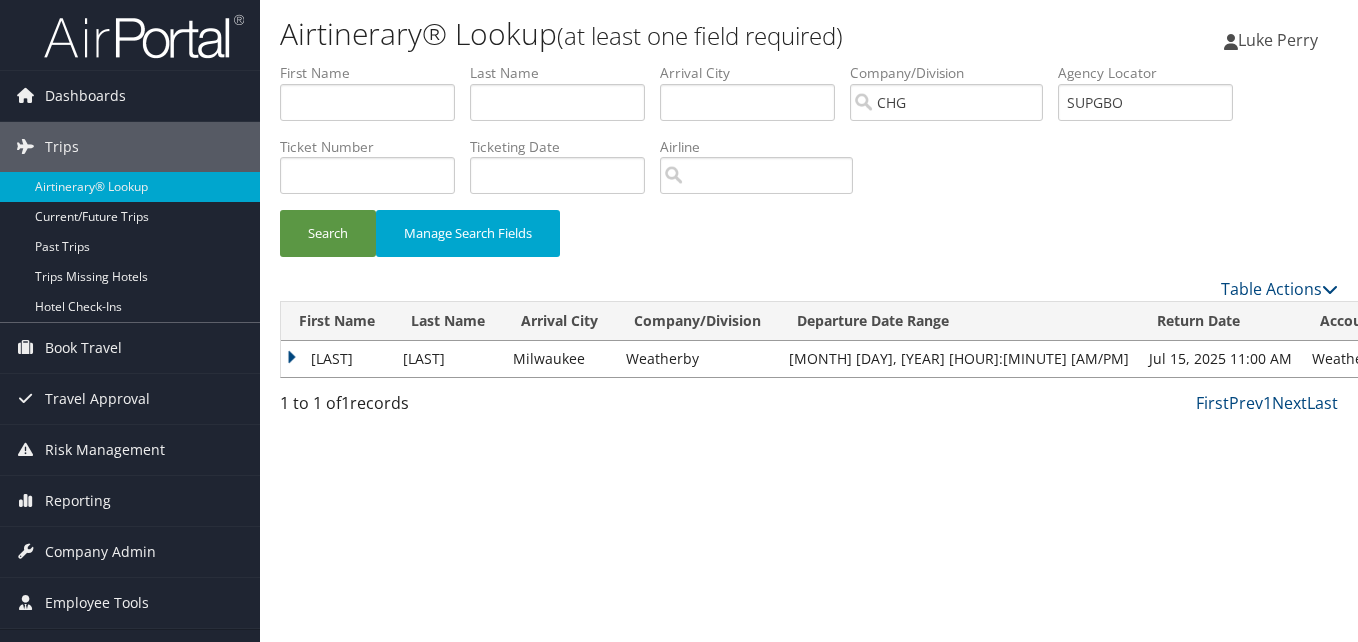 click on "Leonard" at bounding box center [337, 359] 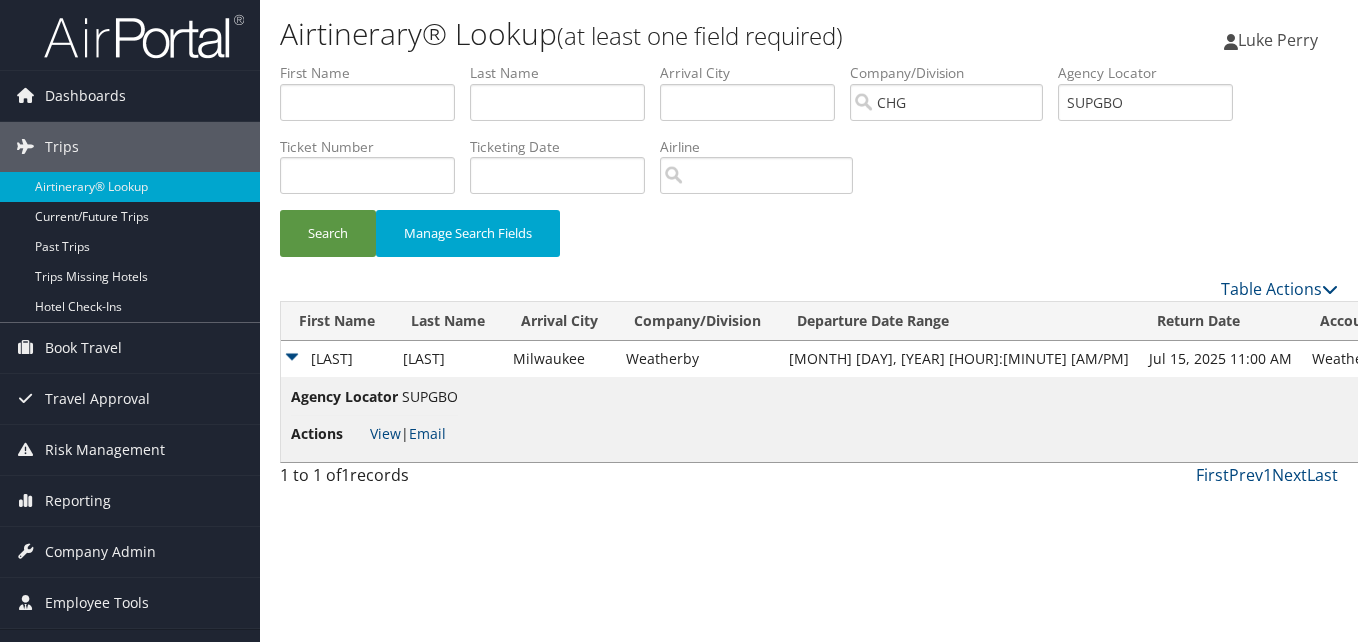 click on "Leonard" at bounding box center (337, 359) 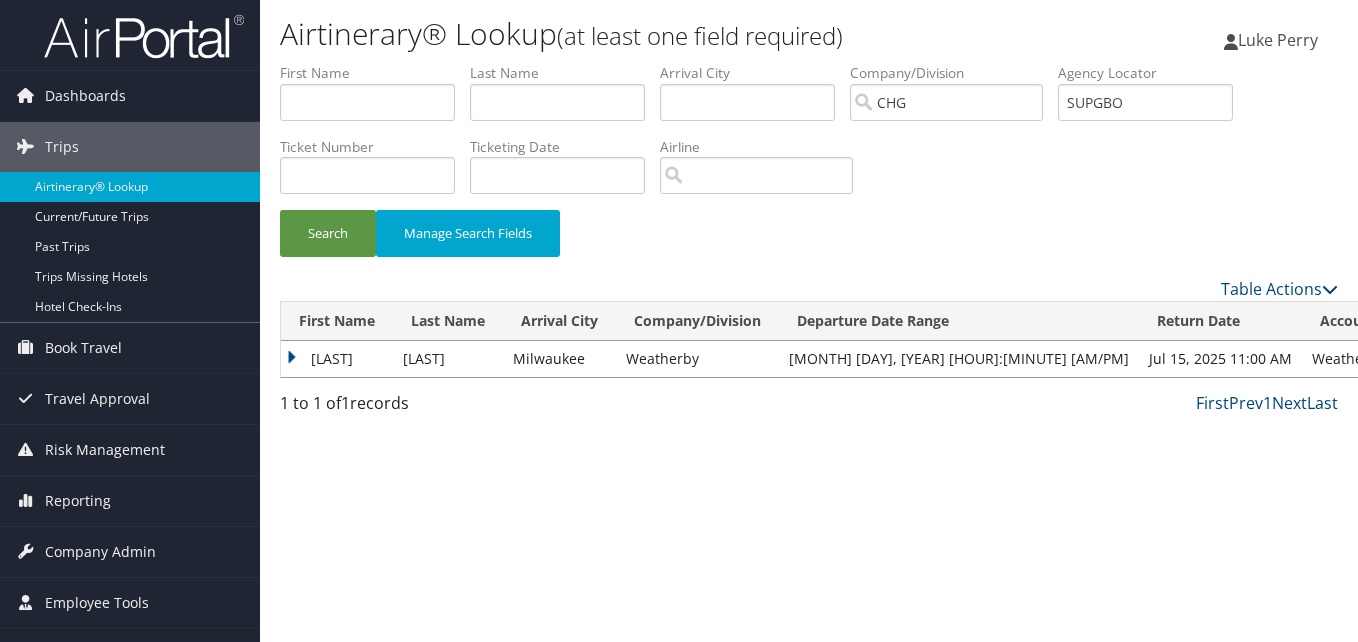click on "Leonard" at bounding box center (337, 359) 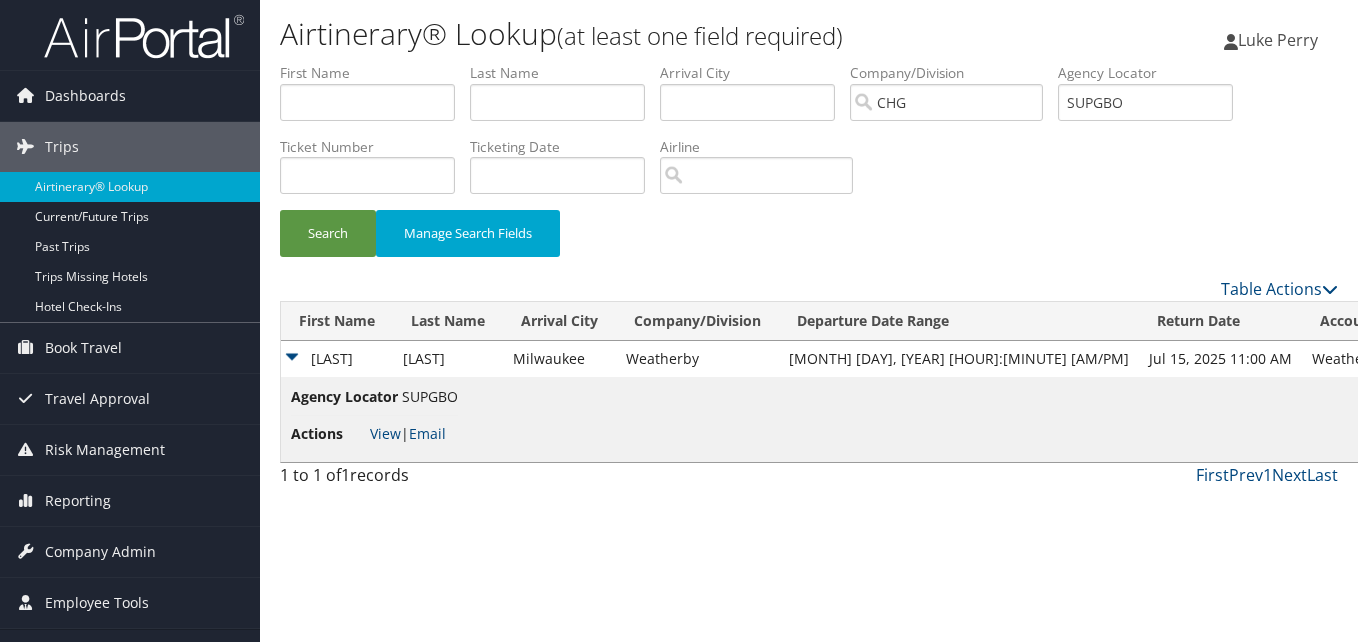 click on "Actions   View  |  Email" at bounding box center (374, 434) 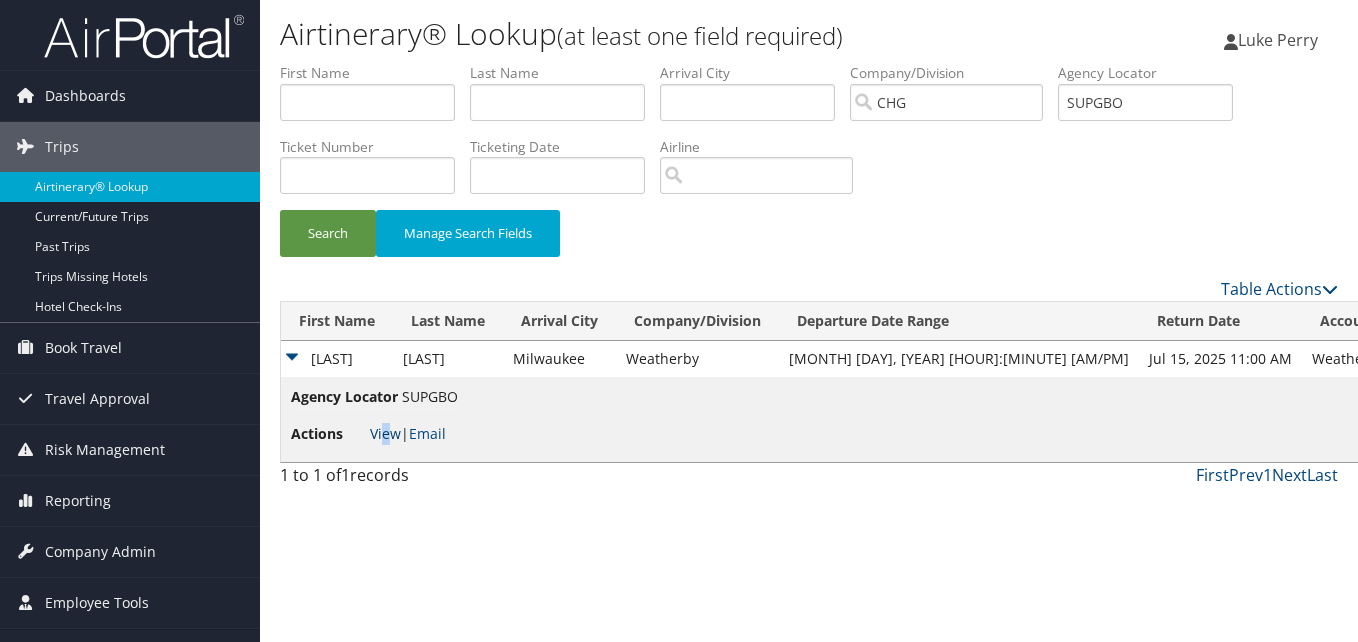 click on "View" at bounding box center [385, 433] 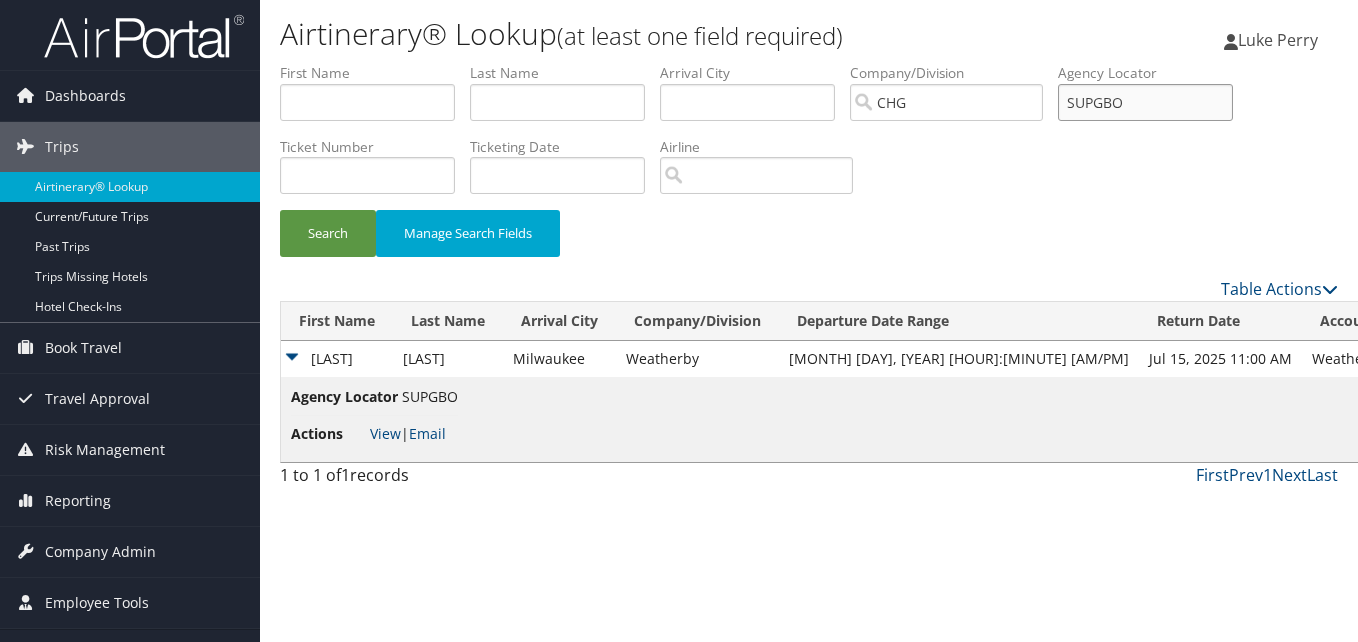drag, startPoint x: 934, startPoint y: 124, endPoint x: 915, endPoint y: 126, distance: 19.104973 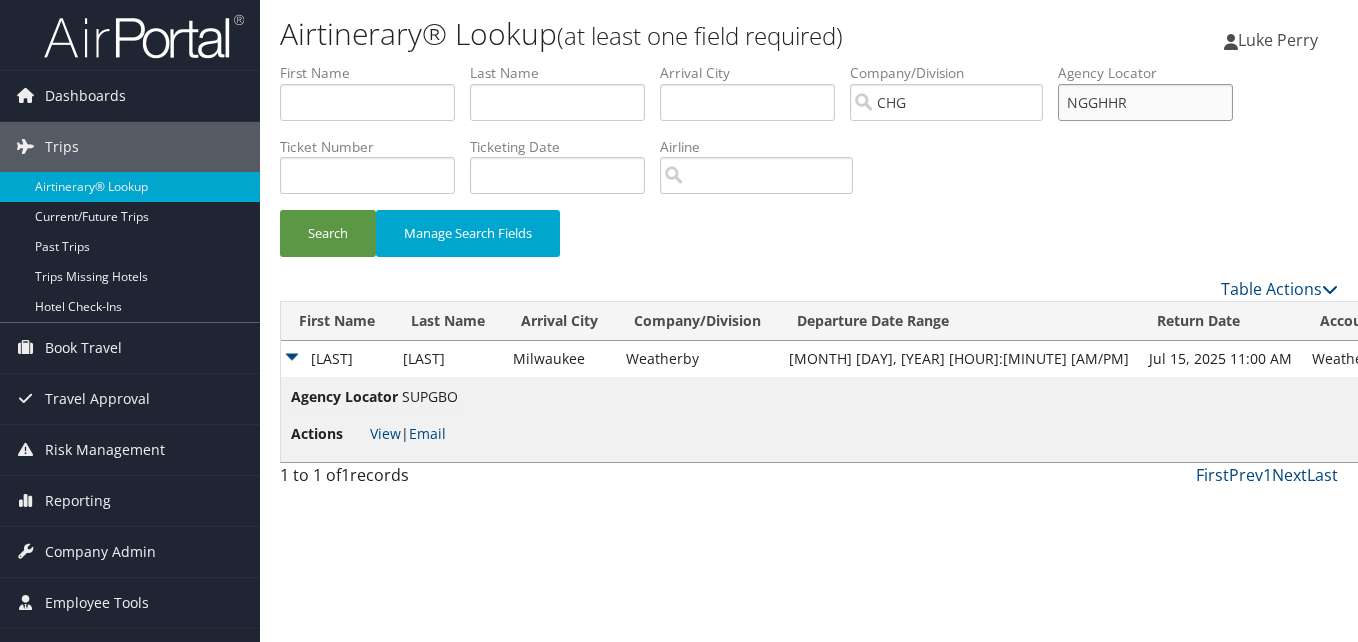 click on "Search" at bounding box center (328, 233) 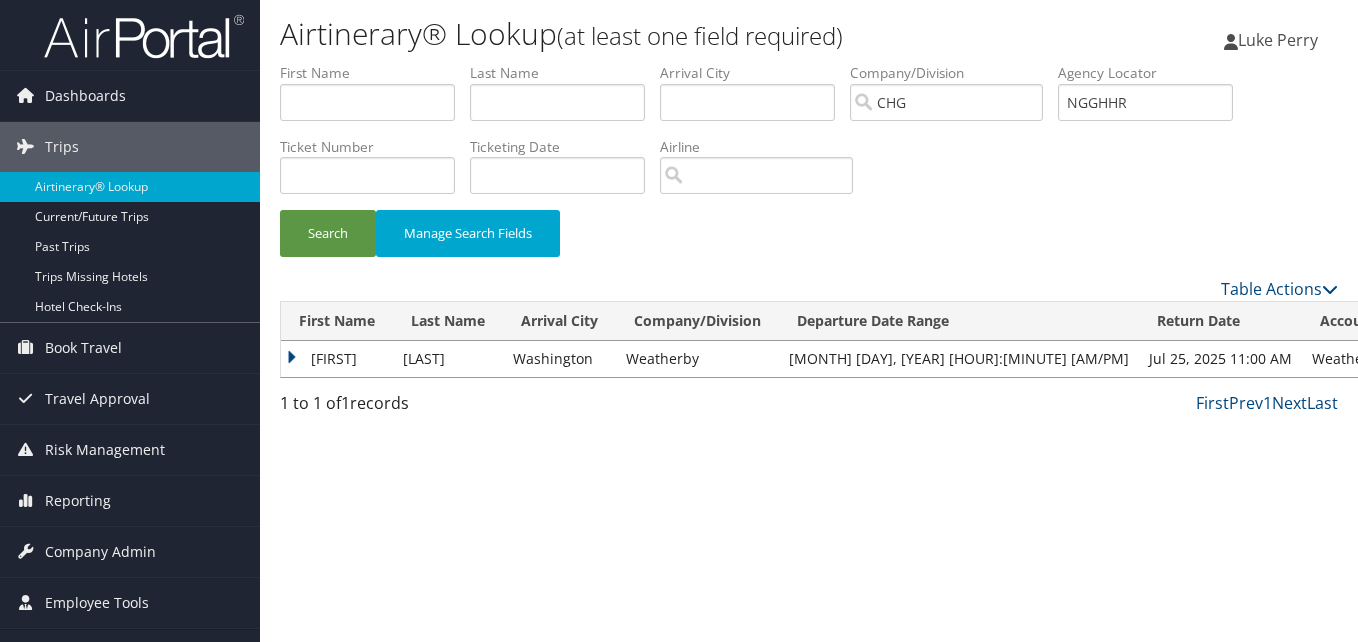 click on "Aminat" at bounding box center (337, 359) 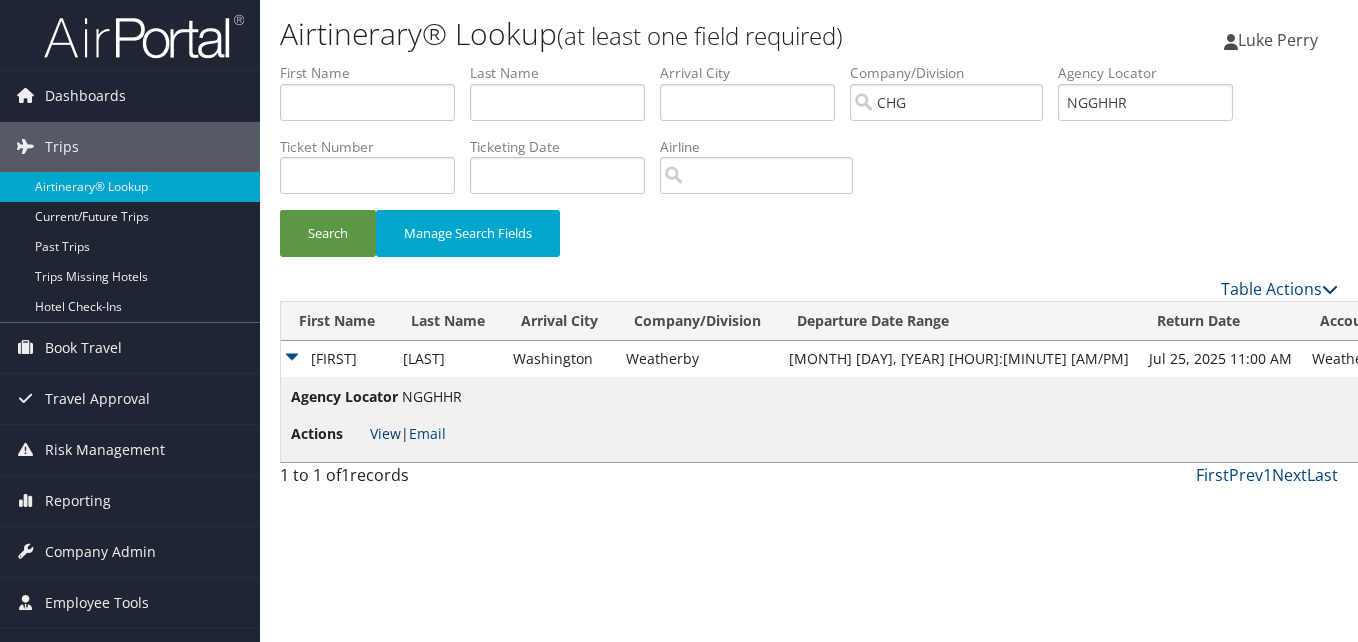 click on "View" at bounding box center [385, 433] 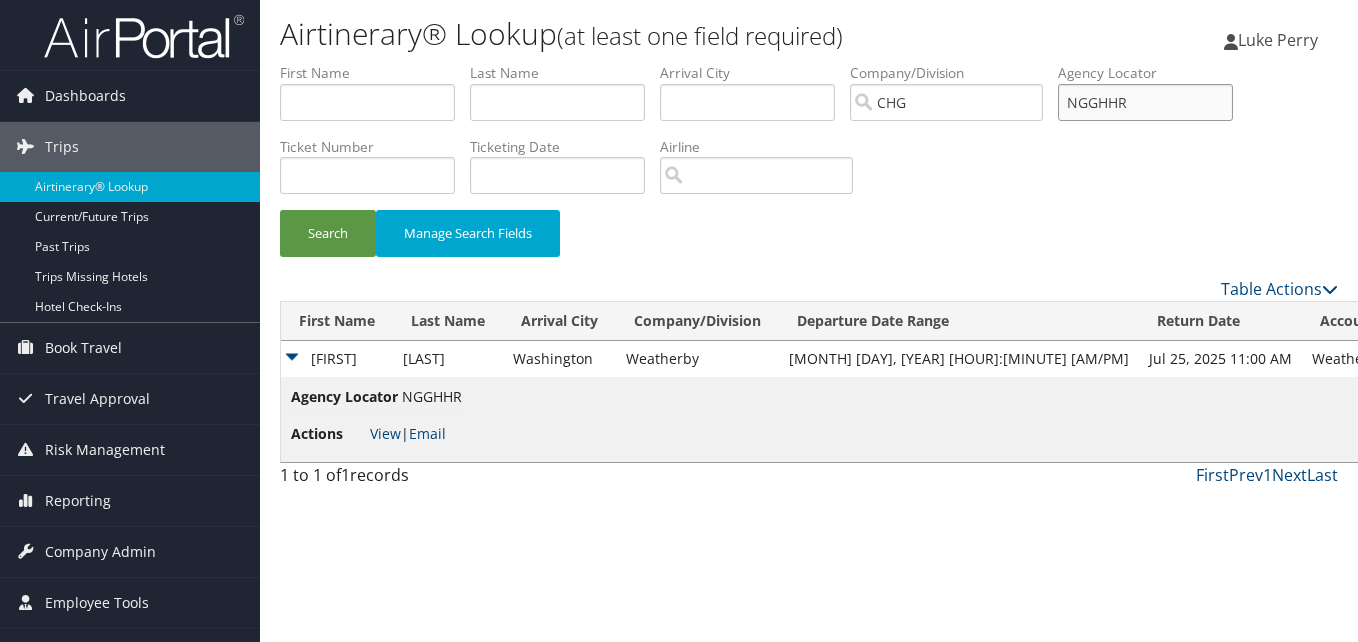 drag, startPoint x: 1203, startPoint y: 84, endPoint x: 973, endPoint y: 123, distance: 233.2831 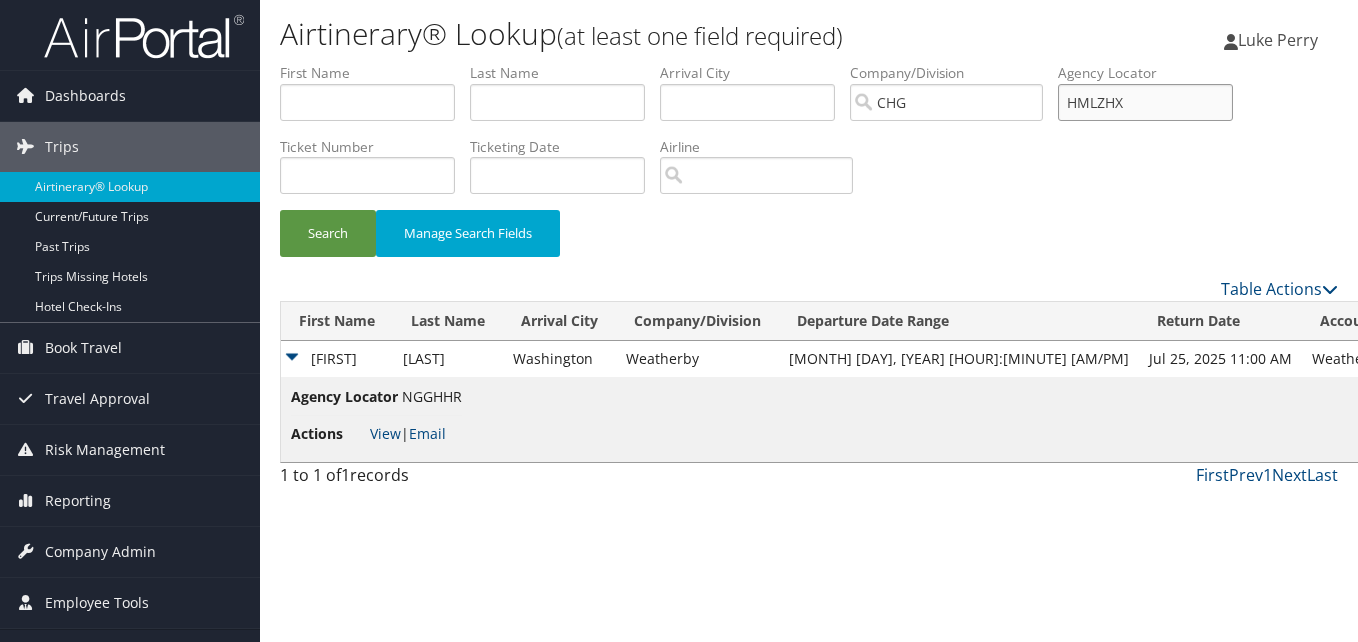 click on "Search" at bounding box center [328, 233] 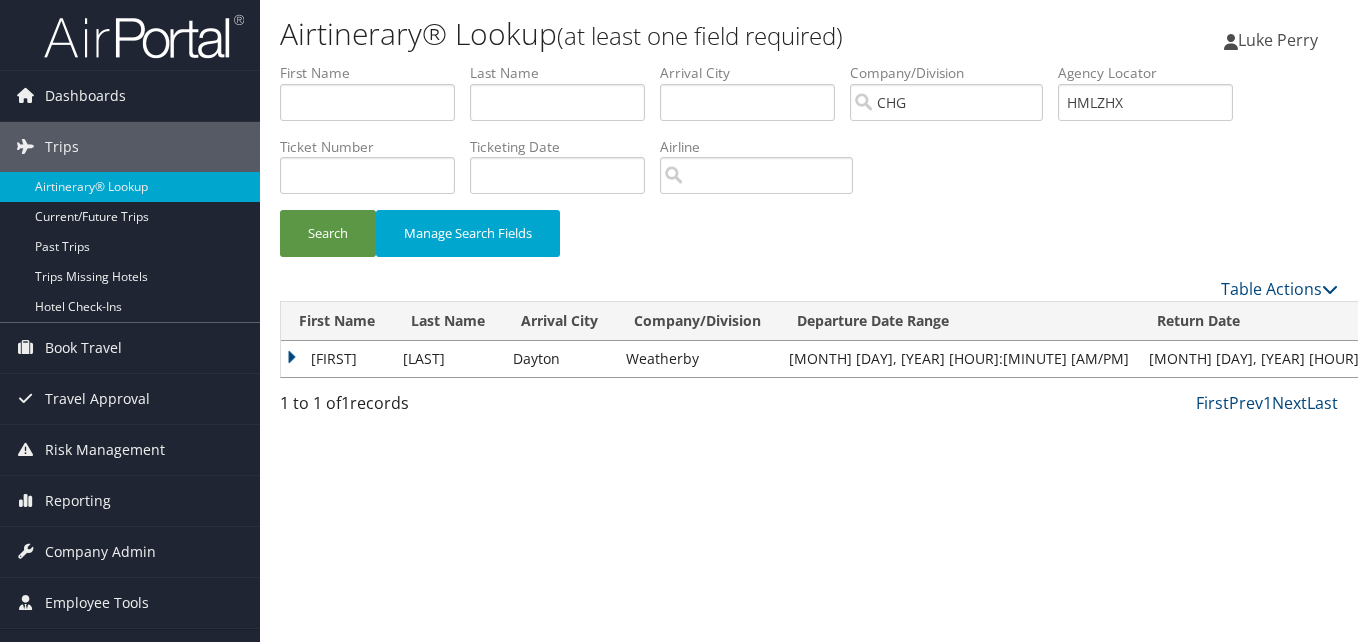 click on "Dhiraj" at bounding box center [337, 359] 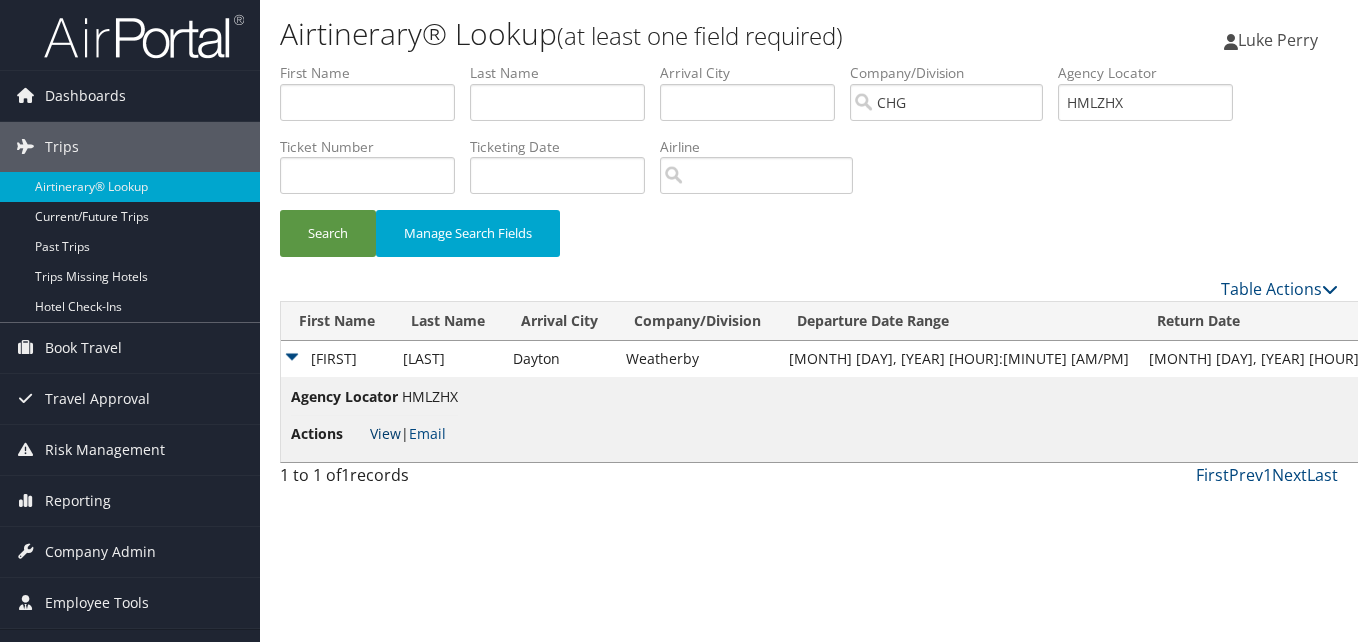 click on "View" at bounding box center [385, 433] 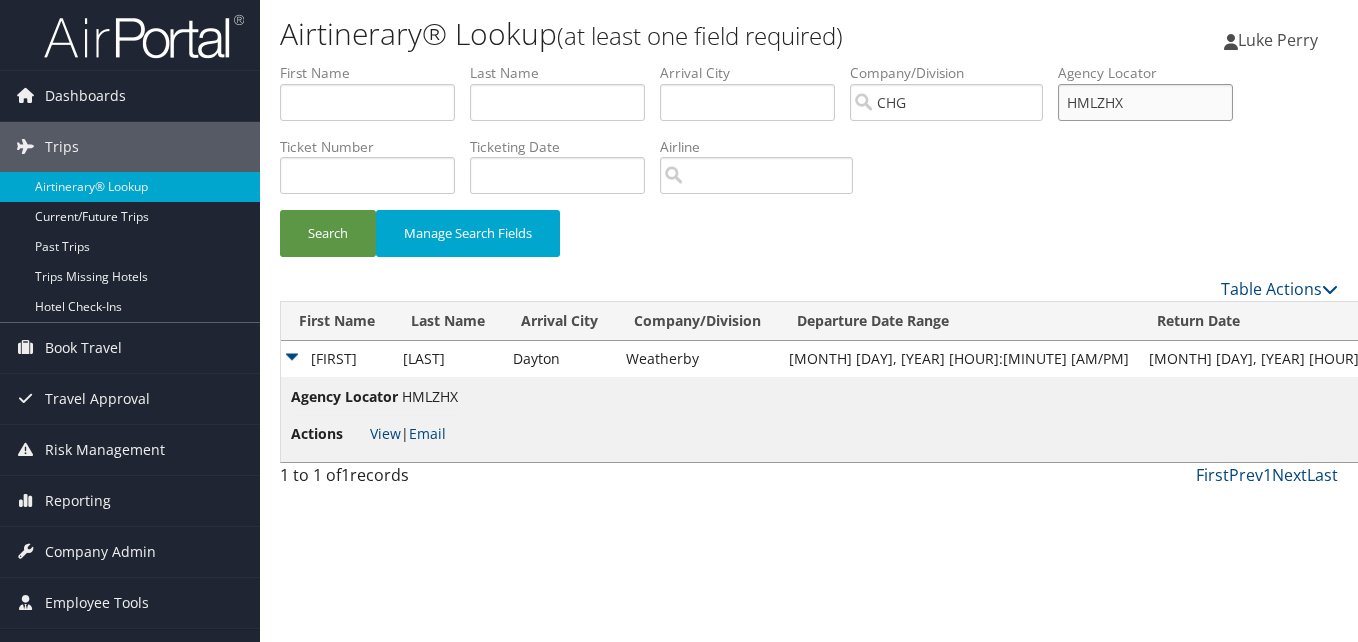 drag, startPoint x: 1158, startPoint y: 105, endPoint x: 1011, endPoint y: 124, distance: 148.22281 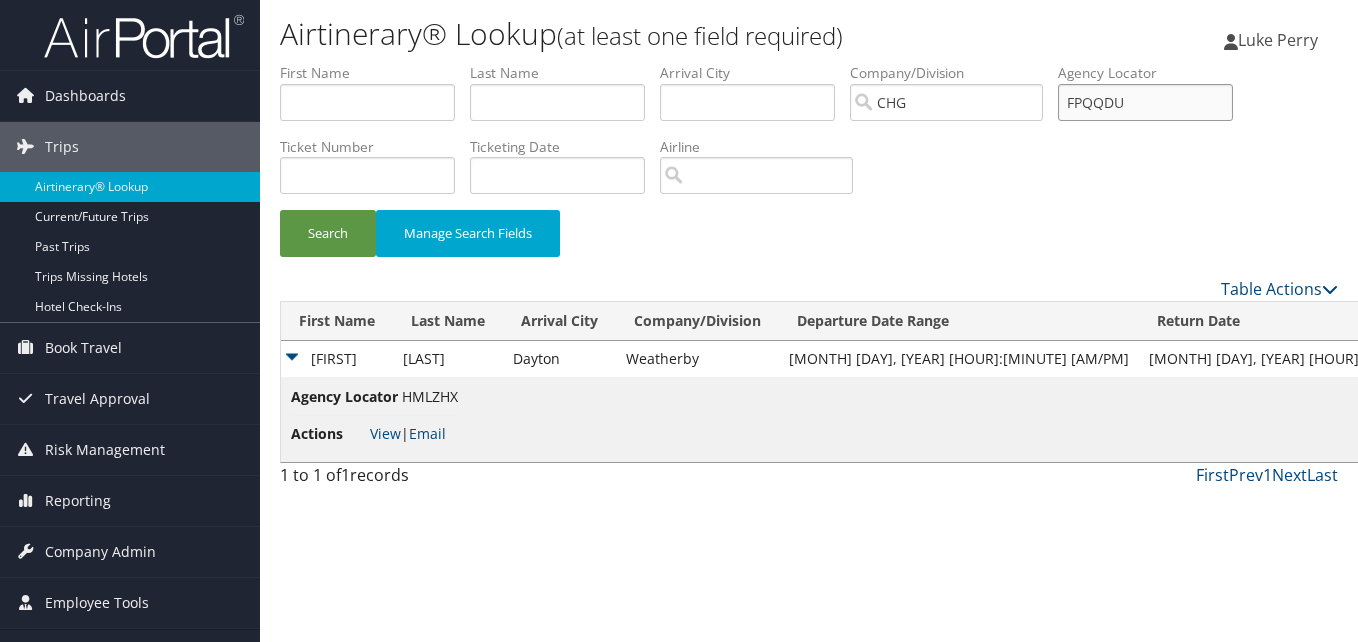 type on "FPQQDU" 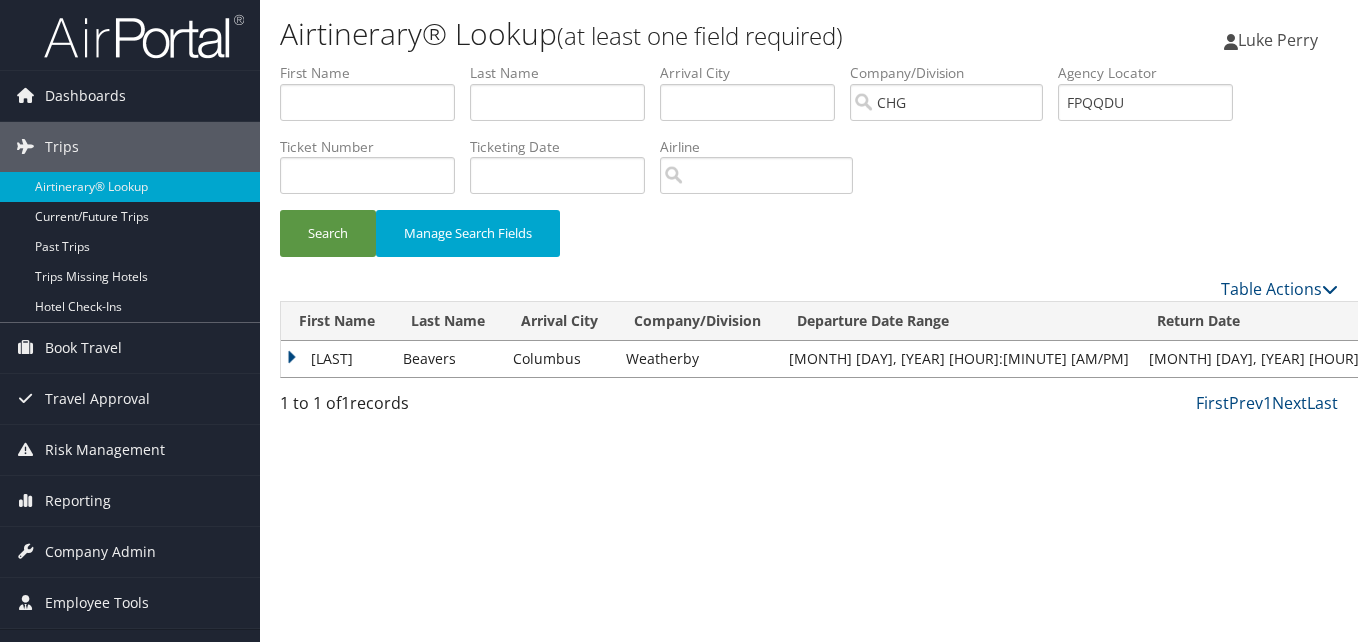 click on "Frederick" at bounding box center [337, 359] 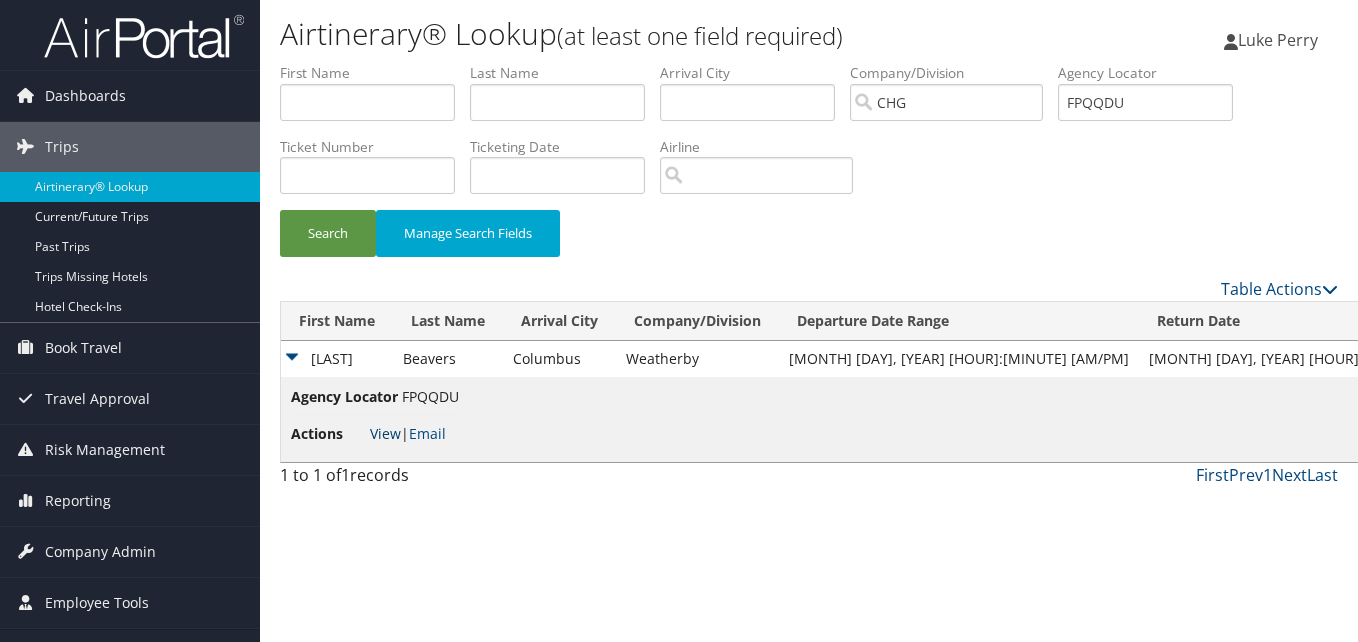 click on "View" at bounding box center [385, 433] 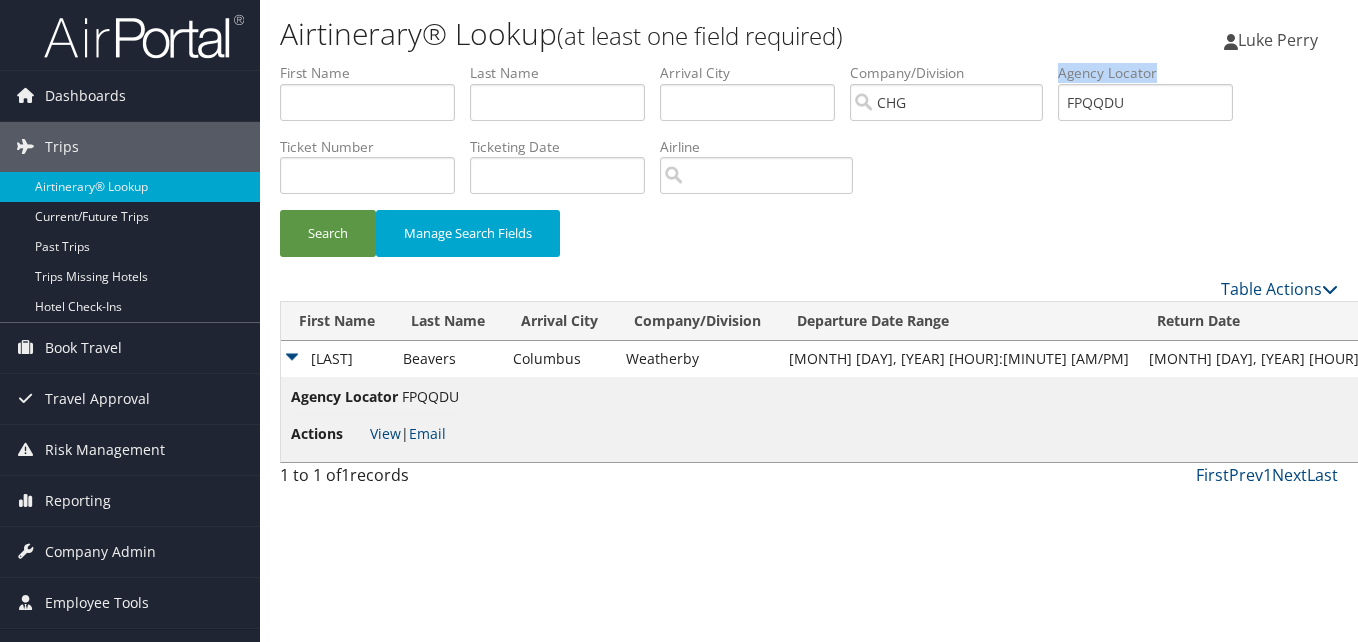 drag, startPoint x: 1194, startPoint y: 129, endPoint x: 1114, endPoint y: 93, distance: 87.72685 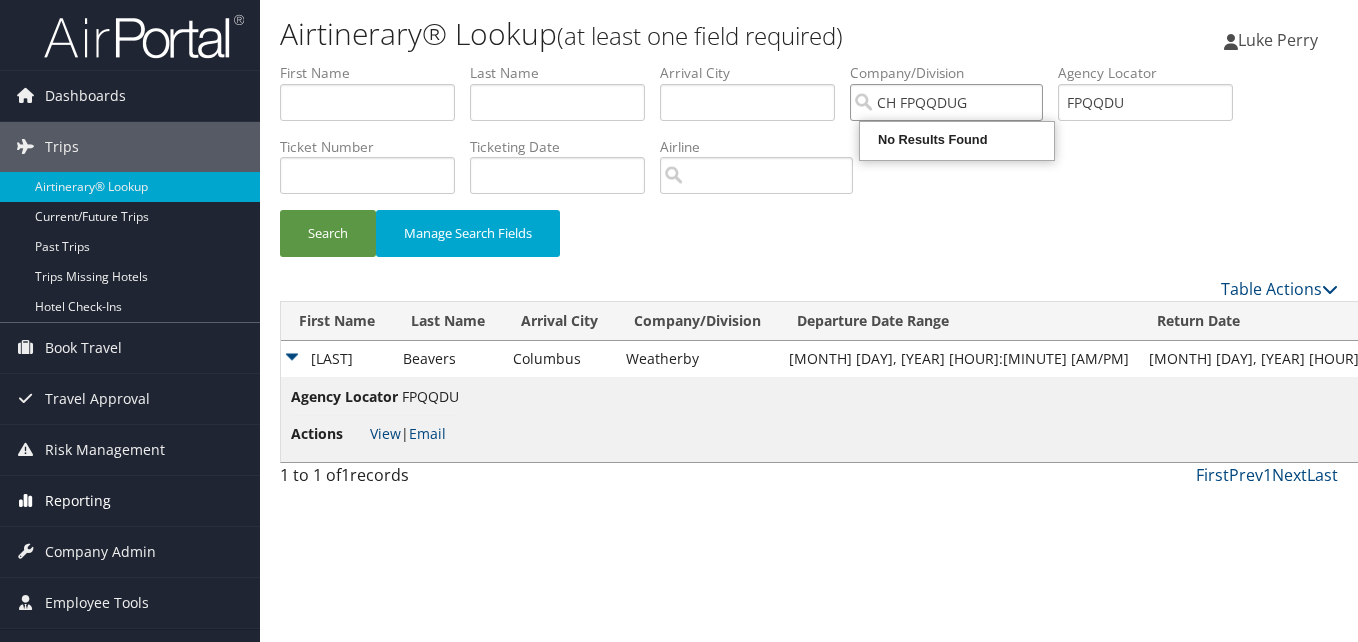 type on "CH FPQQDUG" 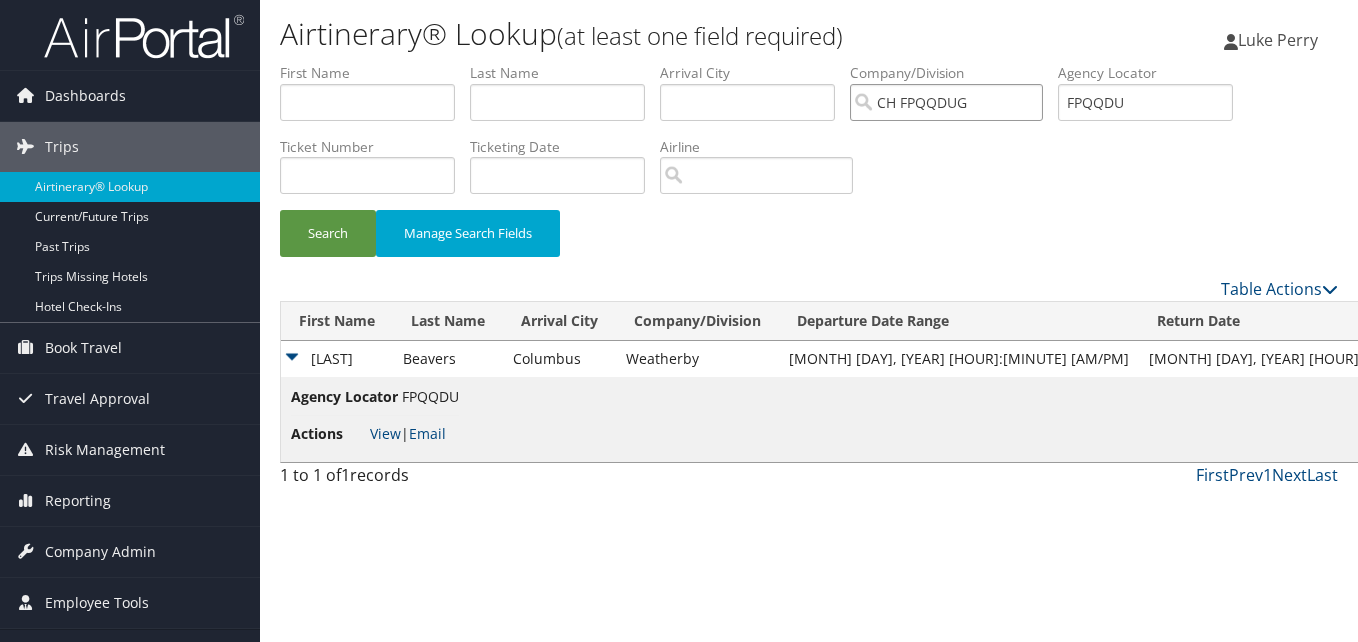 click on "CH FPQQDUG" at bounding box center (946, 102) 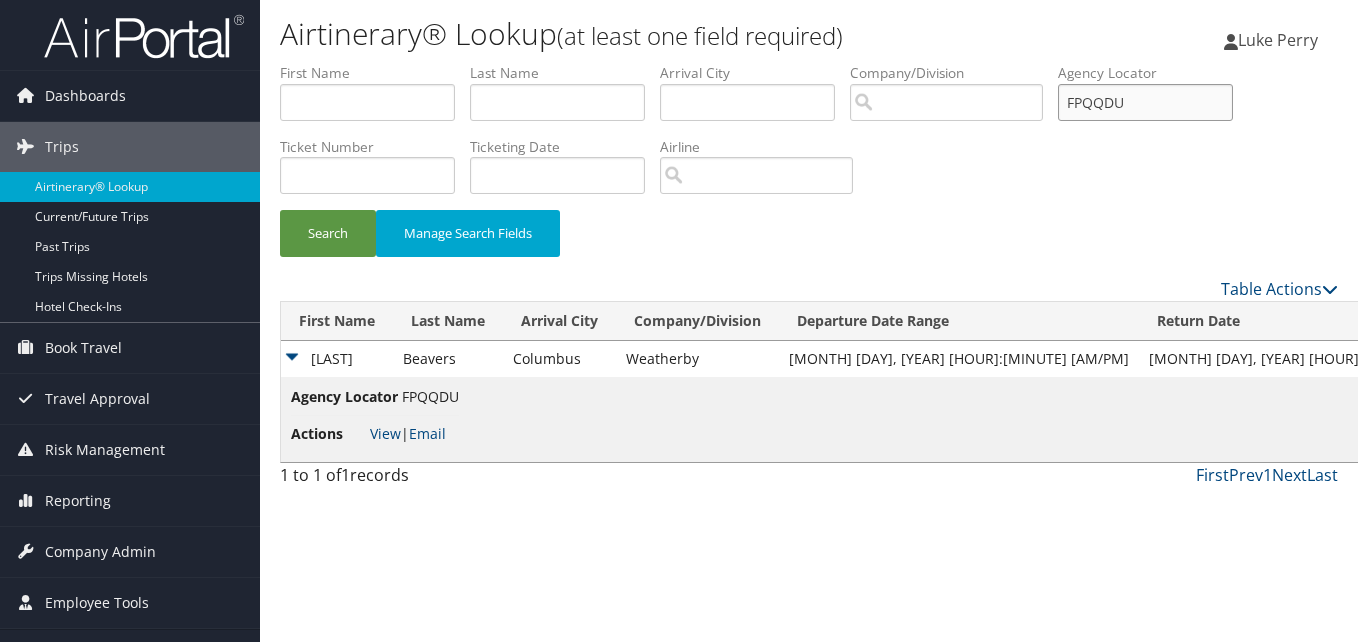 drag, startPoint x: 1174, startPoint y: 107, endPoint x: 1074, endPoint y: 117, distance: 100.49876 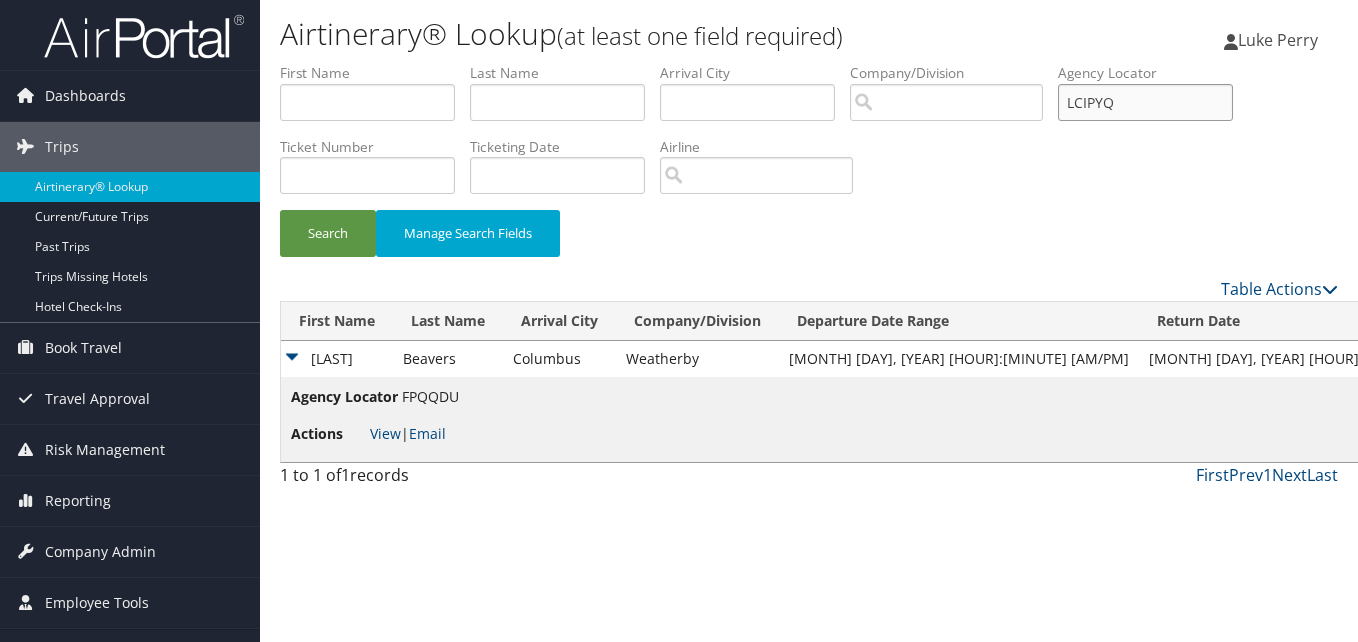 type on "LCIPYQ" 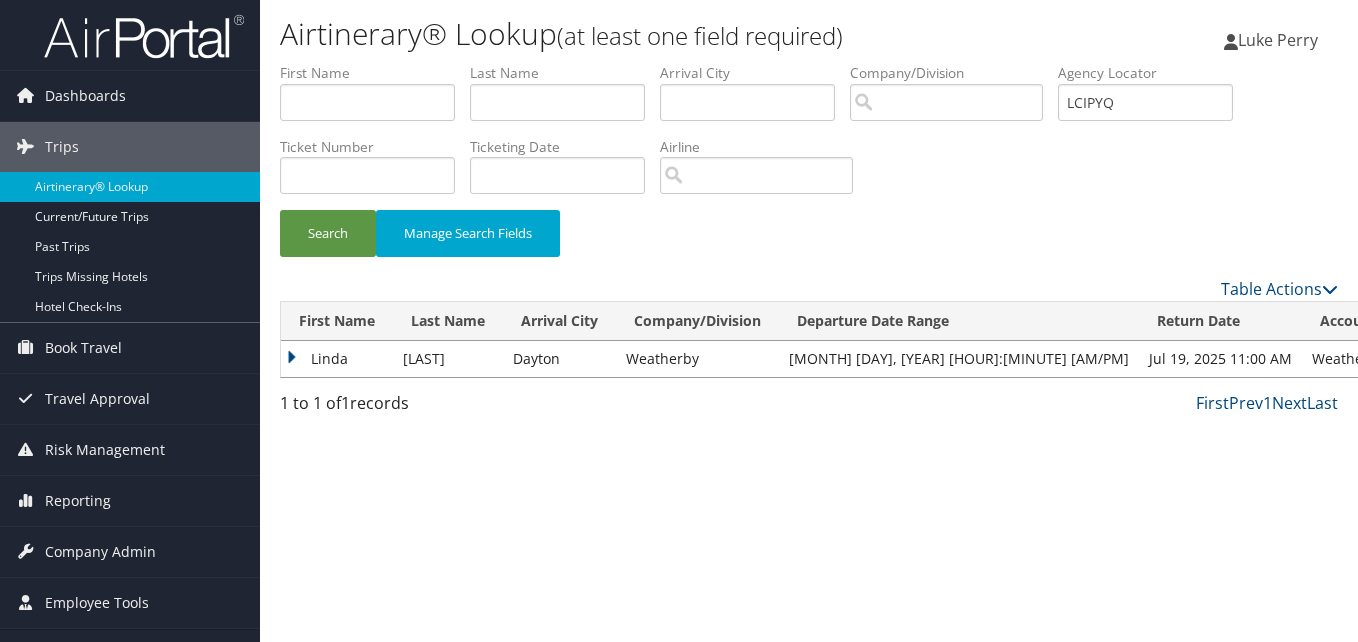 click on "Linda" at bounding box center (337, 359) 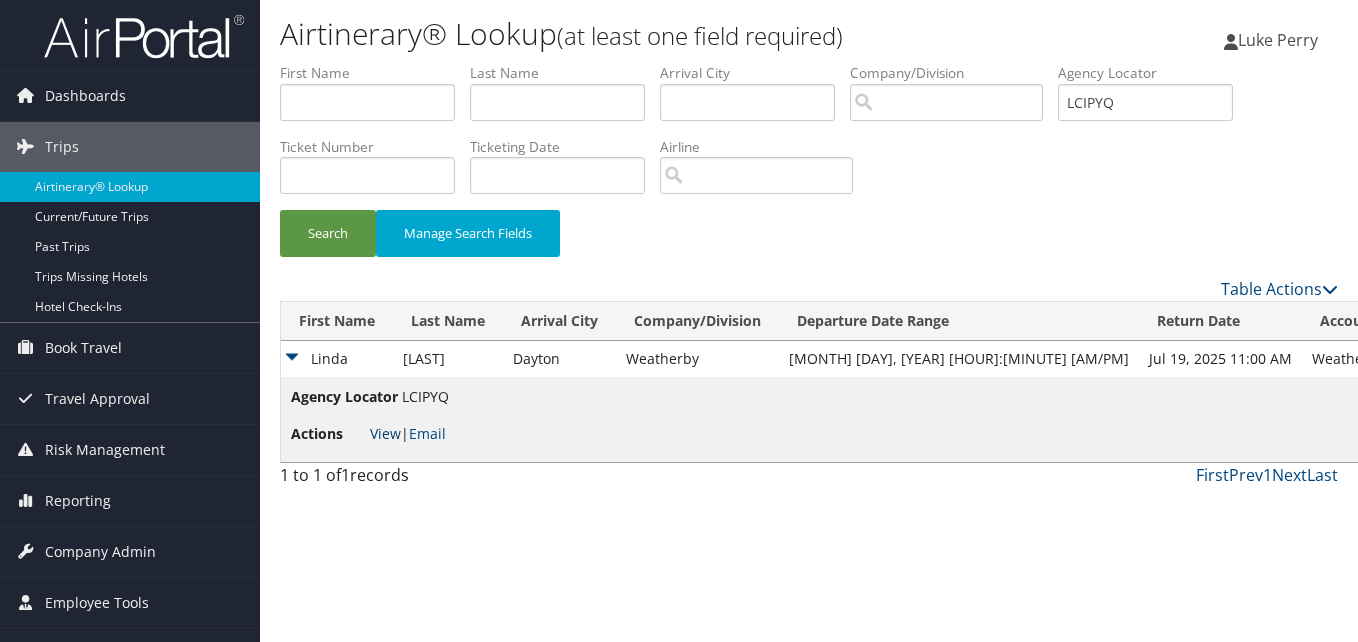 click on "View" at bounding box center (385, 433) 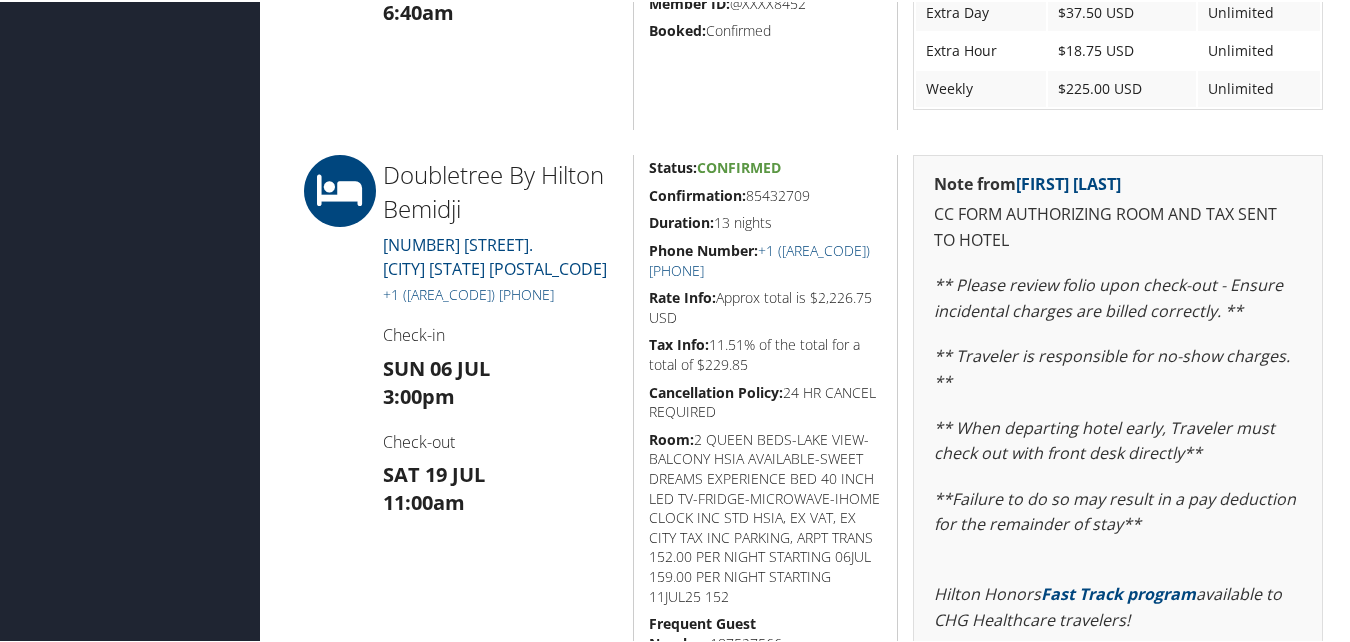 scroll, scrollTop: 1200, scrollLeft: 0, axis: vertical 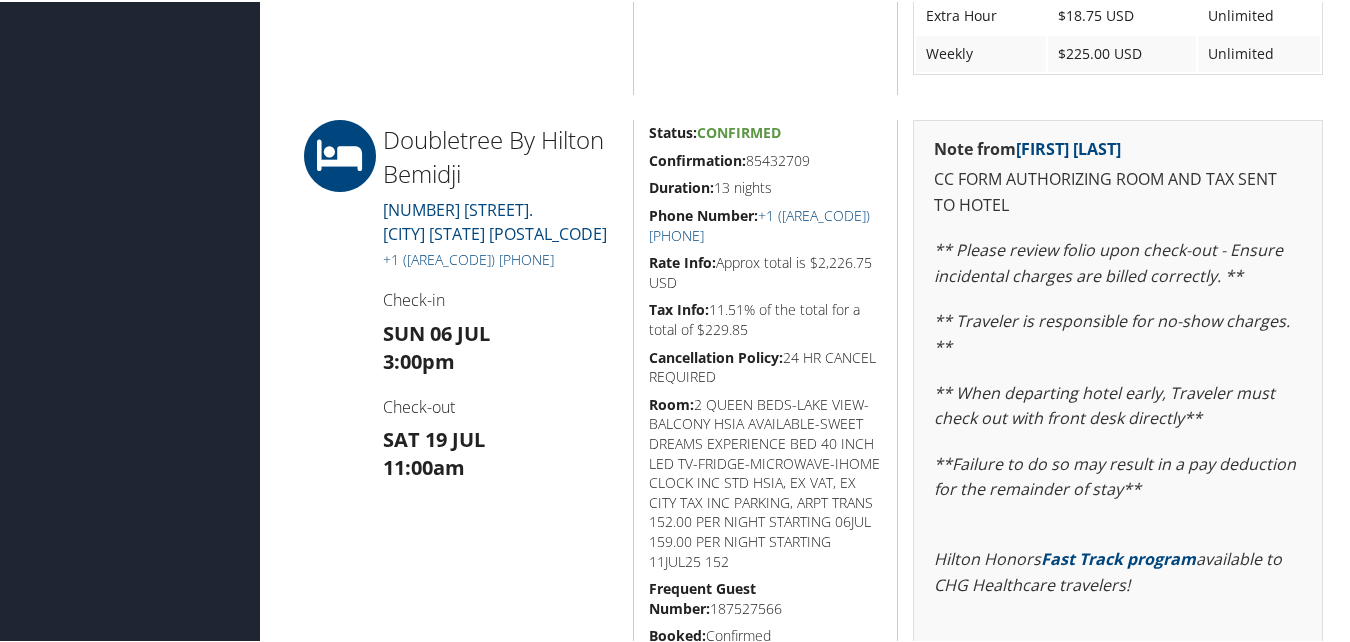 click on "Confirmation:  85432709" at bounding box center (766, 159) 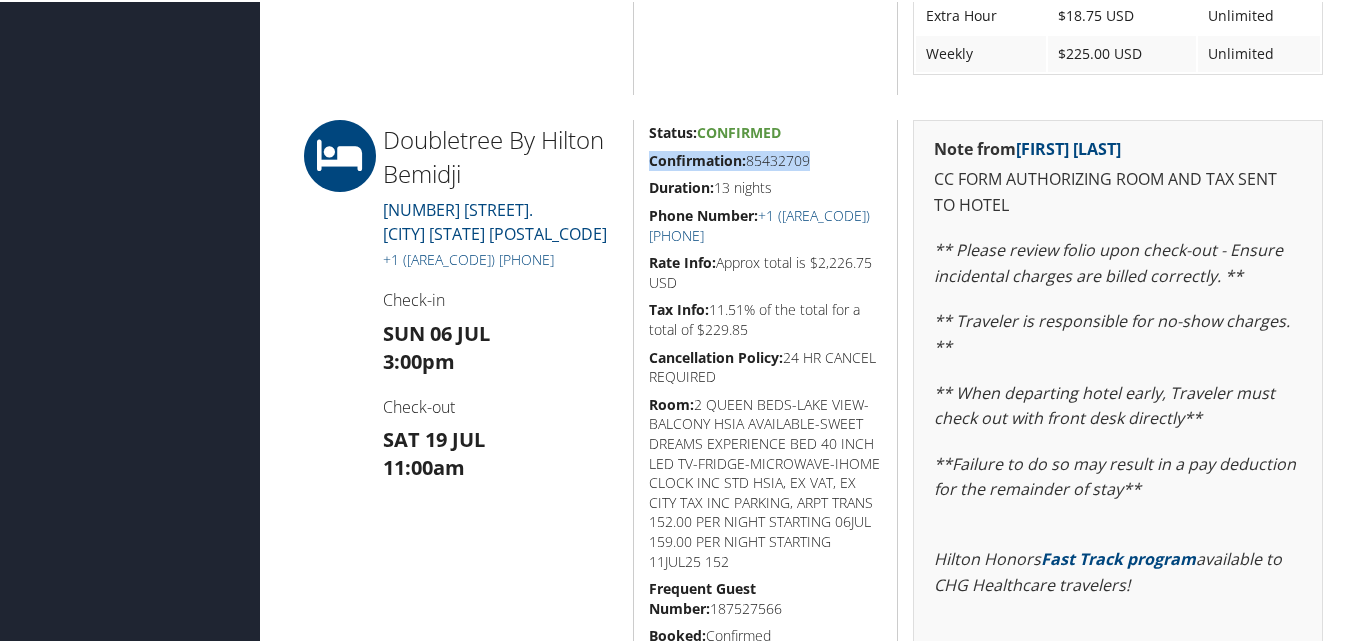 click on "Confirmation:  85432709" at bounding box center [766, 159] 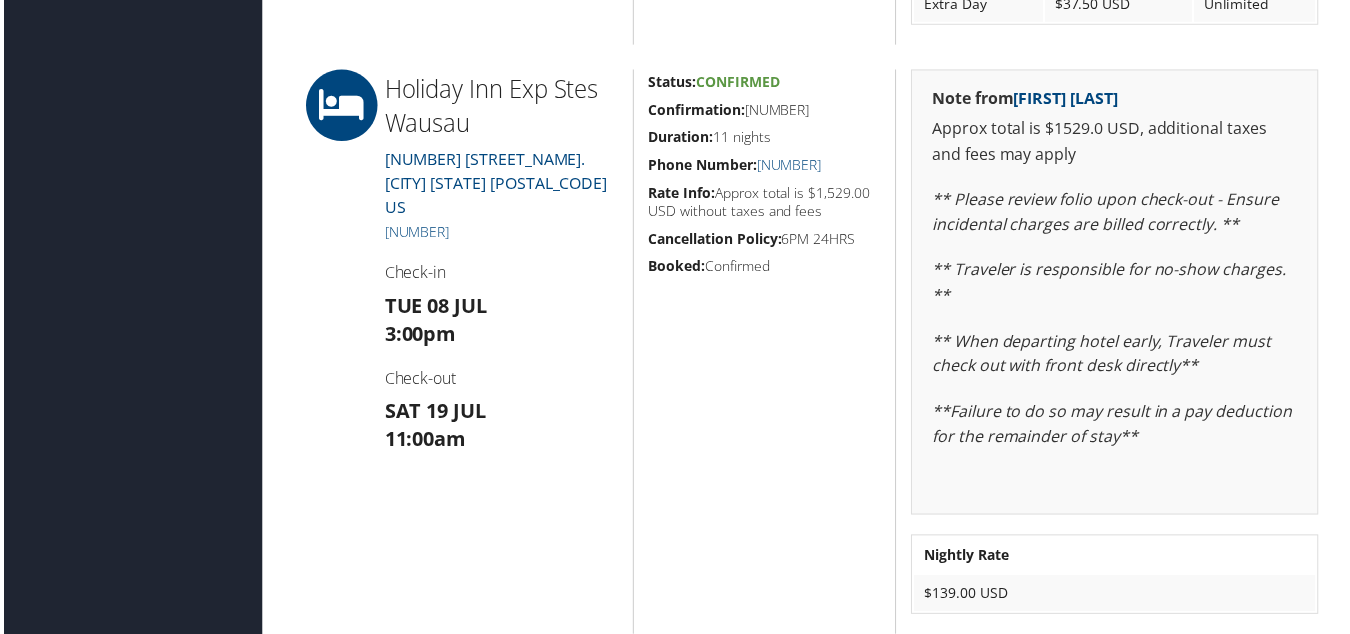 scroll, scrollTop: 2000, scrollLeft: 0, axis: vertical 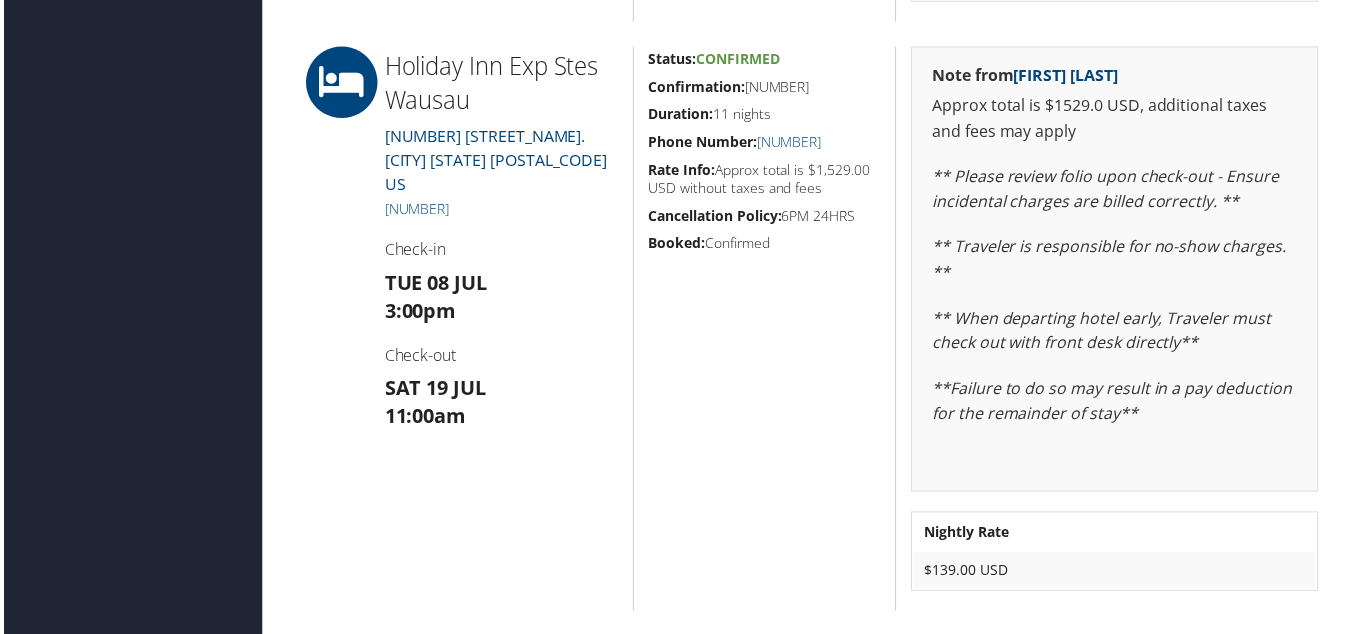 click on "Confirmation:  82476394" at bounding box center (766, 88) 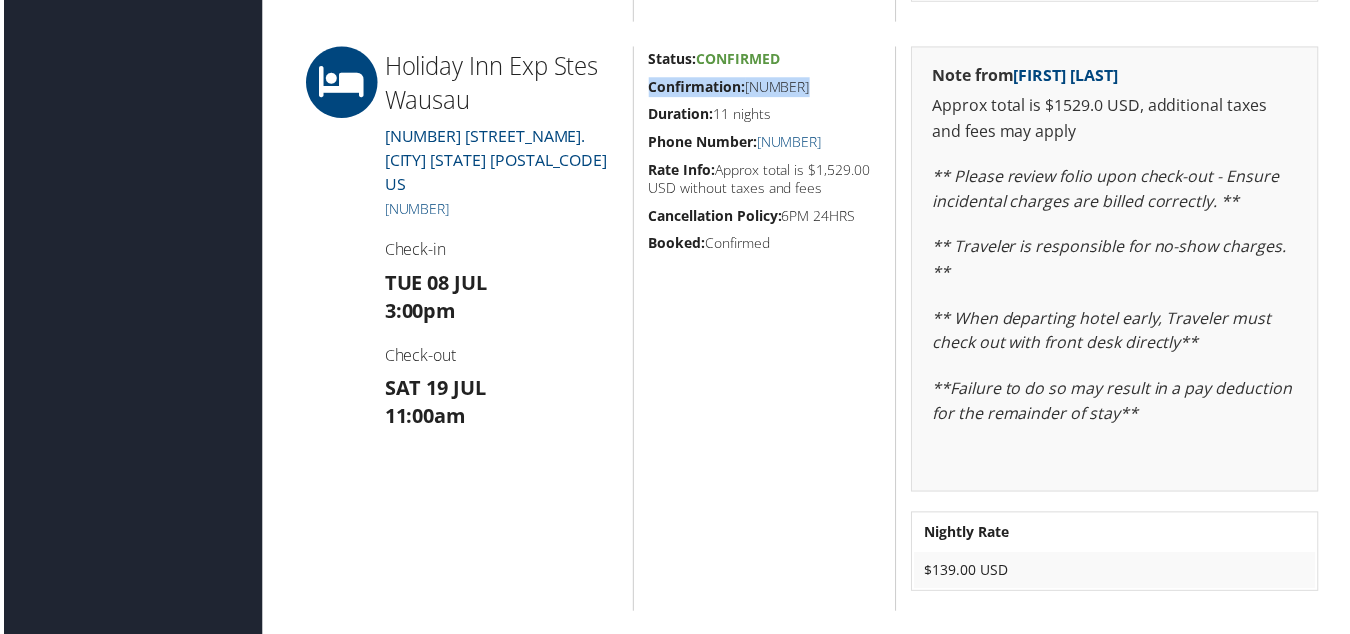 click on "Confirmation:  82476394" at bounding box center [766, 88] 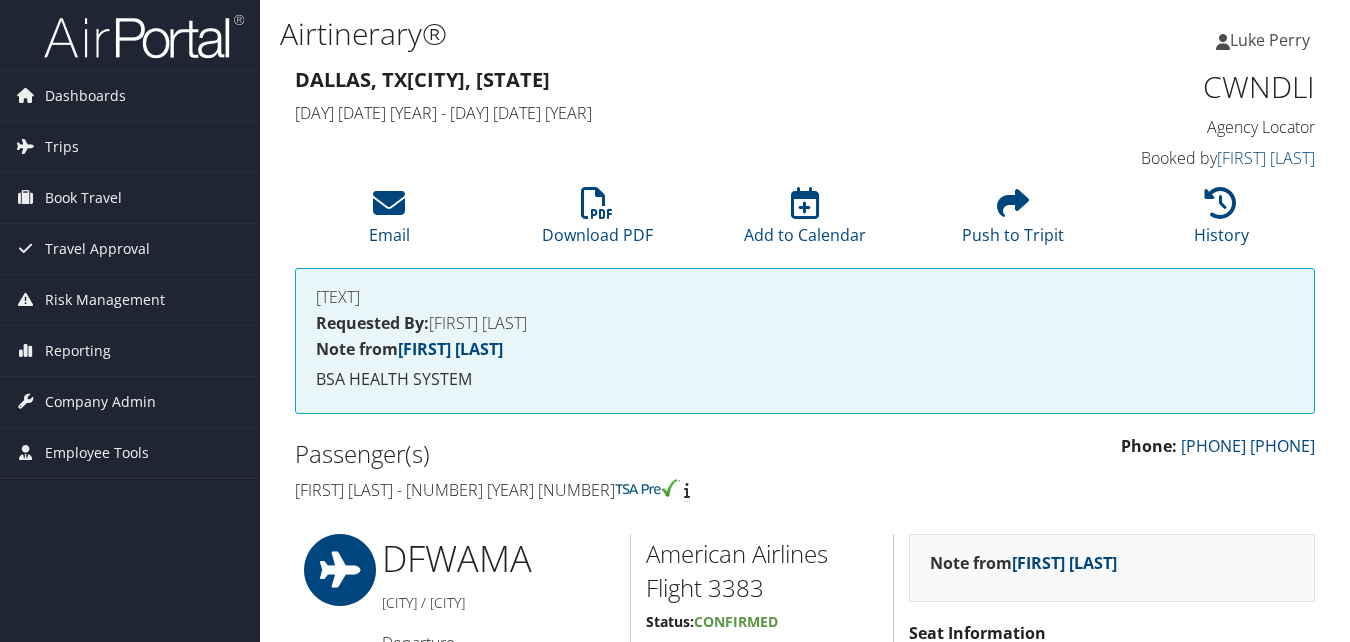 scroll, scrollTop: 1200, scrollLeft: 0, axis: vertical 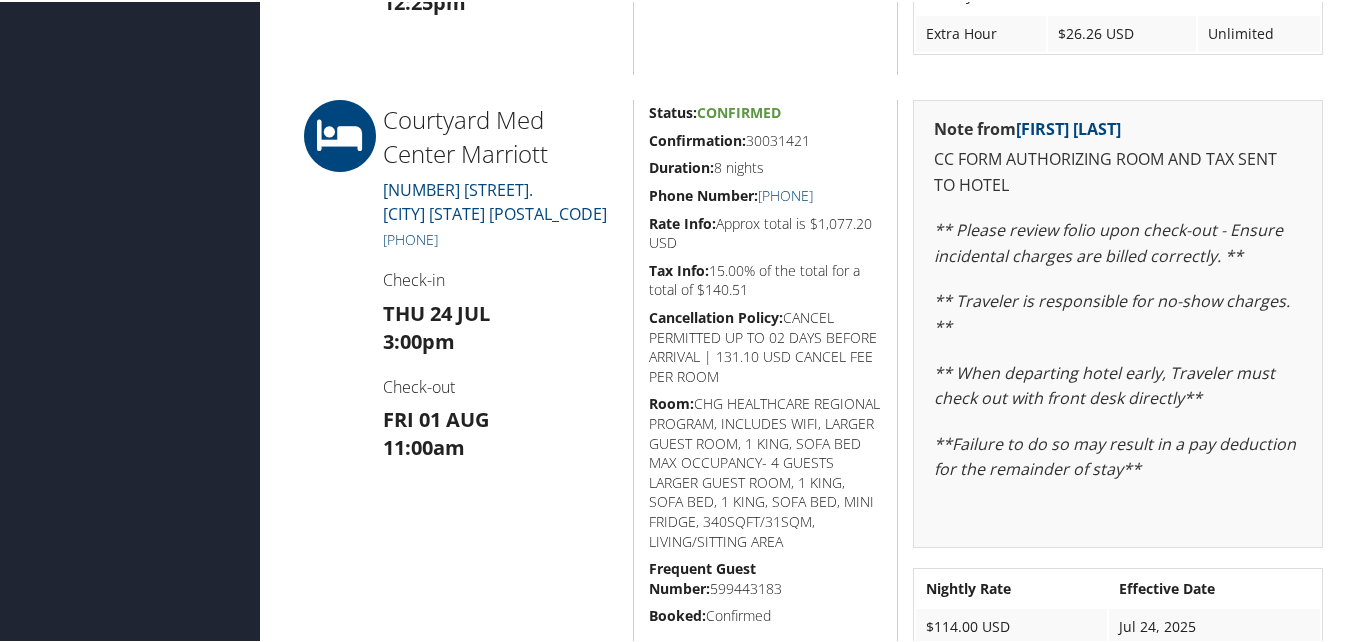 click on "Confirmation:" at bounding box center (697, 138) 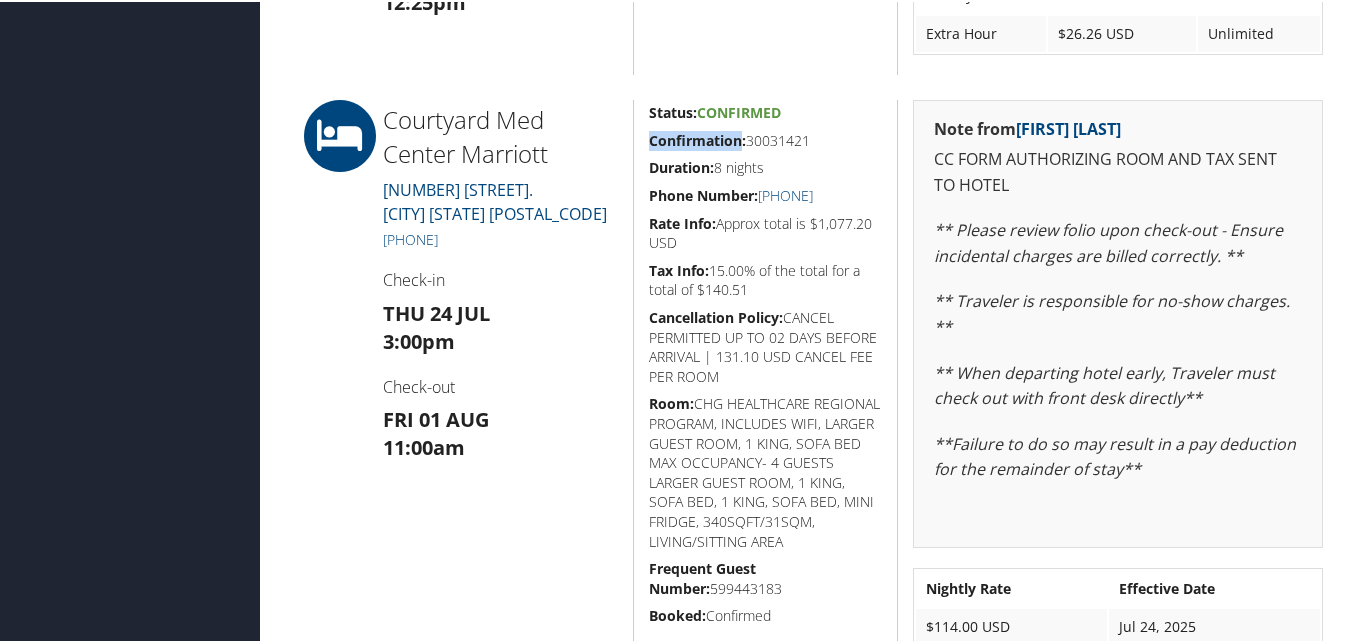 click on "Confirmation:" at bounding box center (697, 138) 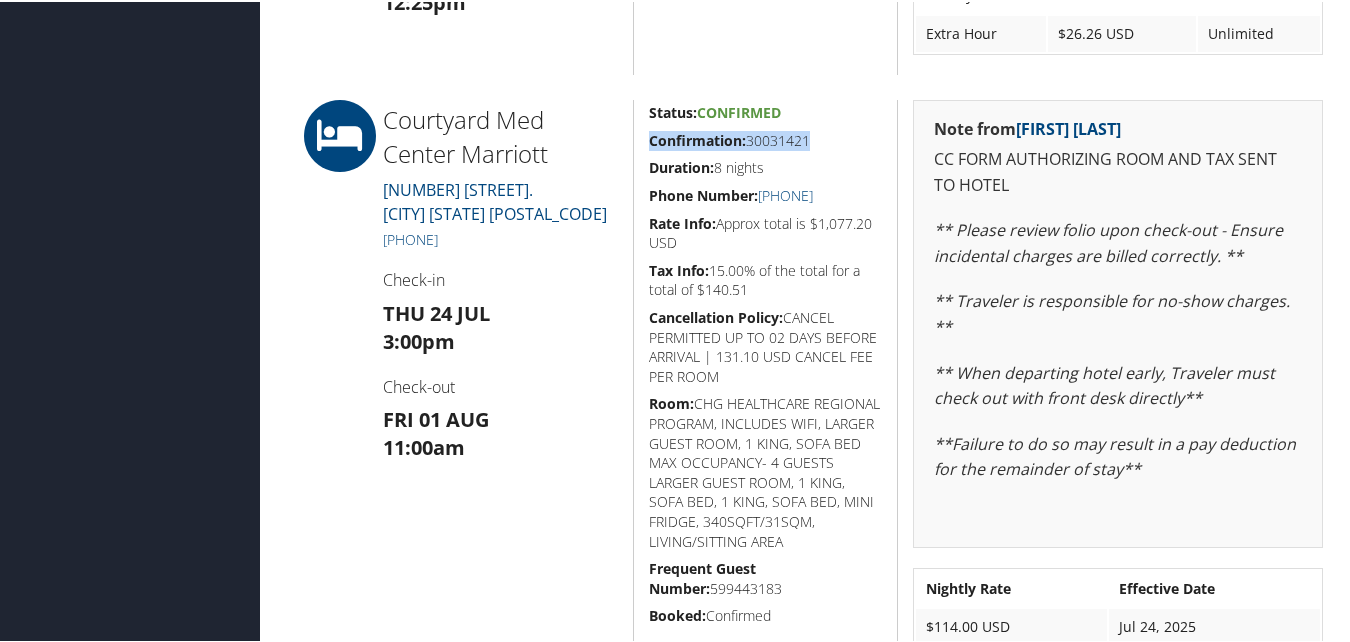 click on "Confirmation:" at bounding box center [697, 138] 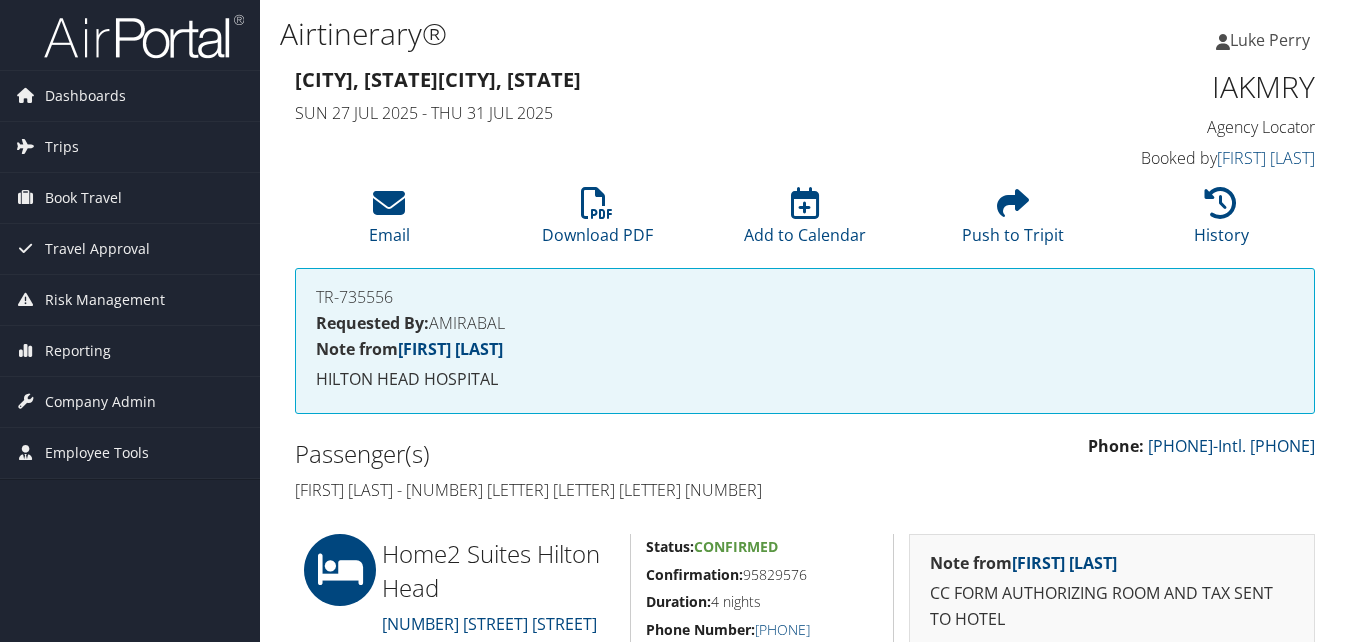 scroll, scrollTop: 400, scrollLeft: 0, axis: vertical 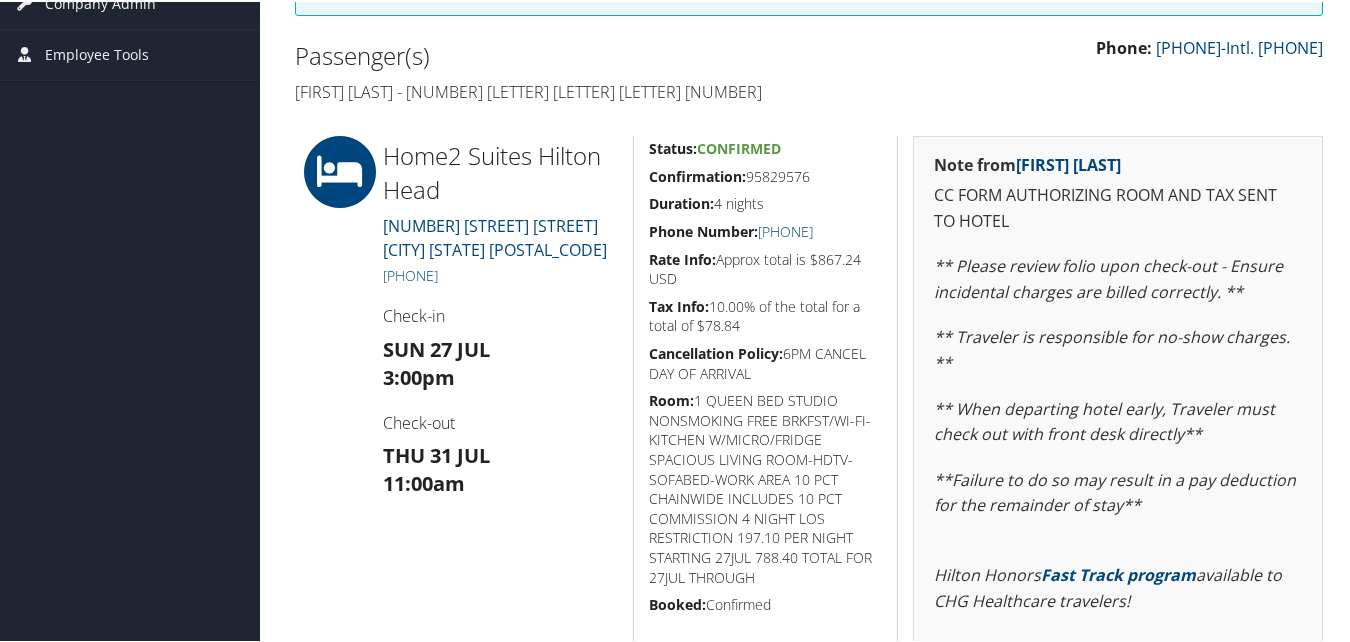 click on "Confirmation:  95829576" at bounding box center [766, 175] 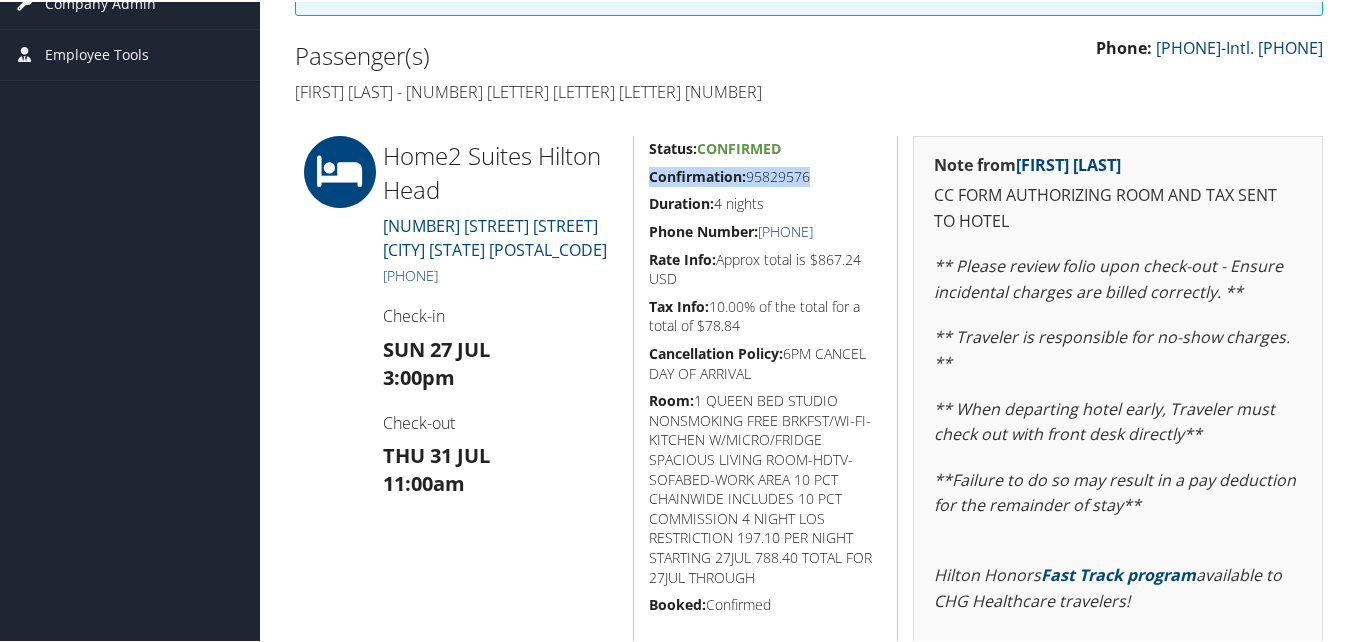 click on "Confirmation:  95829576" at bounding box center [766, 175] 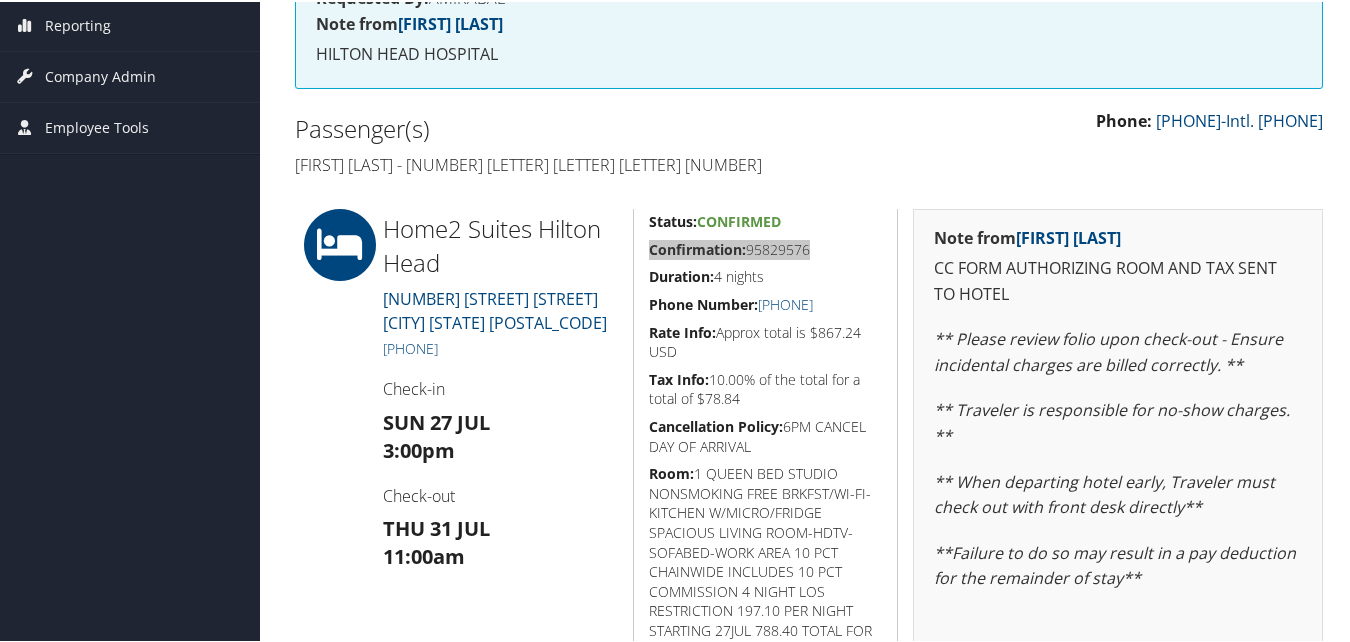 scroll, scrollTop: 313, scrollLeft: 0, axis: vertical 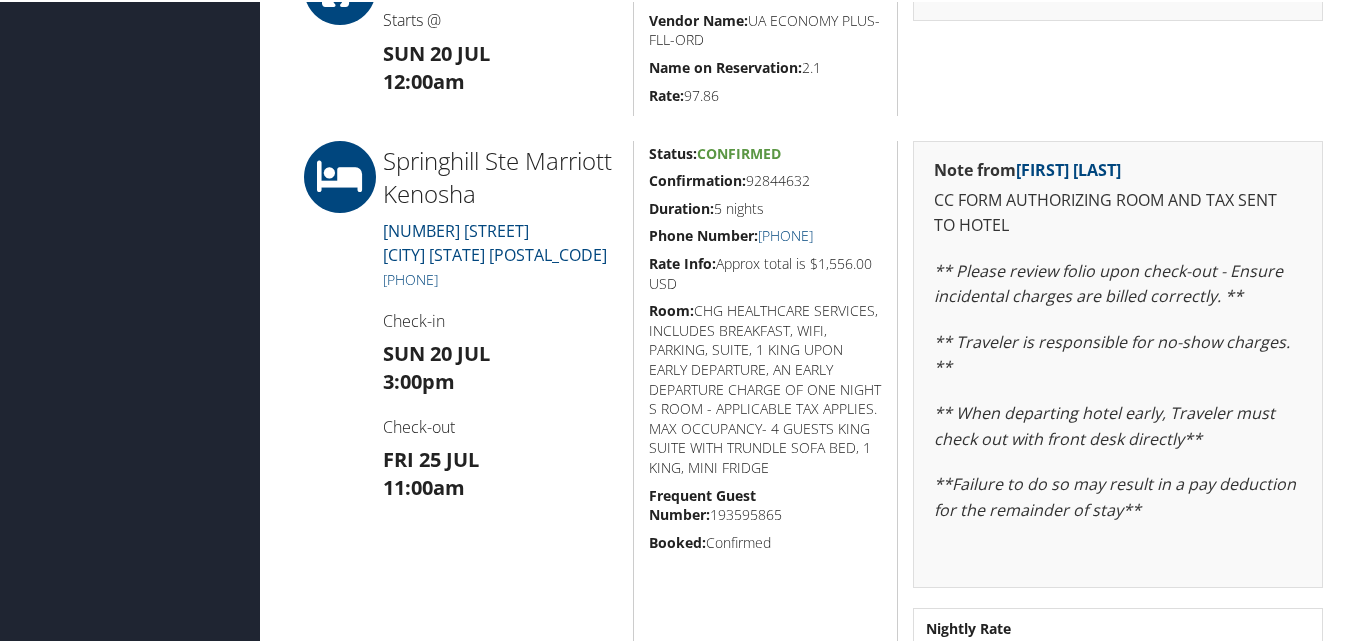 click on "Confirmation:" at bounding box center [697, 178] 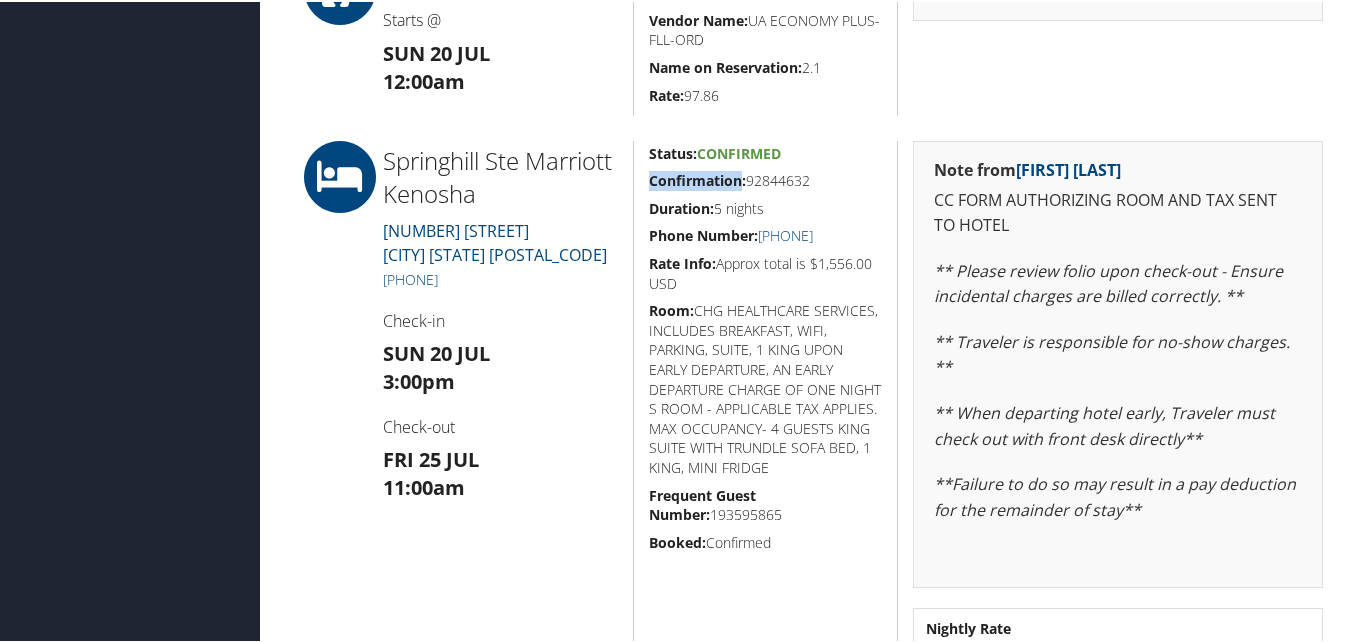 click on "Confirmation:" at bounding box center (697, 178) 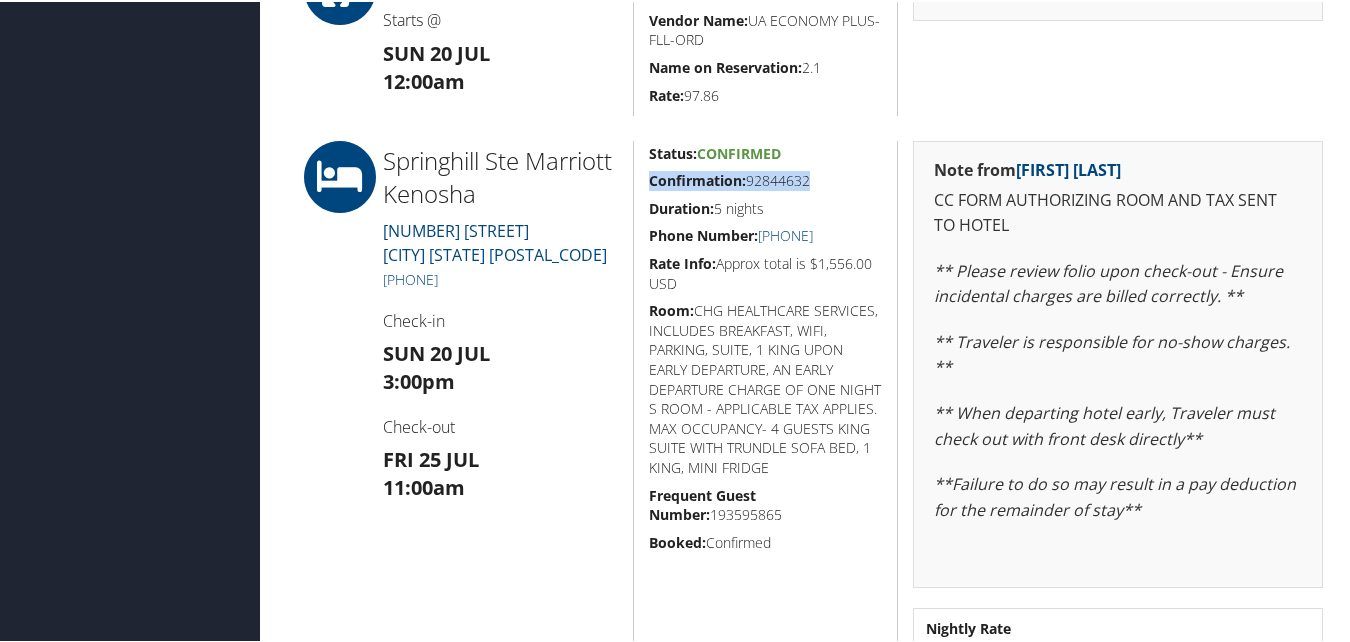 click on "Confirmation:" at bounding box center (697, 178) 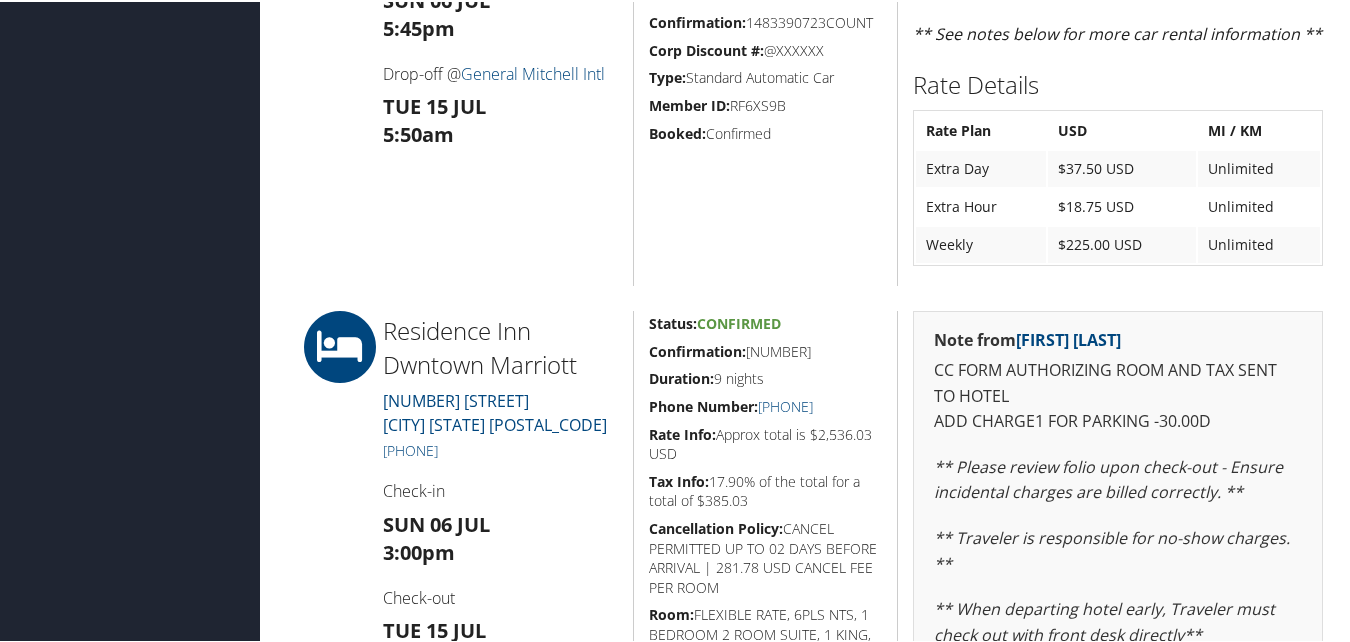 scroll, scrollTop: 1100, scrollLeft: 0, axis: vertical 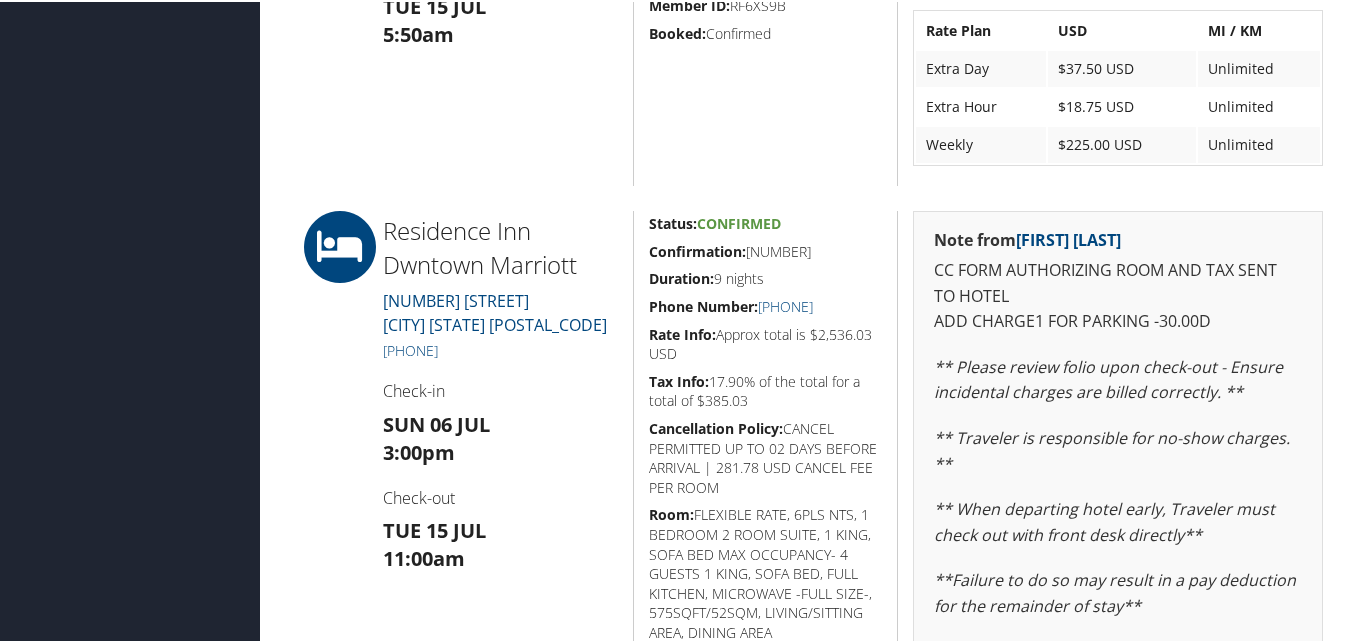 click on "Confirmation:" at bounding box center [697, 249] 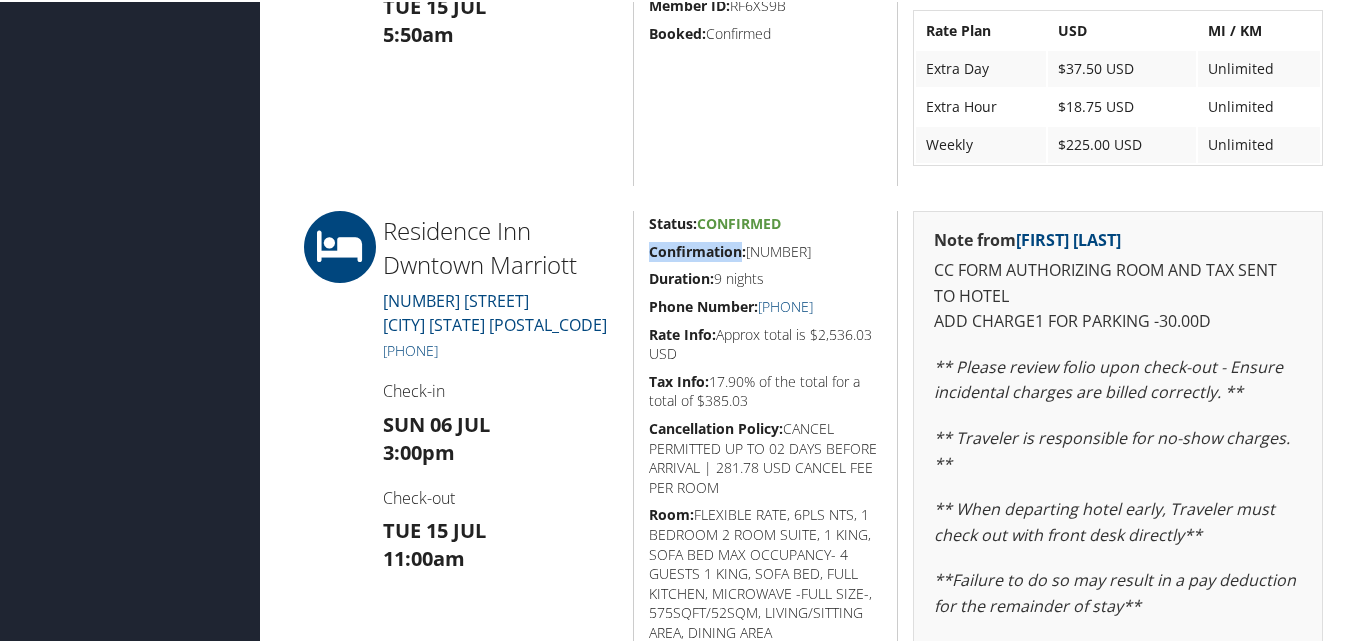click on "Confirmation:" at bounding box center [697, 249] 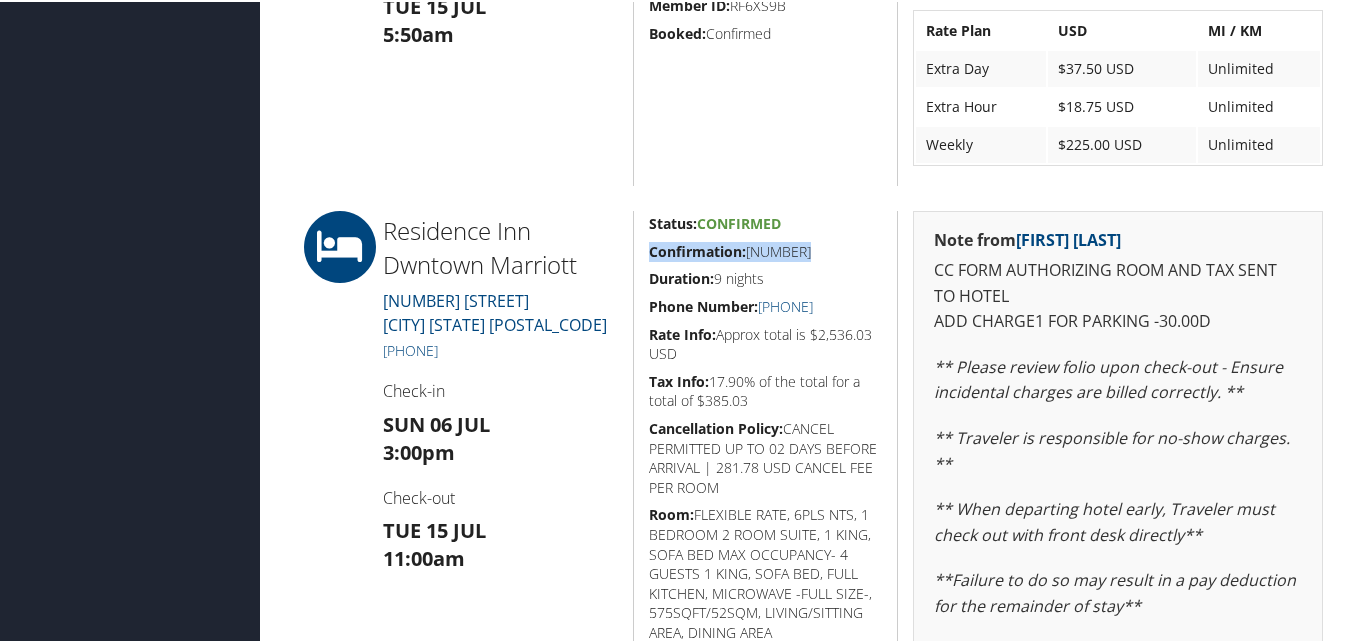 click on "Confirmation:" at bounding box center [697, 249] 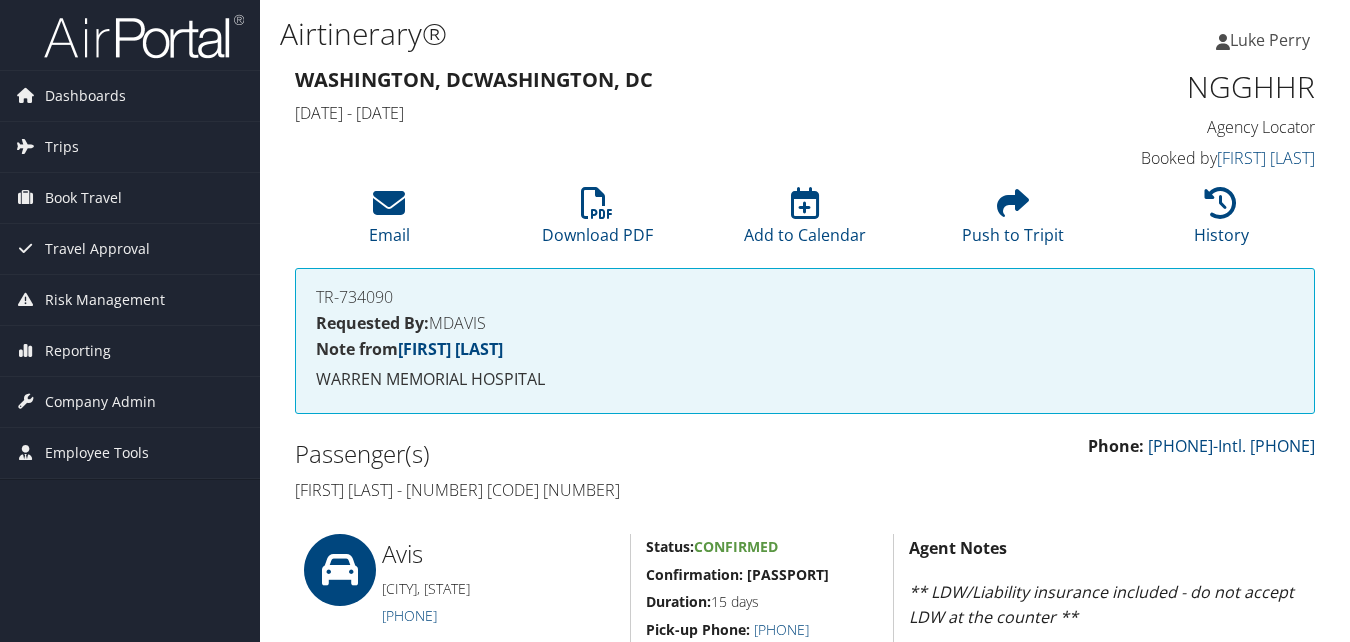 scroll, scrollTop: 800, scrollLeft: 0, axis: vertical 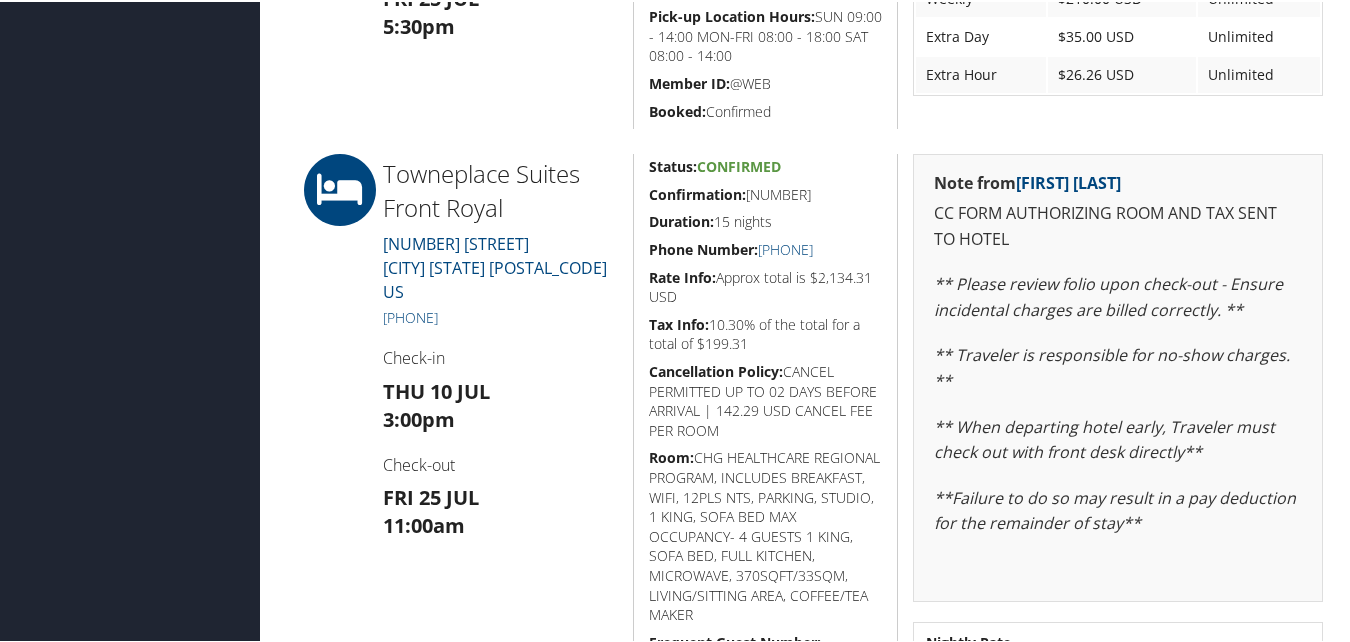 click on "Confirmation:" at bounding box center (697, 192) 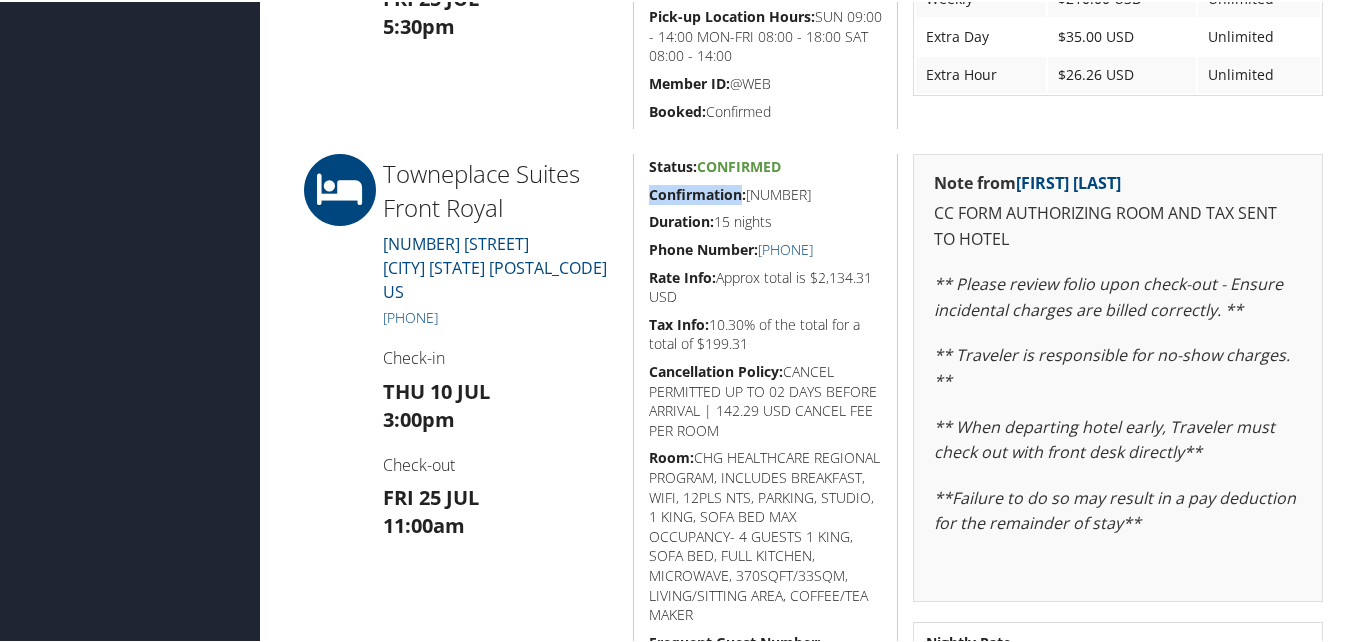 click on "Confirmation:" at bounding box center [697, 192] 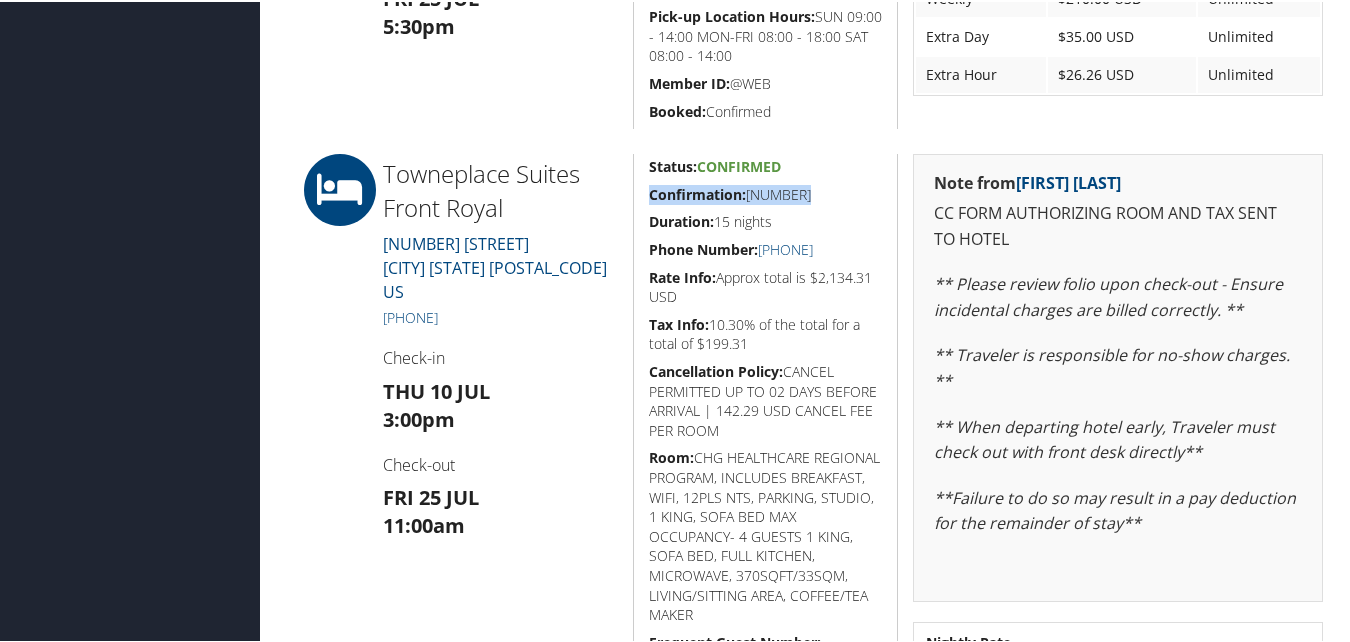 click on "Confirmation:" at bounding box center [697, 192] 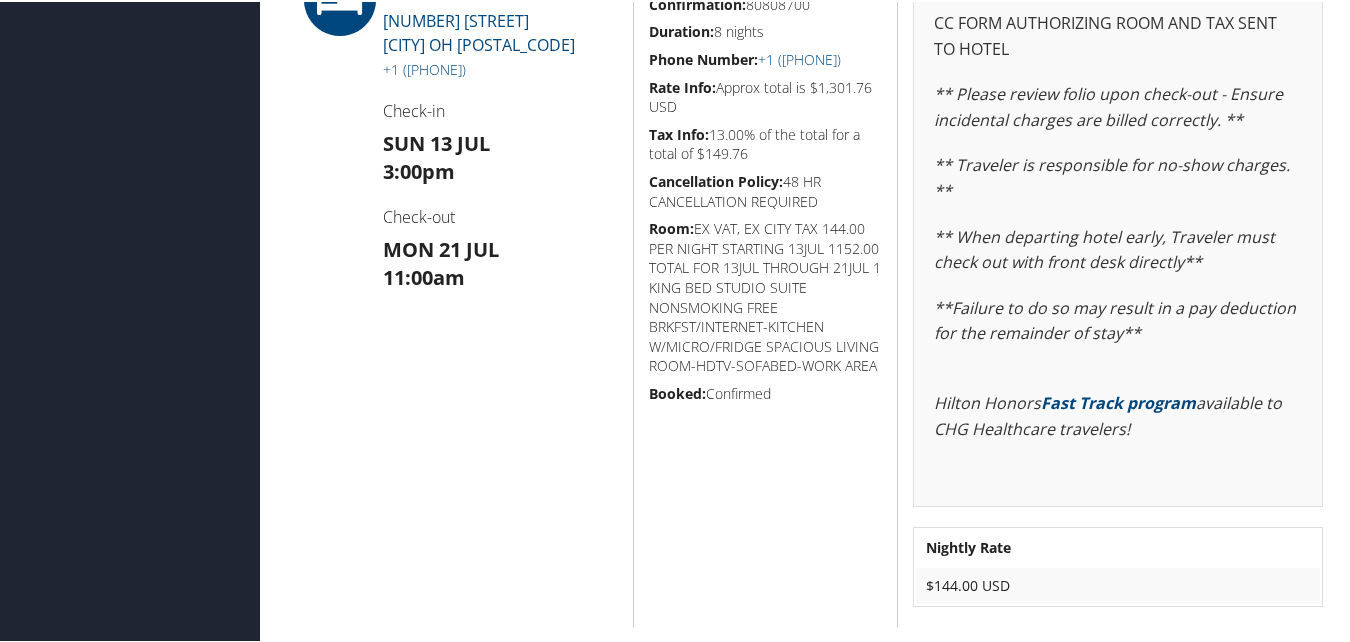 scroll, scrollTop: 1700, scrollLeft: 0, axis: vertical 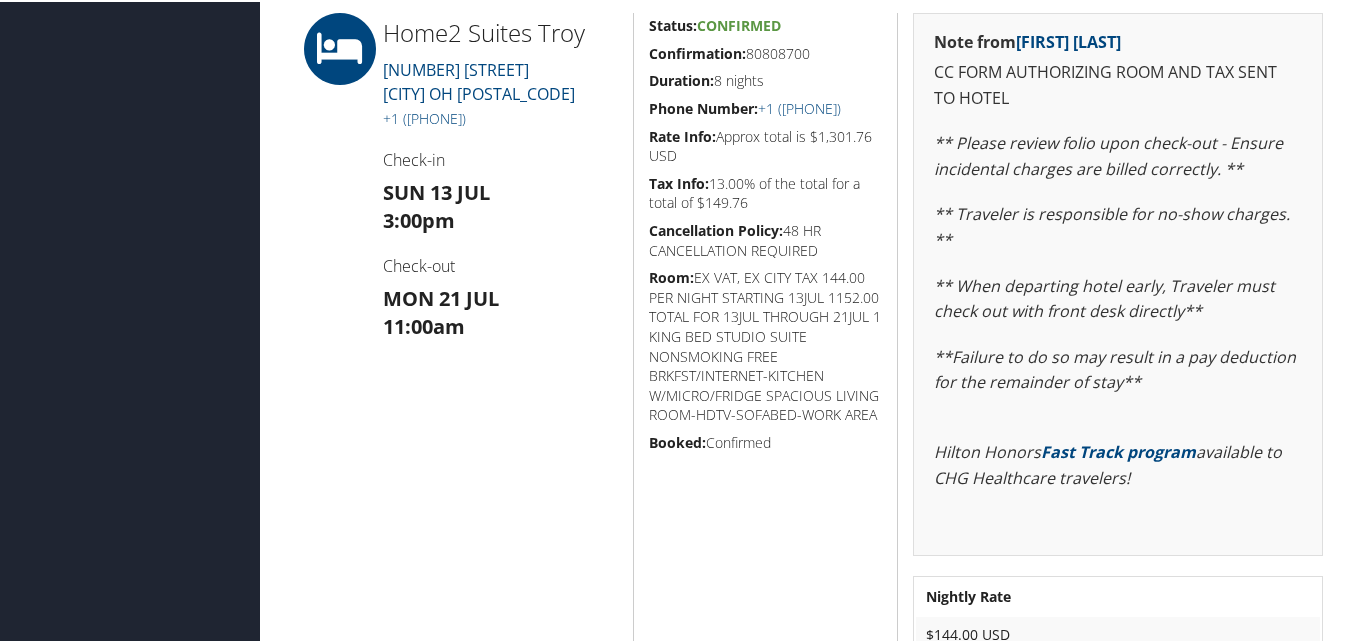click on "Confirmation:" at bounding box center [697, 51] 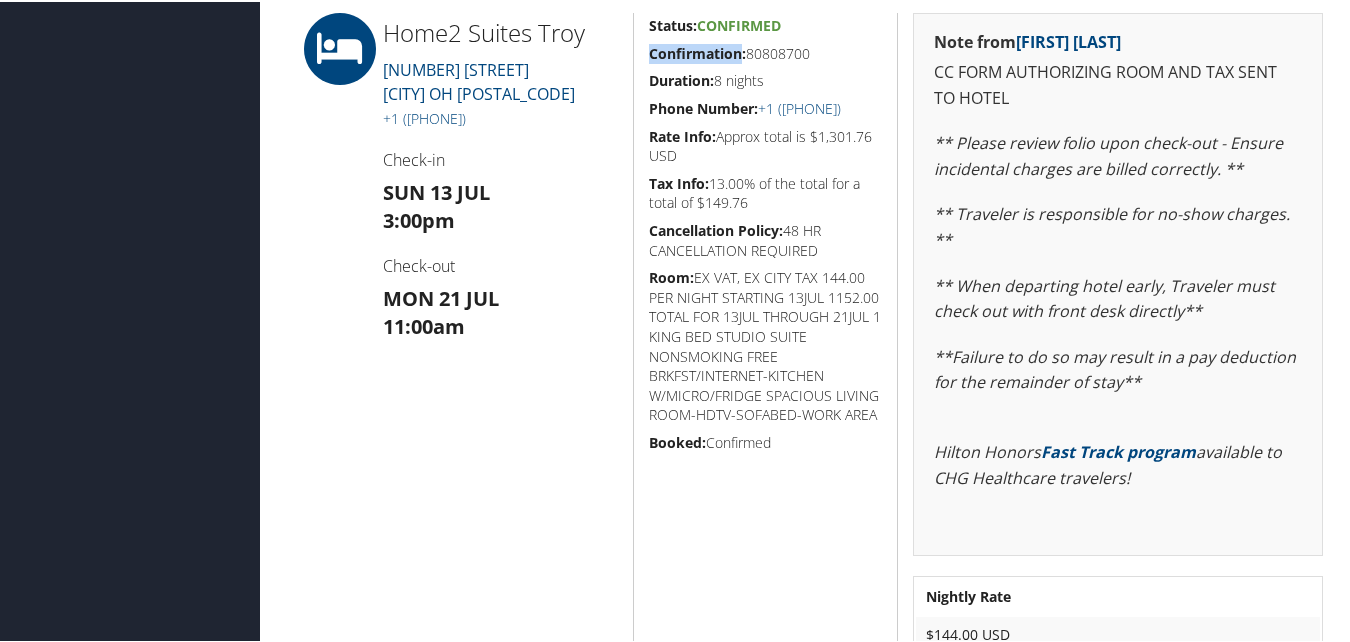 click on "Confirmation:" at bounding box center [697, 51] 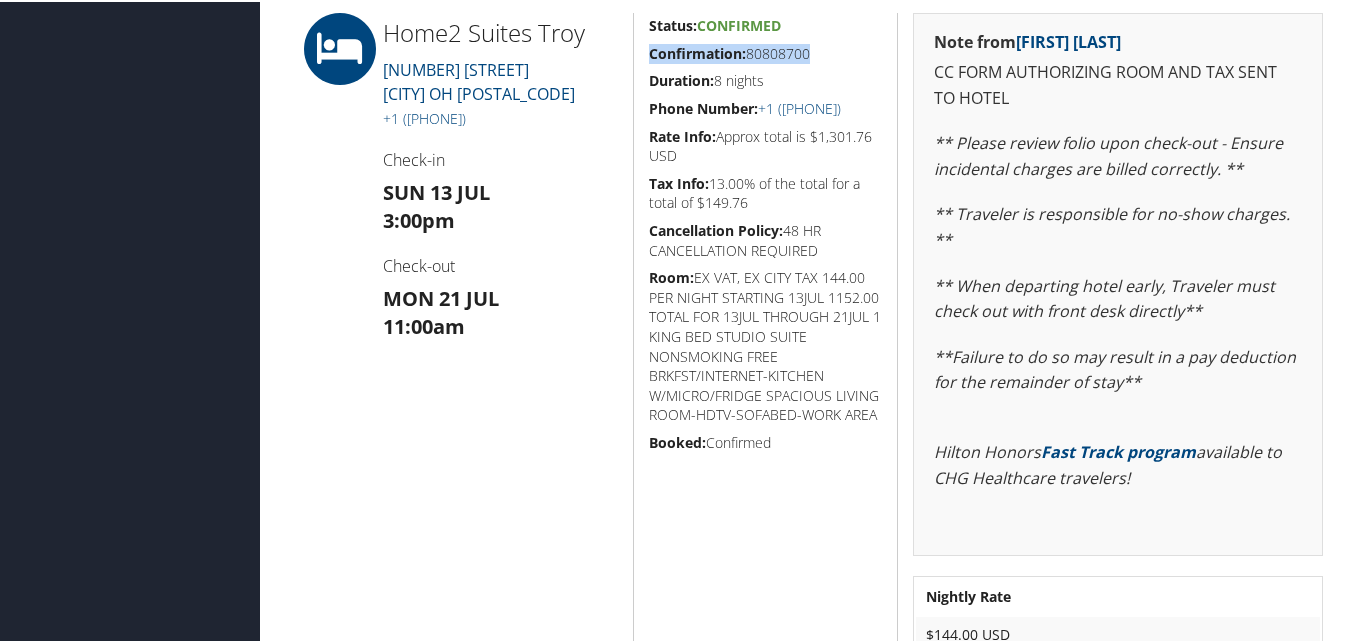 click on "Confirmation:" at bounding box center (697, 51) 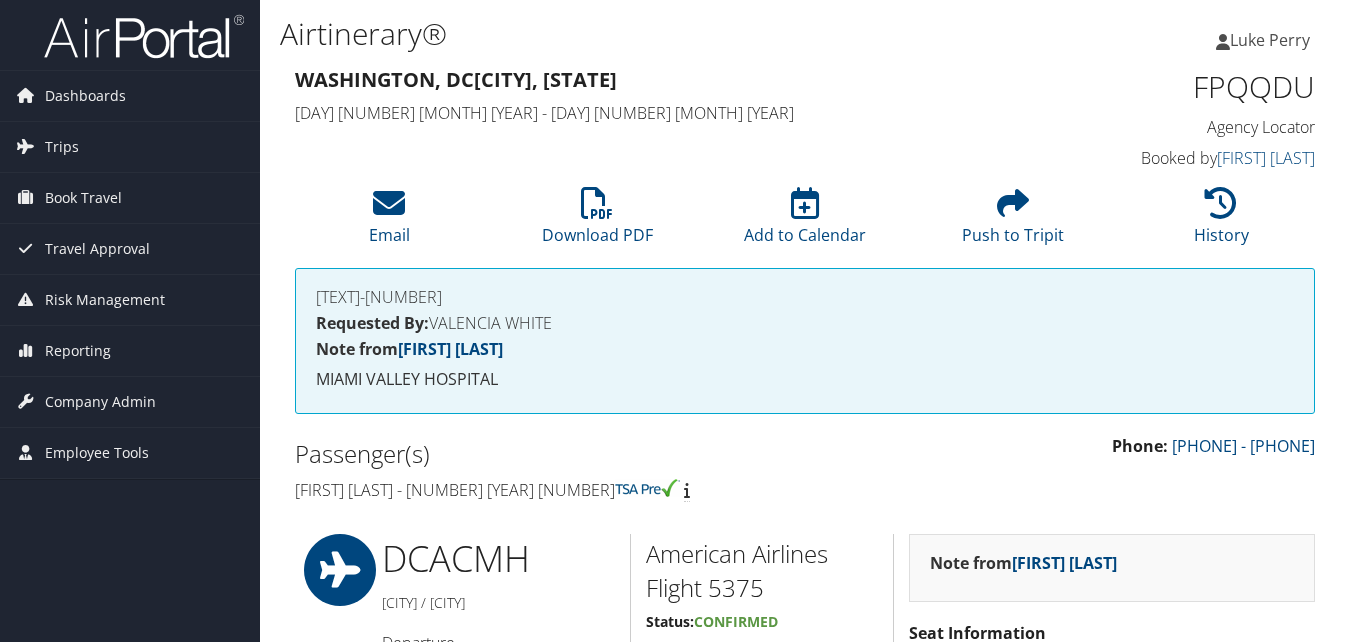 scroll, scrollTop: 1300, scrollLeft: 0, axis: vertical 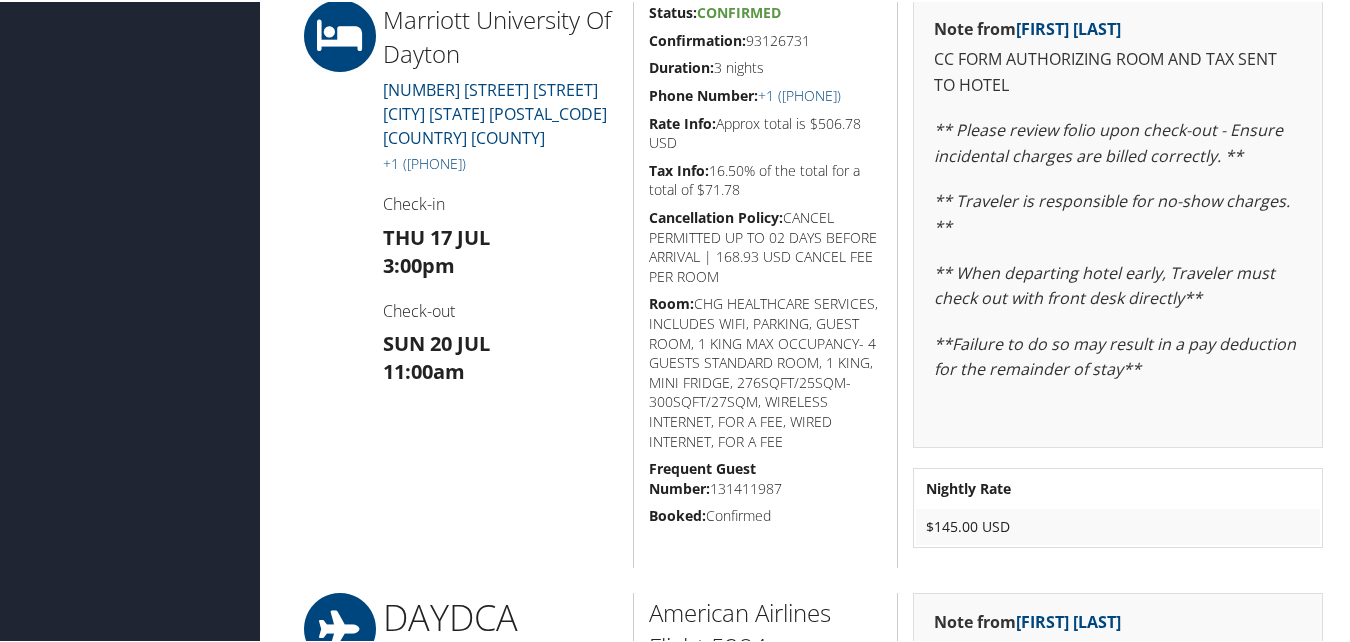 click on "Confirmation: [NUMBER]" at bounding box center [766, 39] 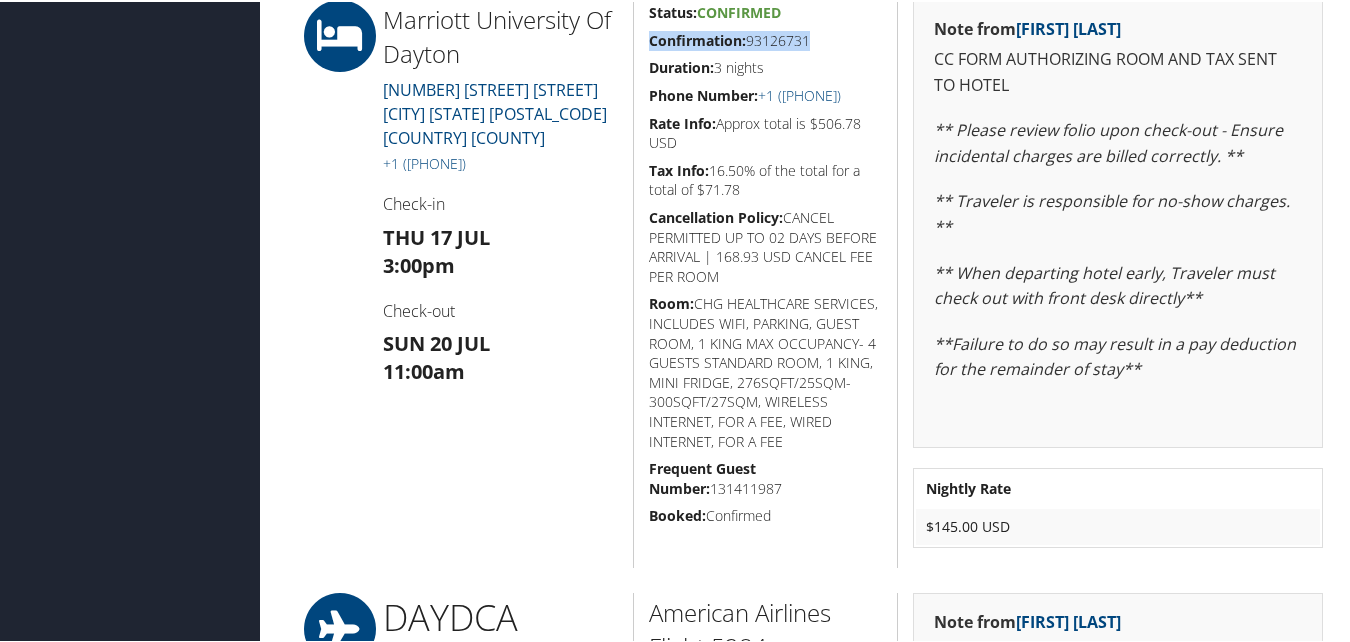 click on "Confirmation:  93126731" at bounding box center [766, 39] 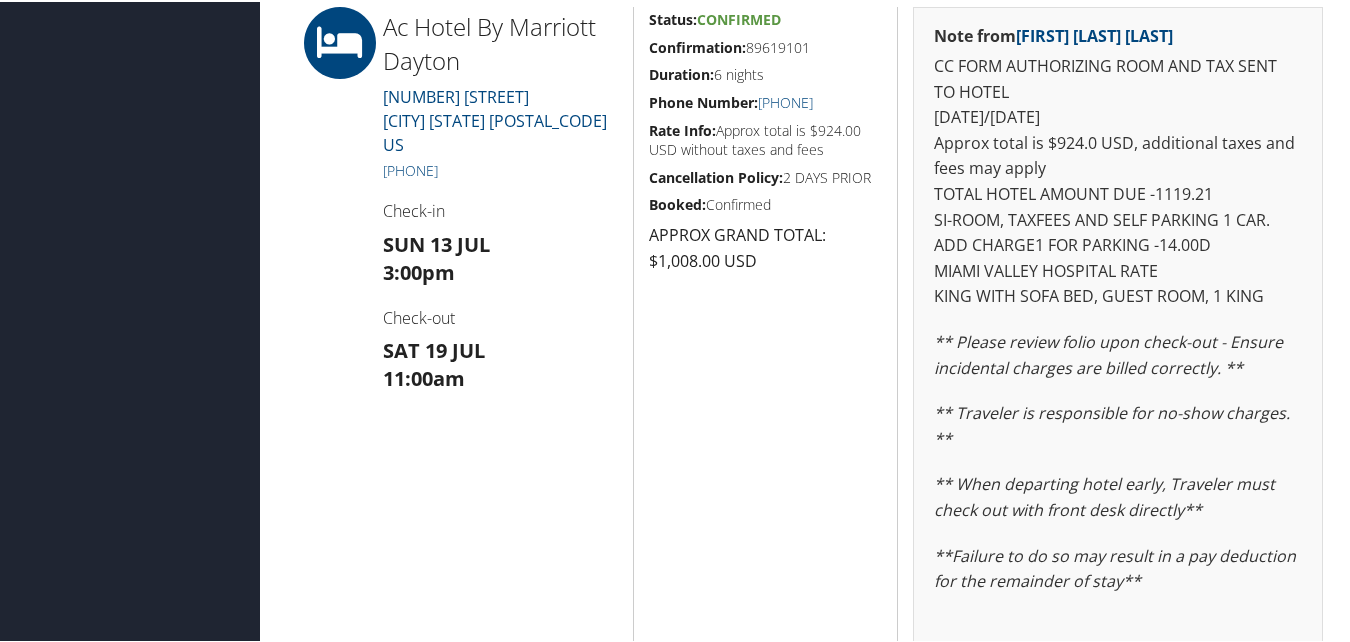 scroll, scrollTop: 900, scrollLeft: 0, axis: vertical 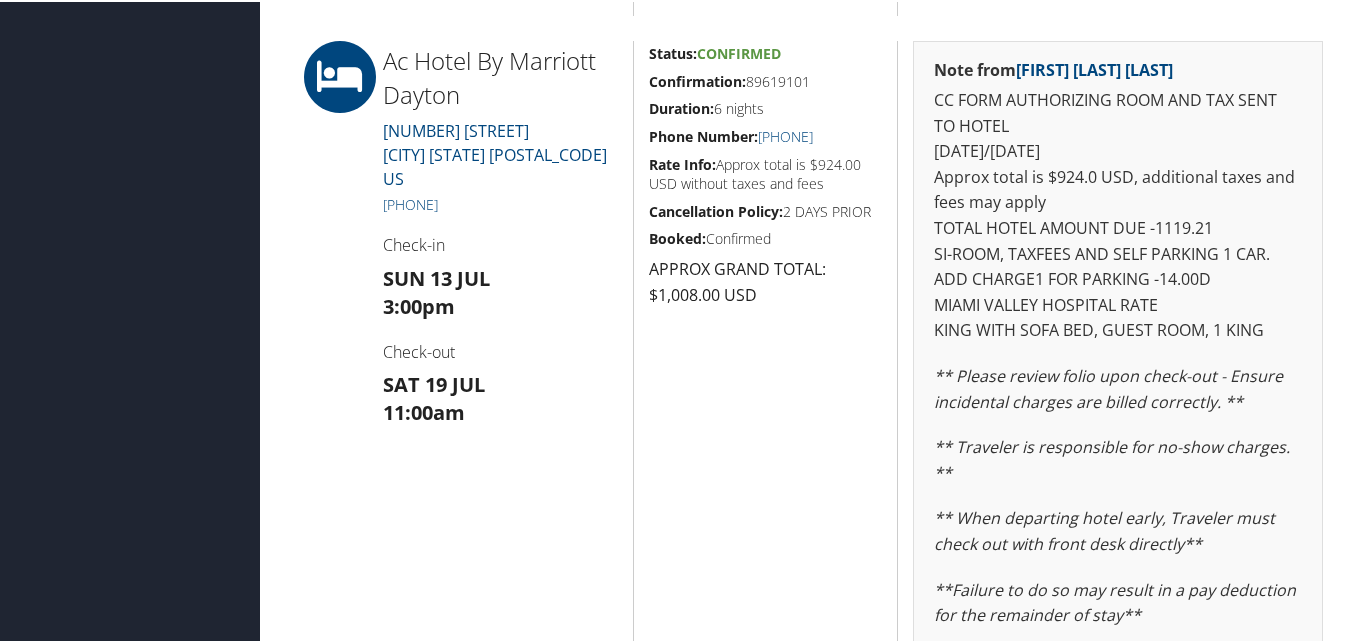 click on "Confirmation:  89619101" at bounding box center [766, 80] 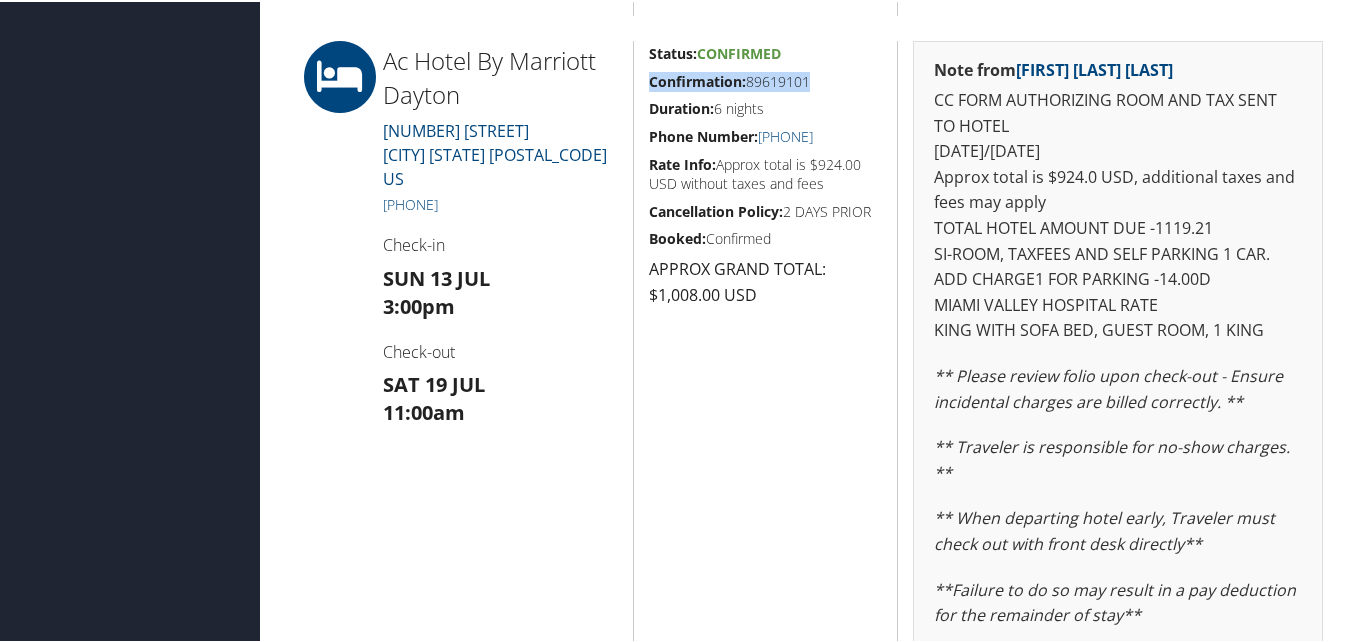 click on "Confirmation:  89619101" at bounding box center [766, 80] 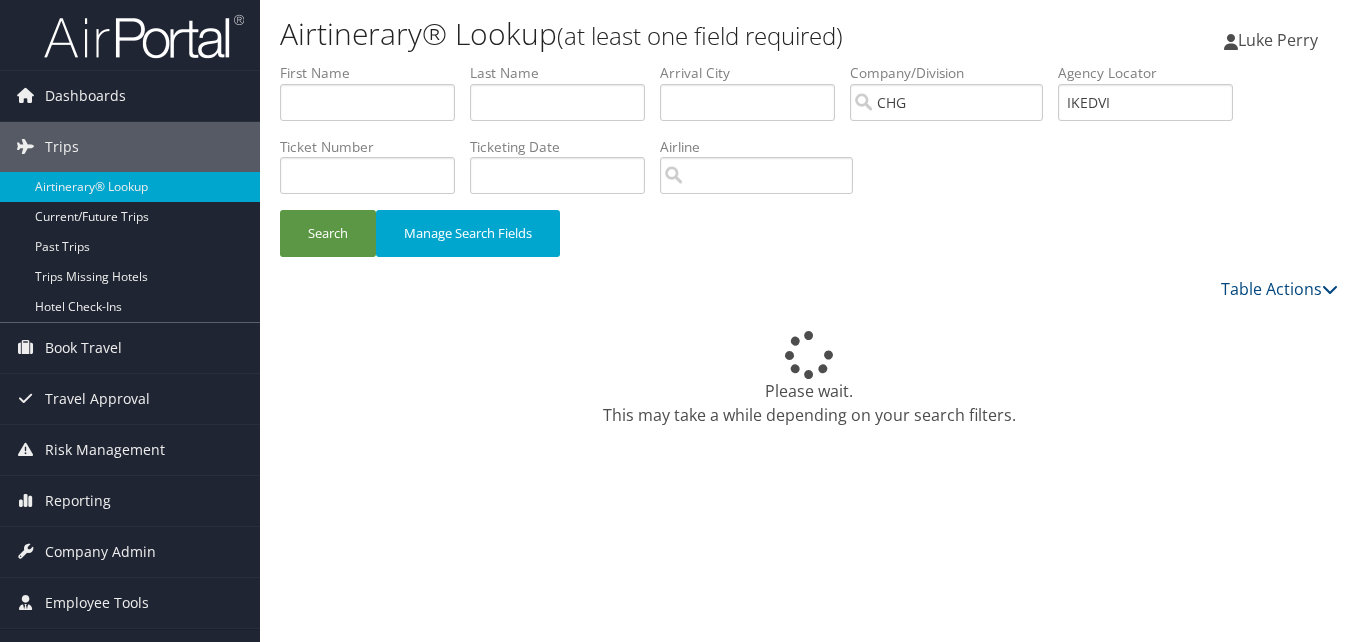 scroll, scrollTop: 0, scrollLeft: 0, axis: both 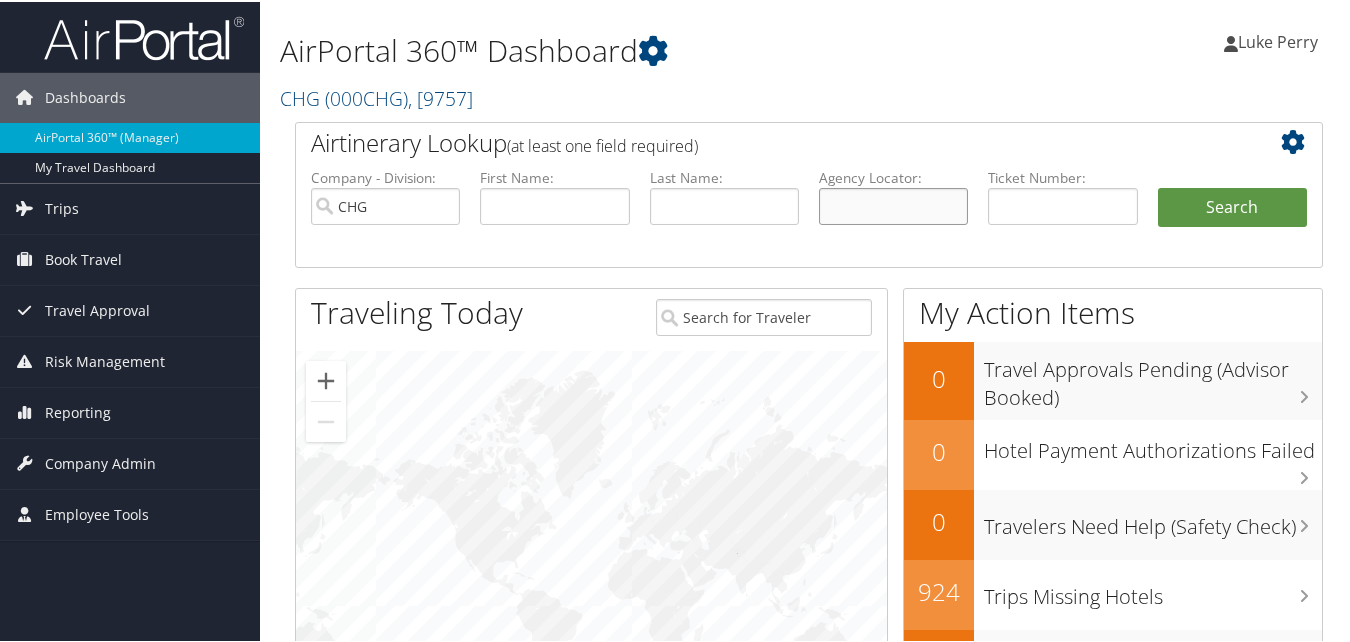click at bounding box center [893, 204] 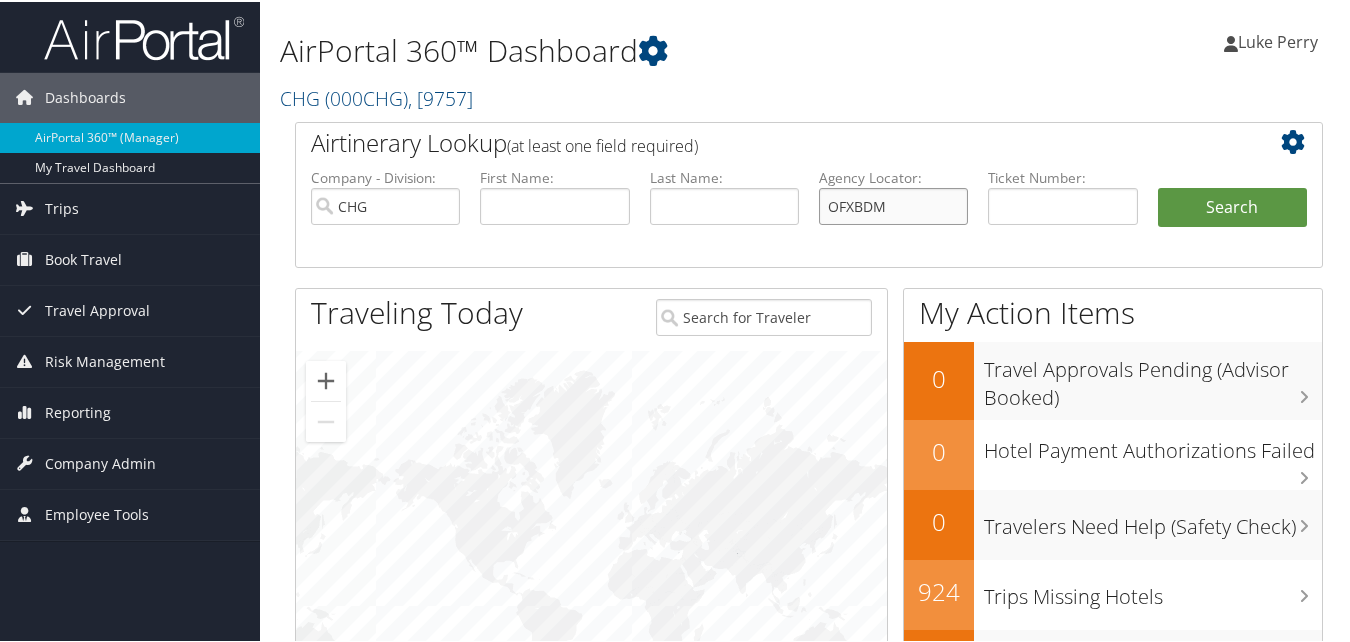 type on "OFXBDM" 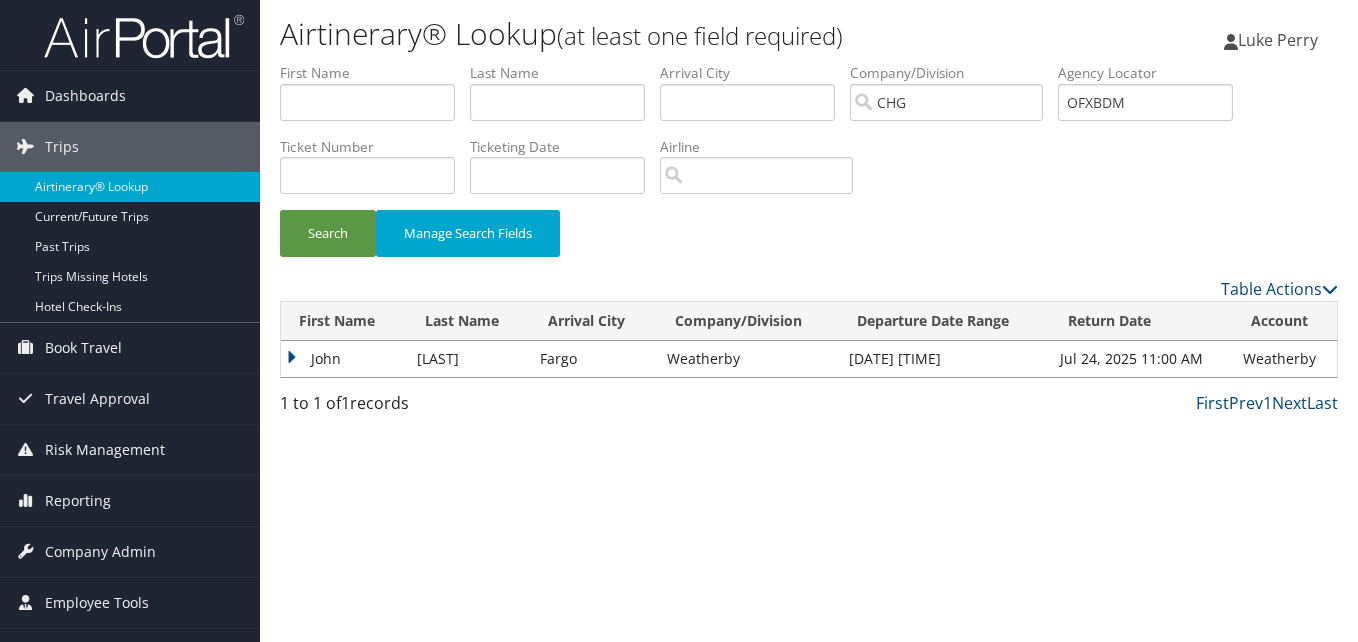 scroll, scrollTop: 0, scrollLeft: 0, axis: both 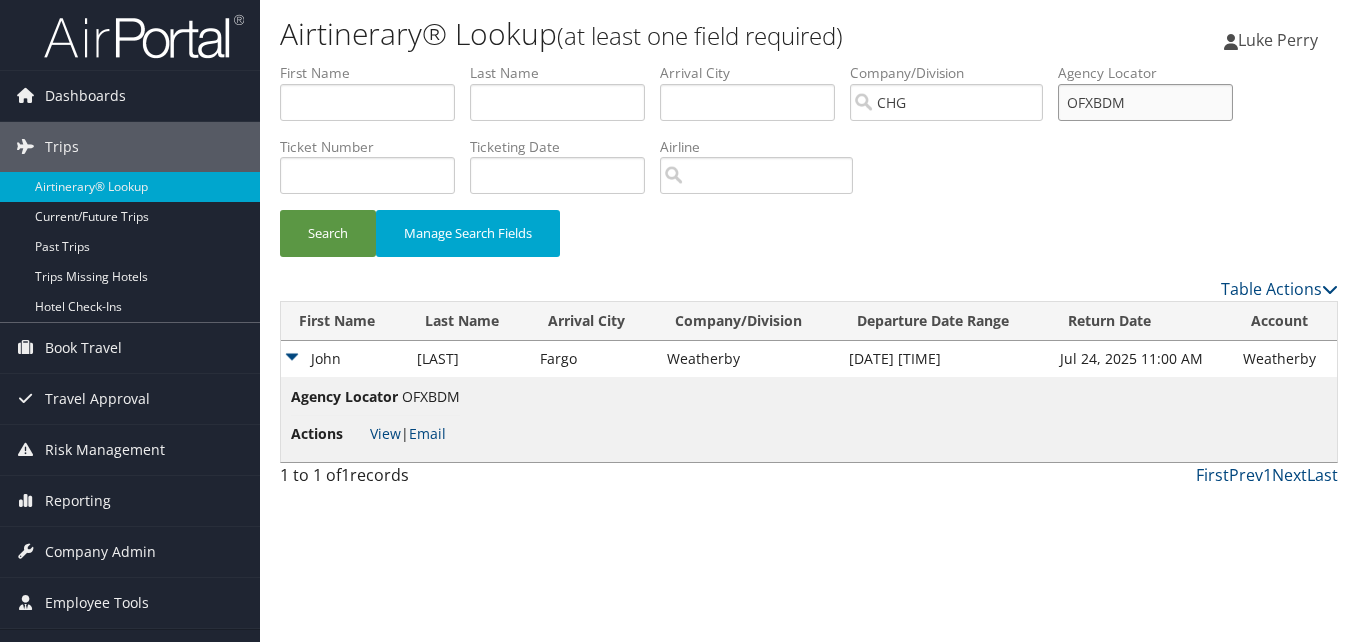 drag, startPoint x: 1149, startPoint y: 107, endPoint x: 1036, endPoint y: 110, distance: 113.03982 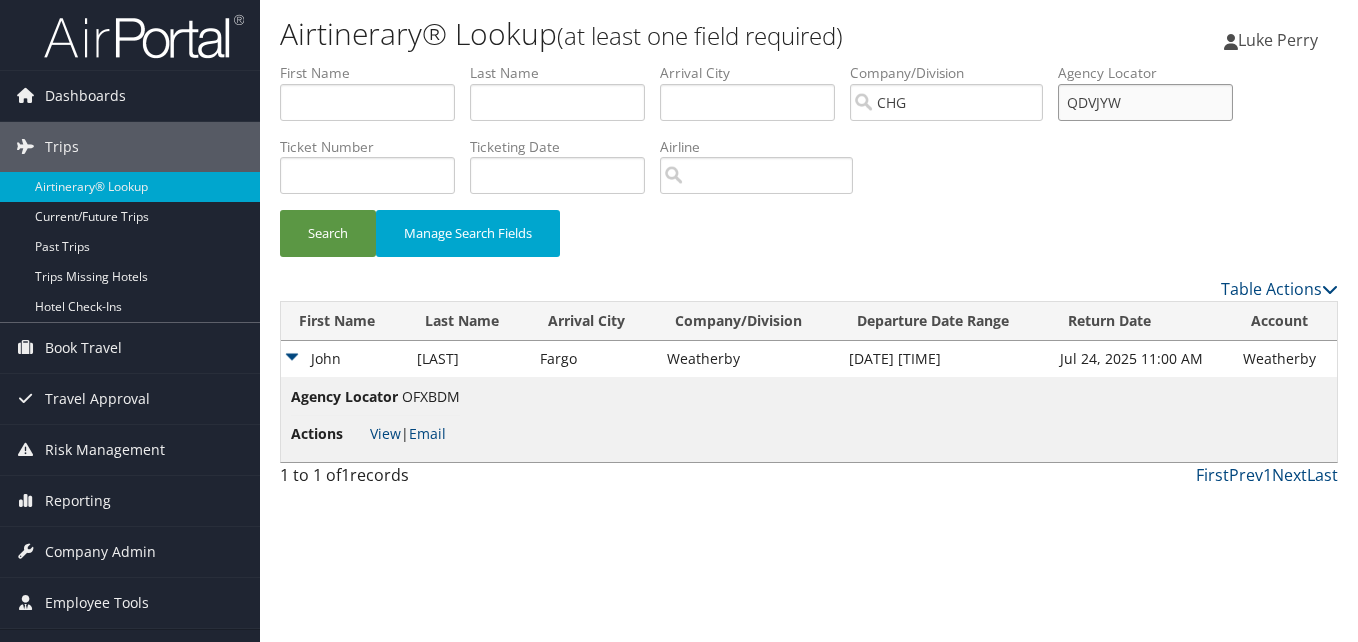 type on "QDVJYW" 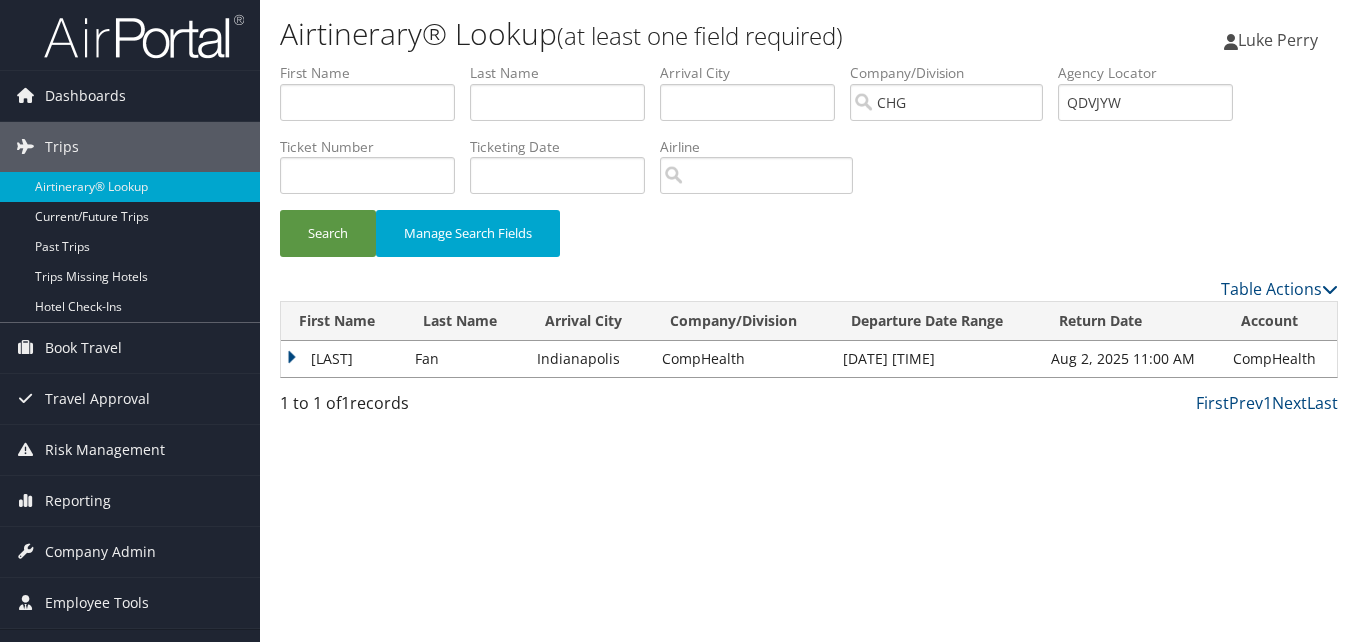 click on "Yan" at bounding box center (343, 359) 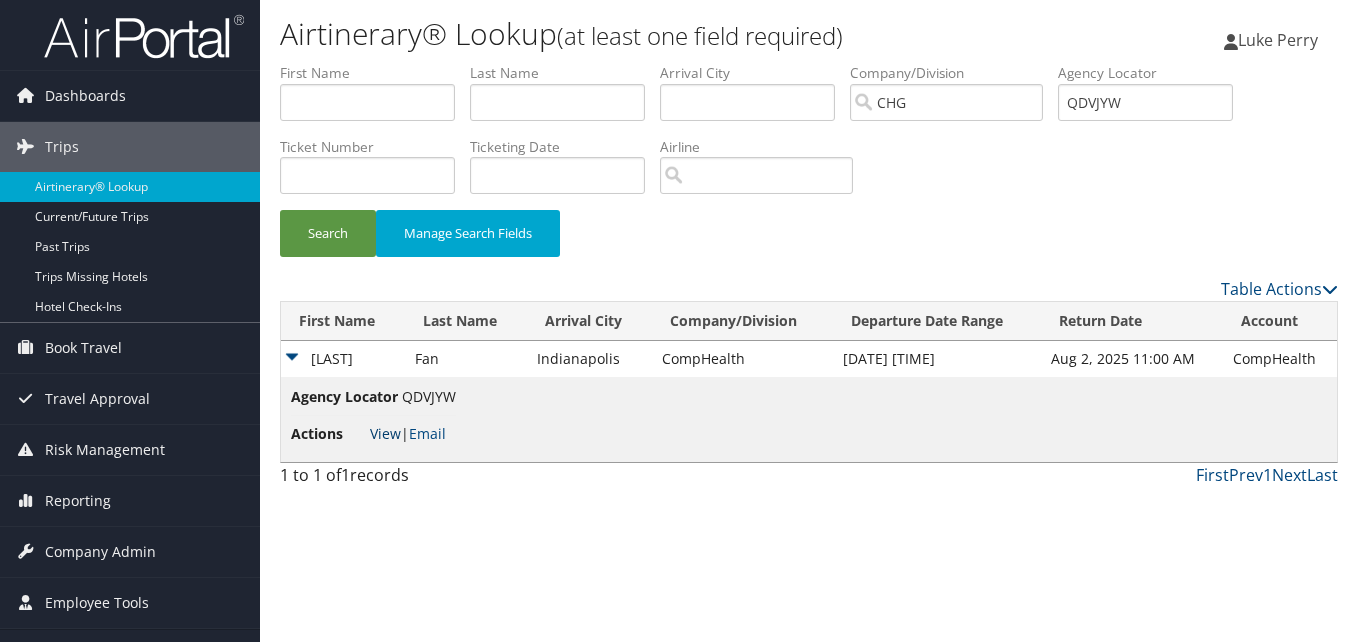 click on "View" at bounding box center (385, 433) 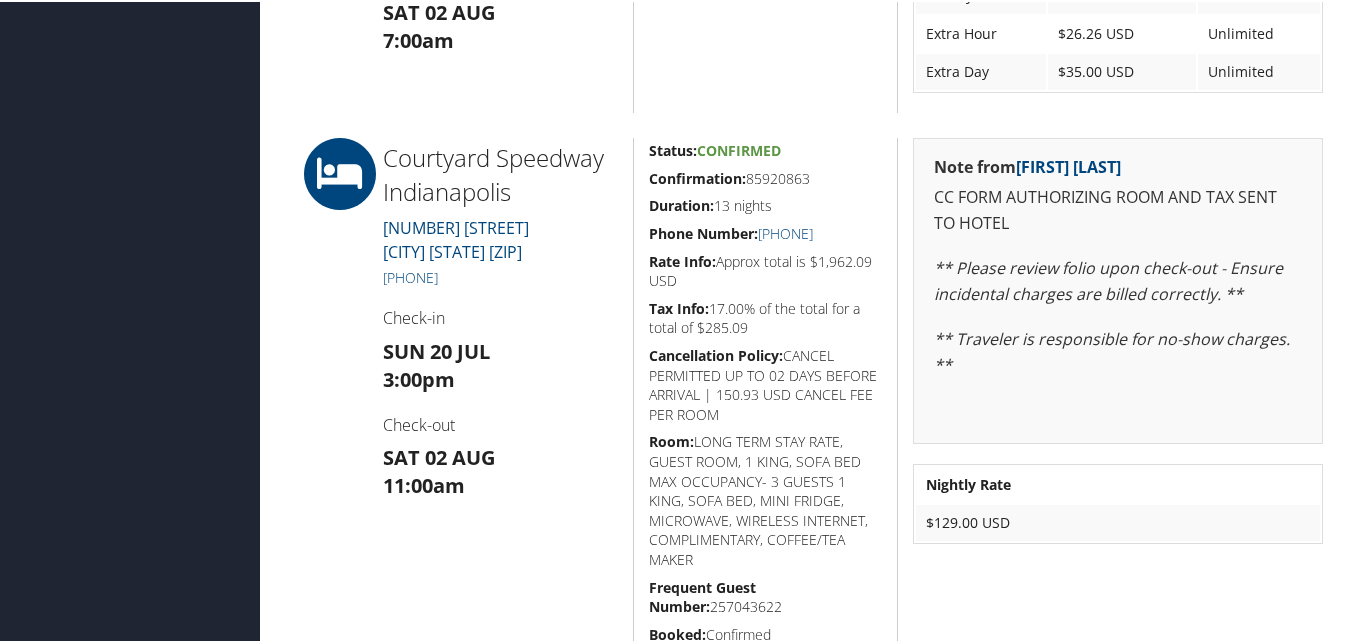 scroll, scrollTop: 1152, scrollLeft: 0, axis: vertical 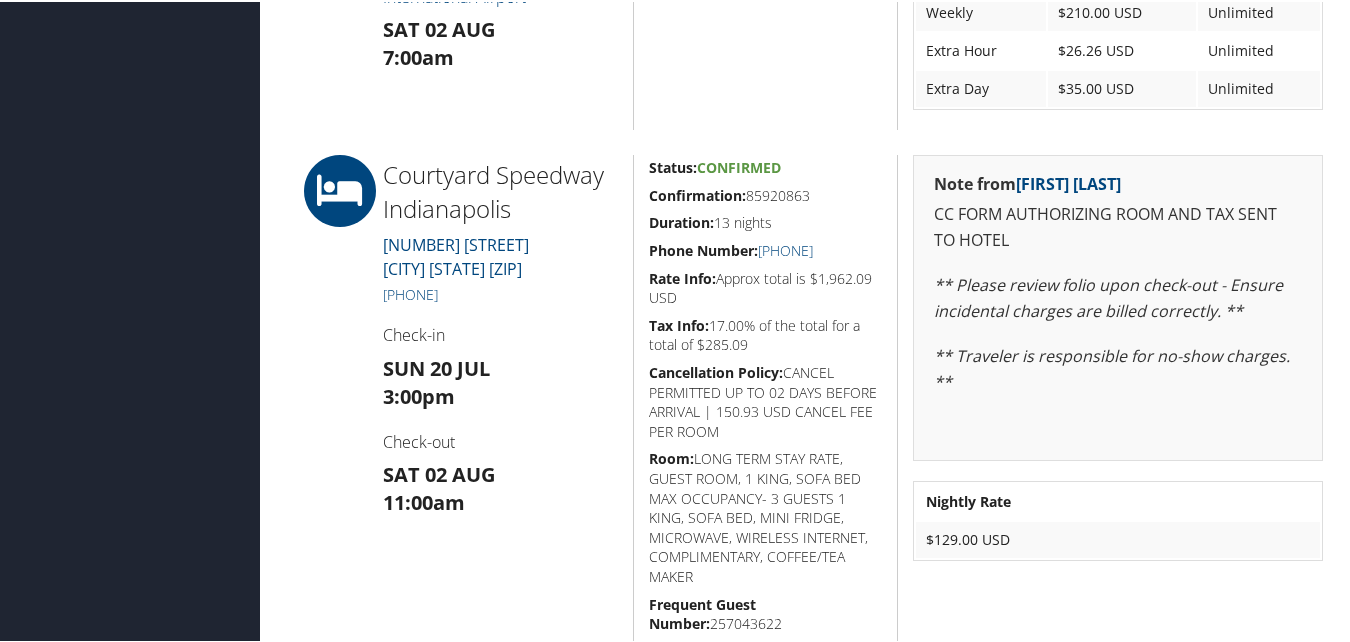 click on "(317) 396-6600" at bounding box center (500, 293) 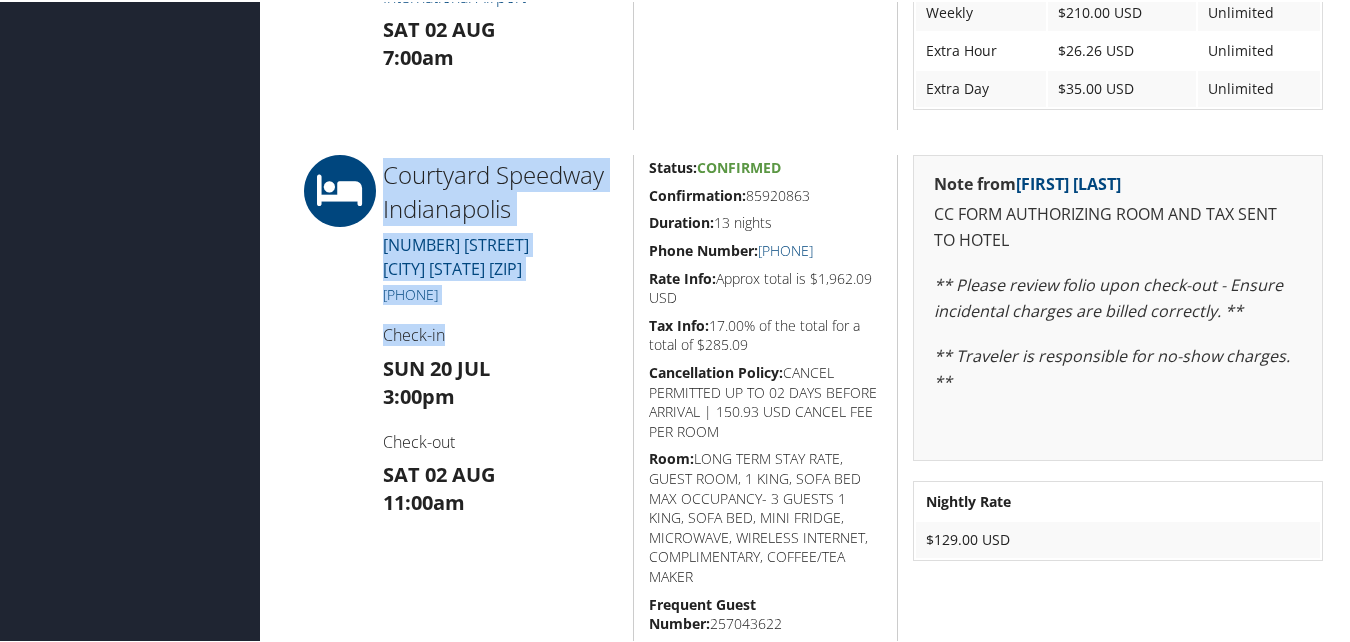 drag, startPoint x: 534, startPoint y: 314, endPoint x: 355, endPoint y: 348, distance: 182.20044 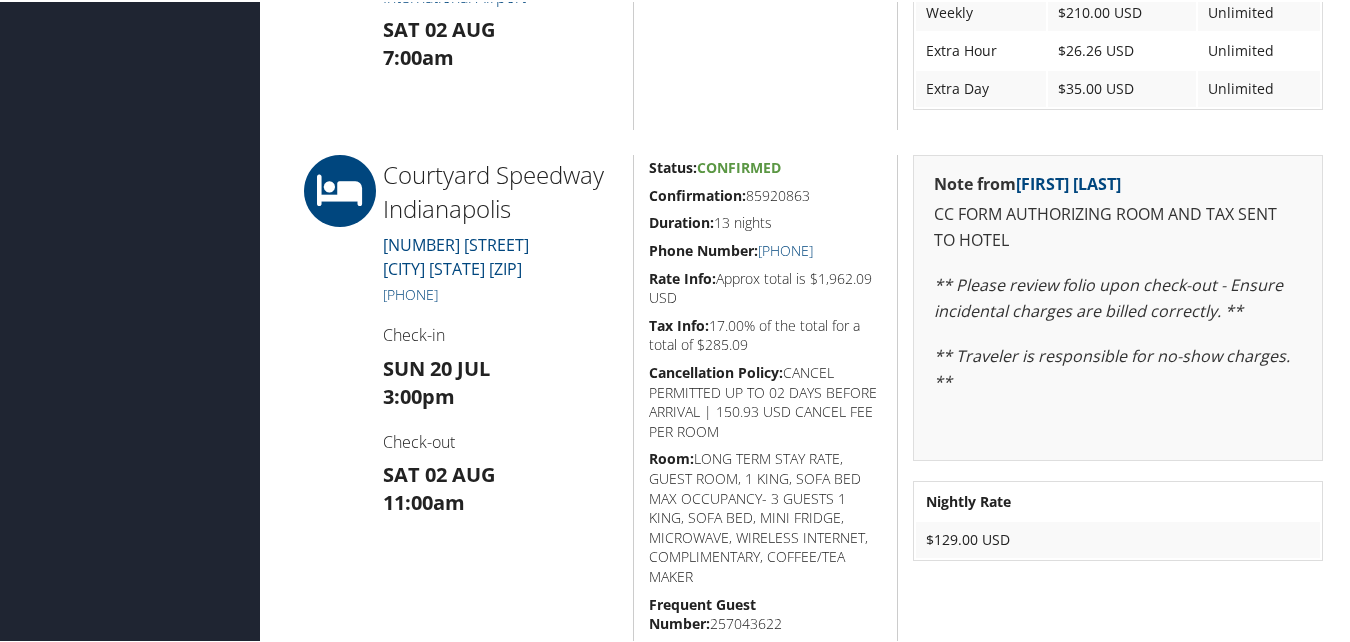drag, startPoint x: 355, startPoint y: 348, endPoint x: 564, endPoint y: 345, distance: 209.02153 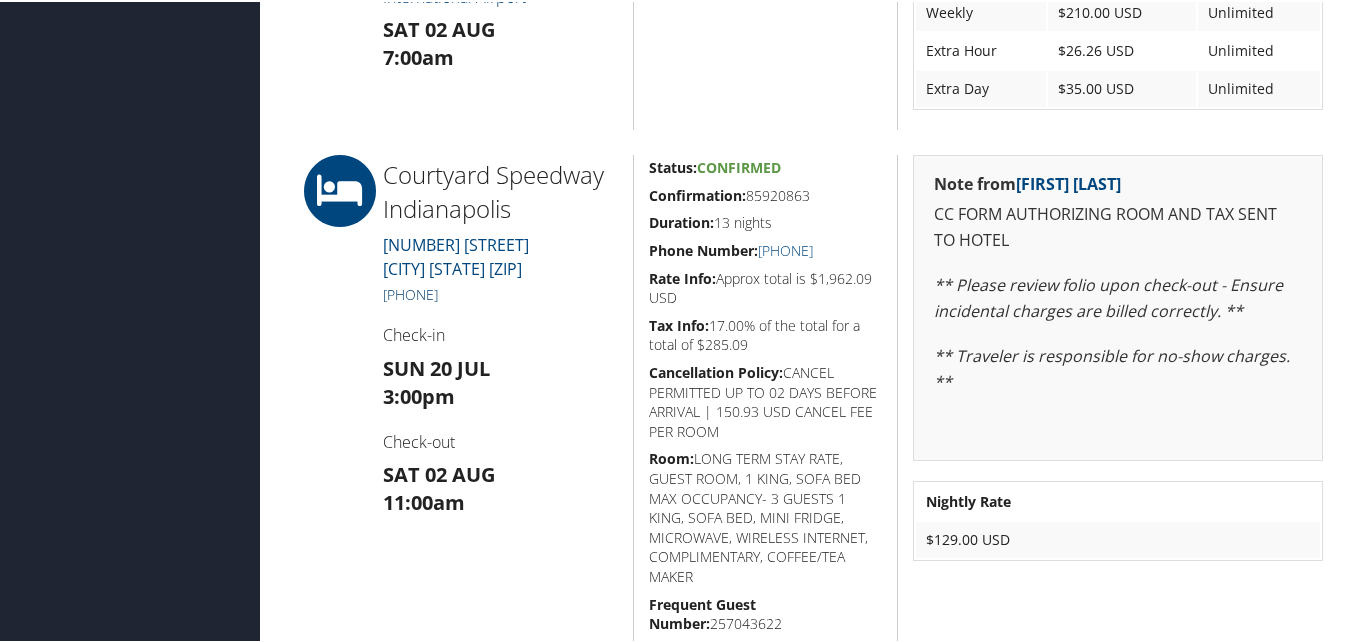 drag, startPoint x: 499, startPoint y: 297, endPoint x: 389, endPoint y: 298, distance: 110.00455 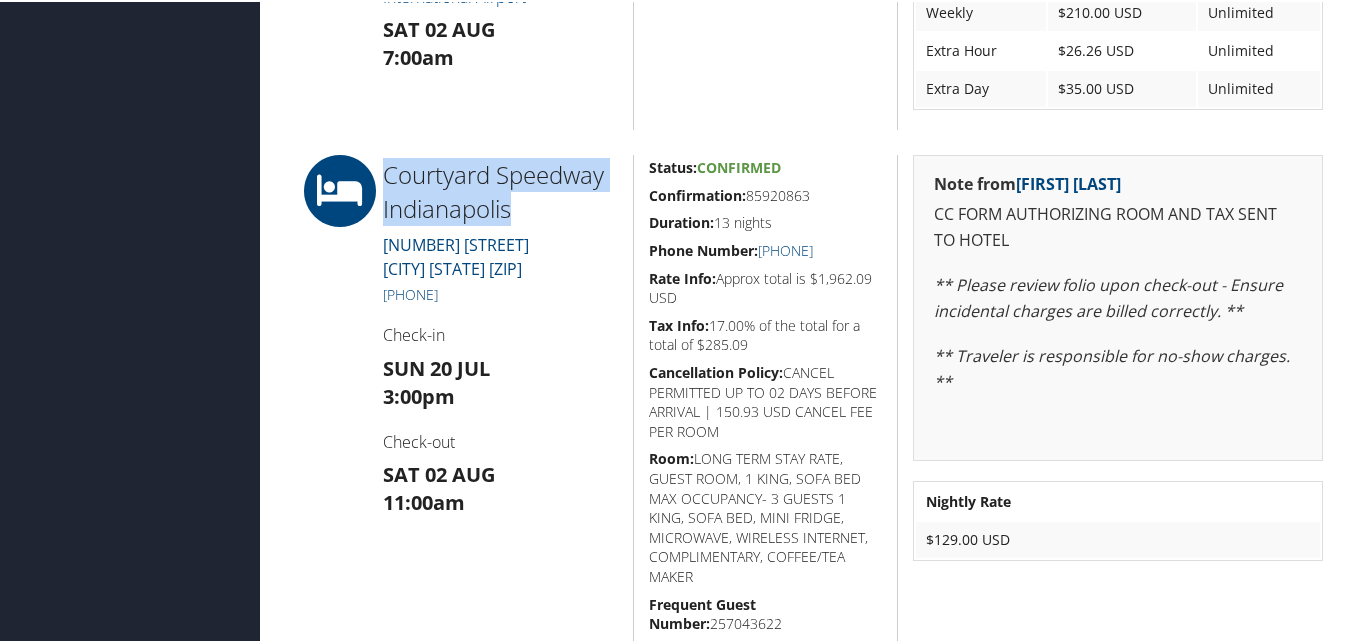 drag, startPoint x: 515, startPoint y: 204, endPoint x: 381, endPoint y: 172, distance: 137.76791 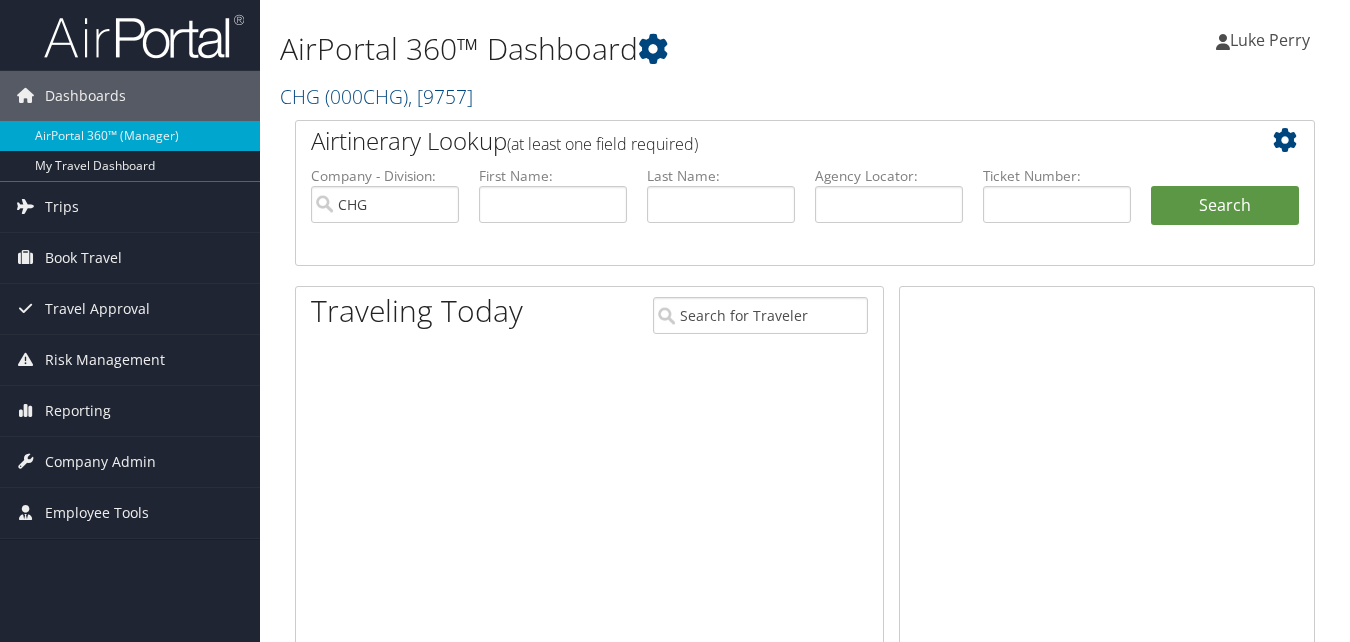scroll, scrollTop: 0, scrollLeft: 0, axis: both 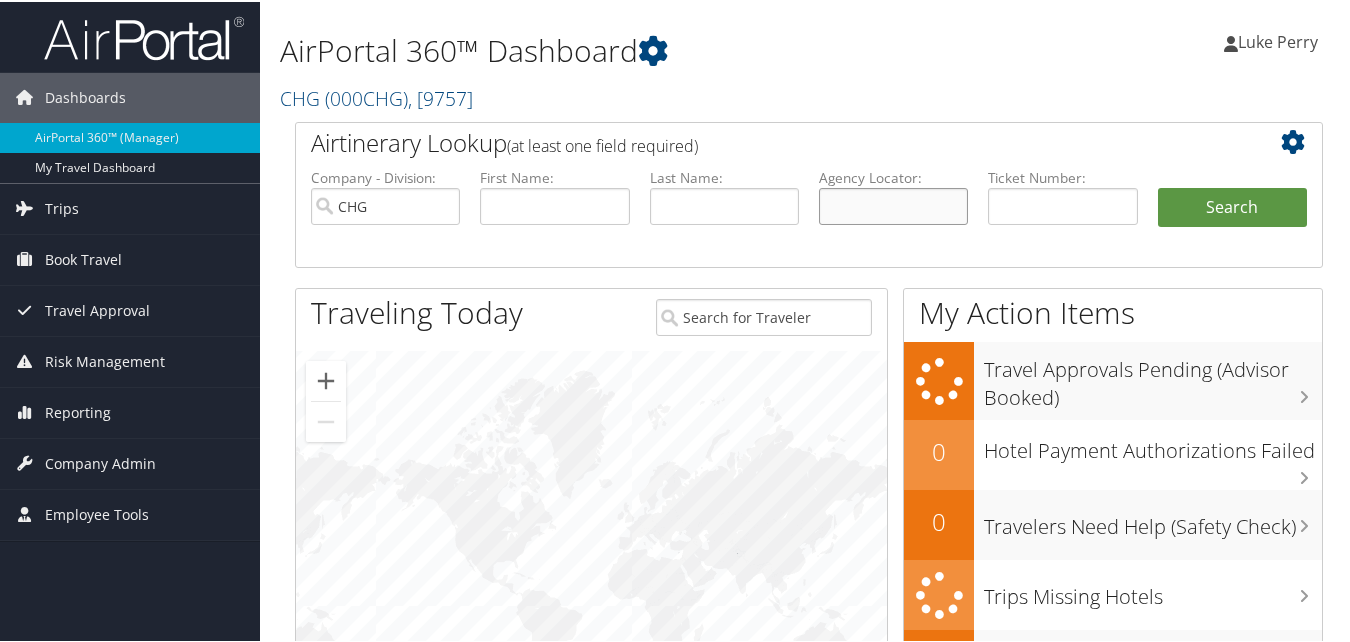 click at bounding box center [893, 204] 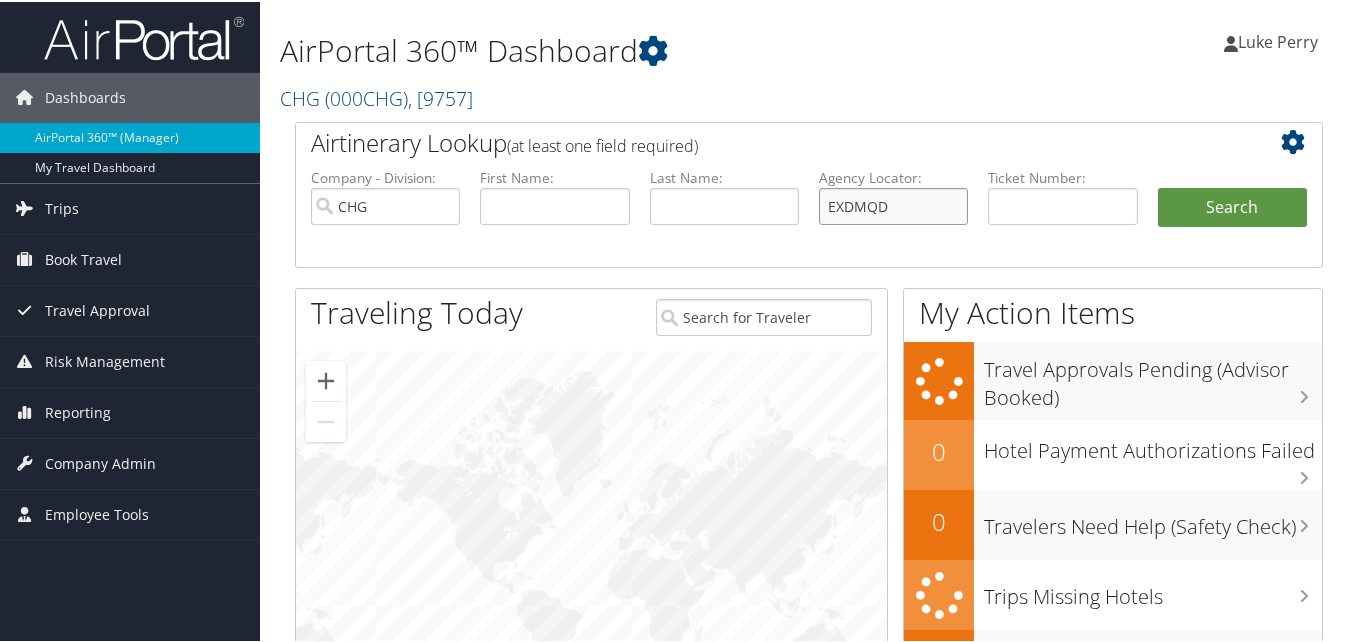 type on "EXDMQD" 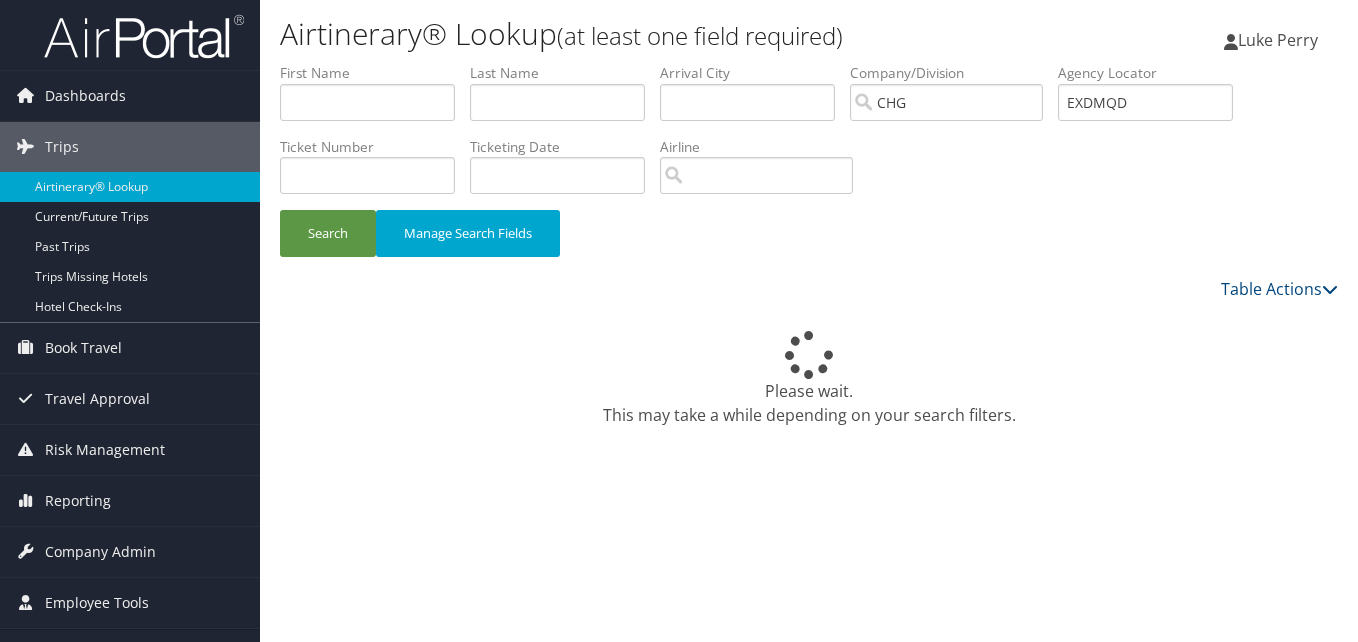 scroll, scrollTop: 0, scrollLeft: 0, axis: both 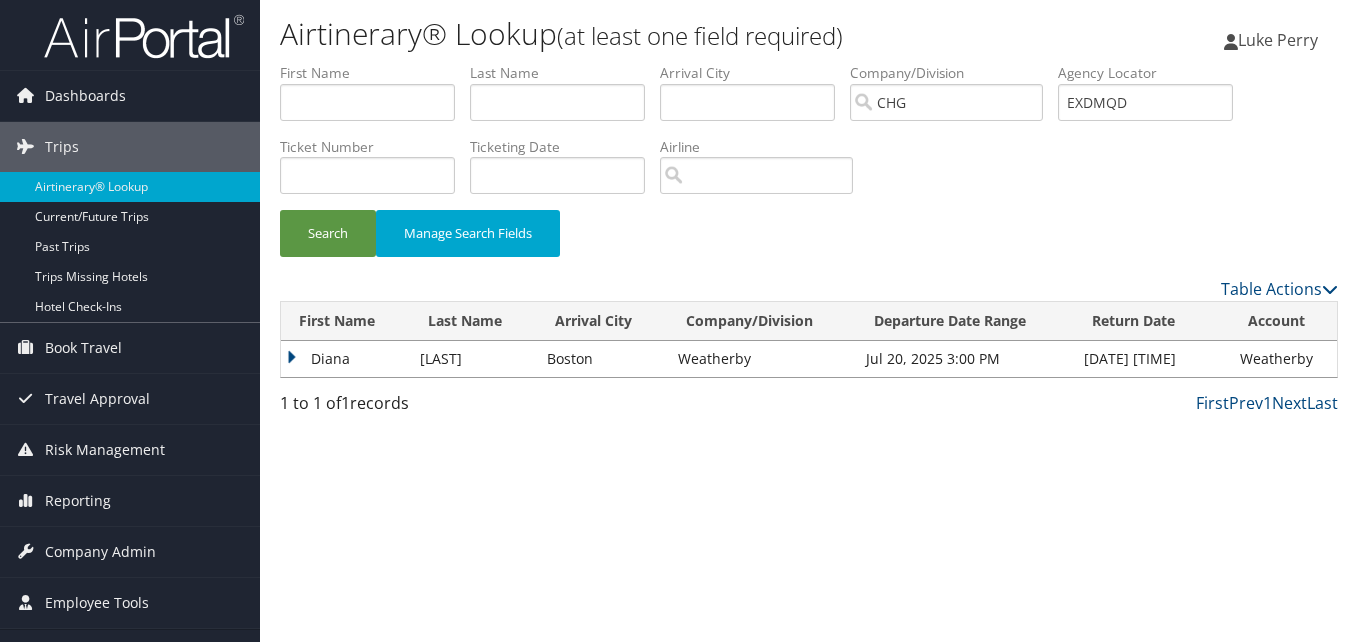 click on "Diana" at bounding box center [345, 359] 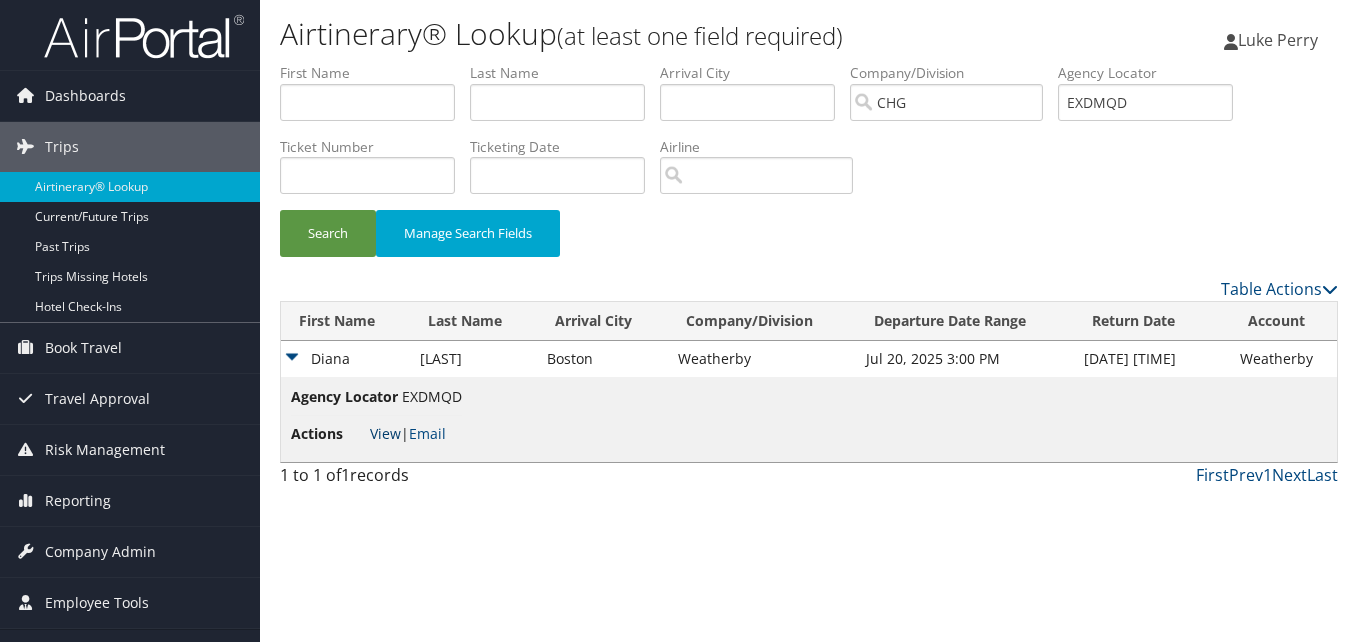 click on "View" at bounding box center (385, 433) 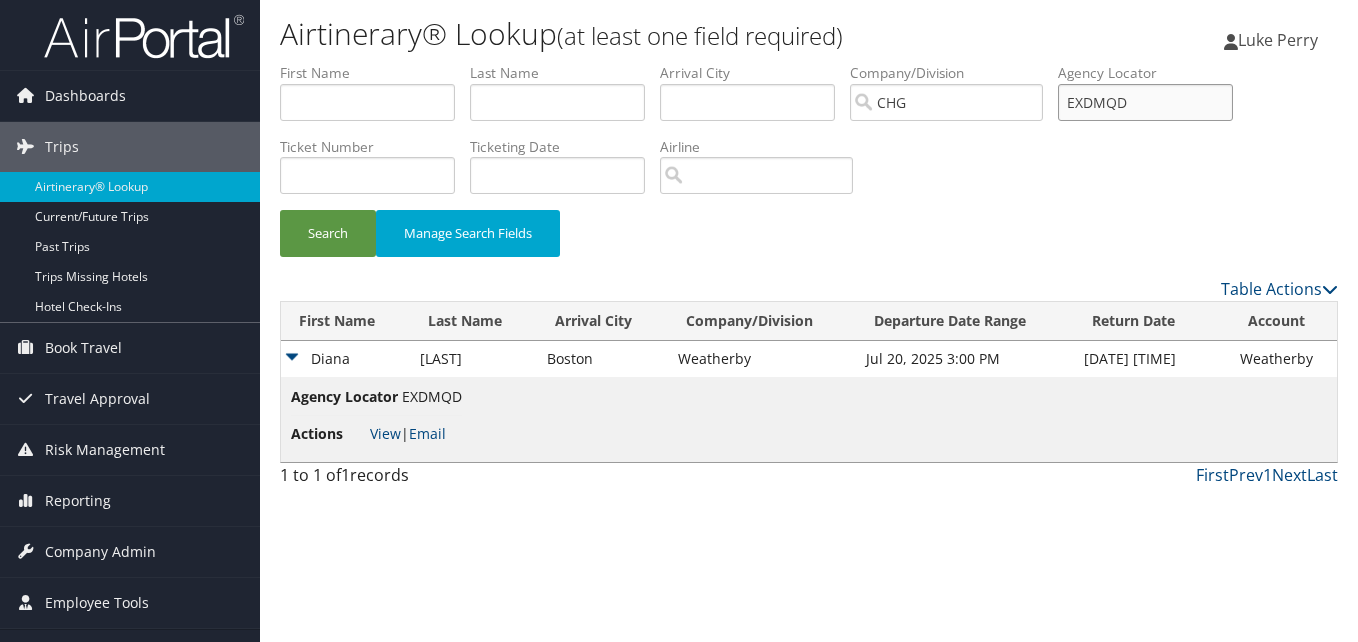 drag, startPoint x: 1164, startPoint y: 109, endPoint x: 1017, endPoint y: 116, distance: 147.16656 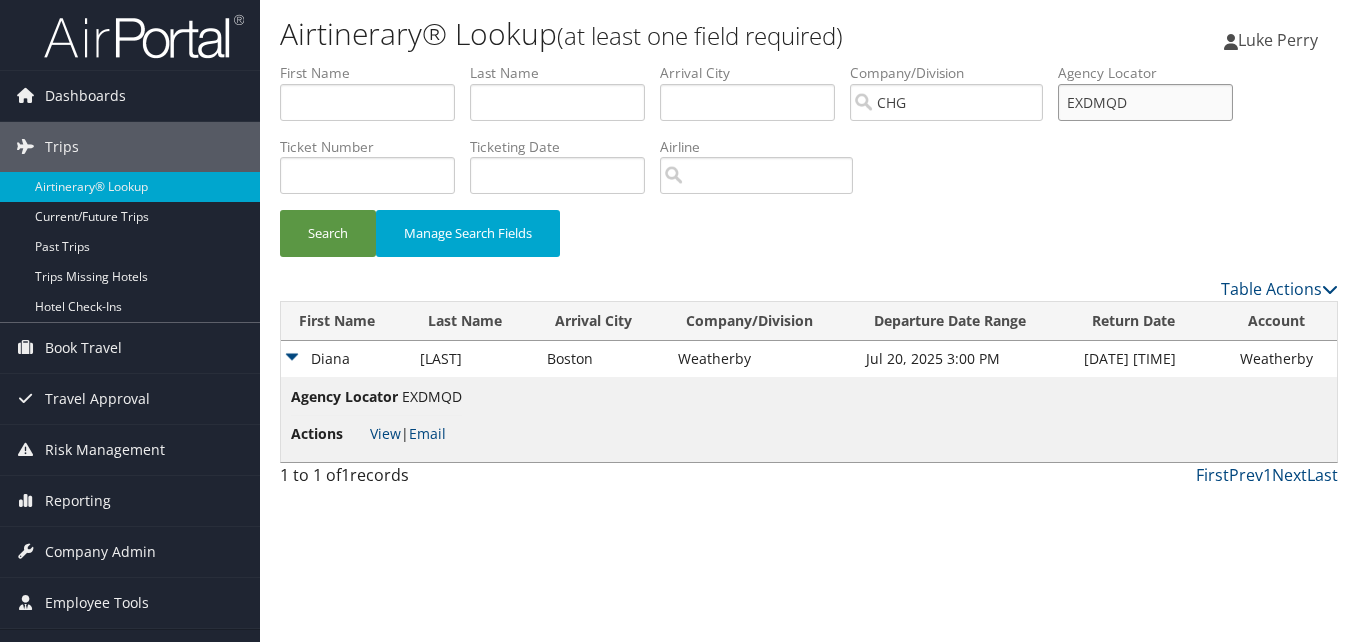 click on "First Name Last Name Departure City Arrival City Company/Division CHG Airport/City Code Departure Date Range Agency Locator EXDMQD Ticket Number Ticketing Date Invoice Number Flight Number Agent Name Air Confirmation Hotel Confirmation Credit Card - Last 4 Digits Airline Car Rental Chain Hotel Chain Rail Vendor Authorization Billable Client Code Cost Center Department Explanation Manager ID Project Purpose Region Traveler ID" at bounding box center (809, 63) 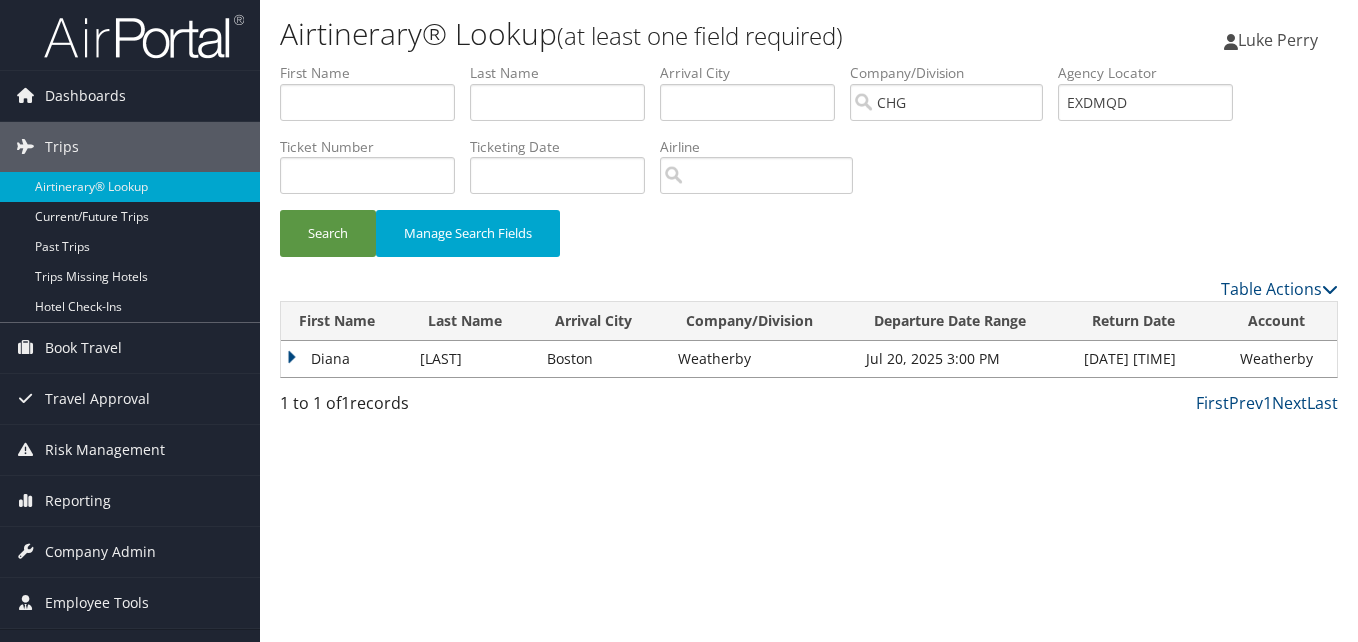 click on "Diana" at bounding box center (345, 359) 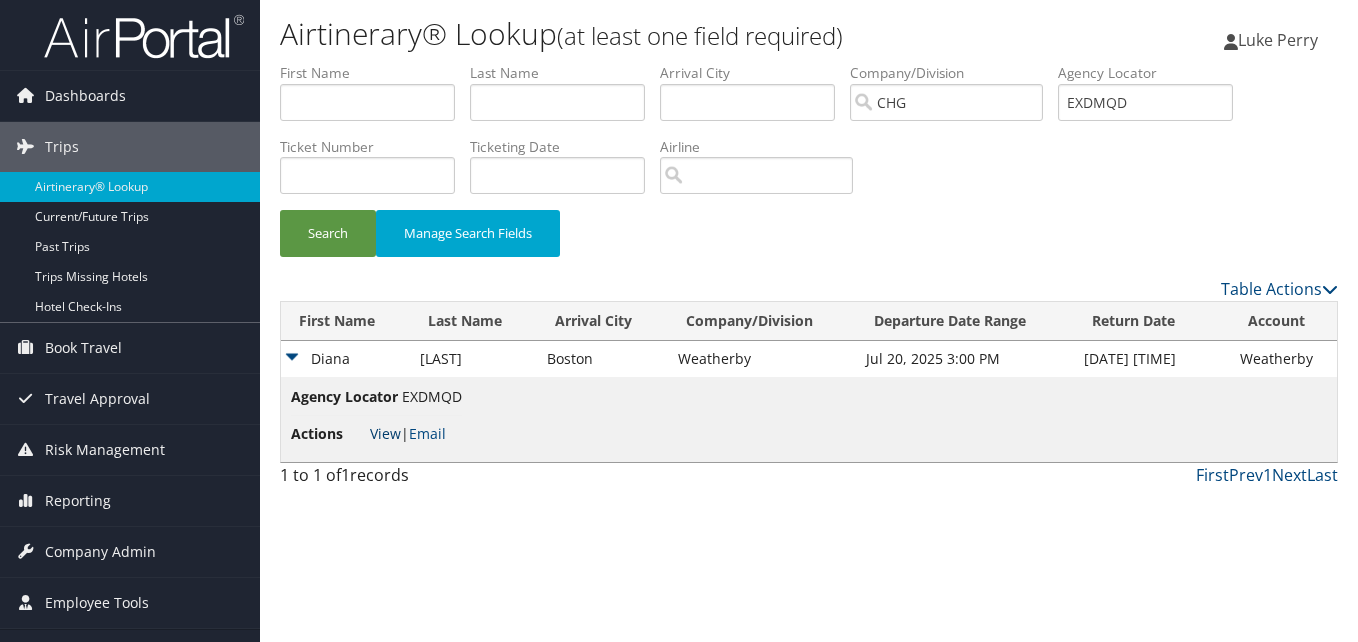 click on "View" at bounding box center [385, 433] 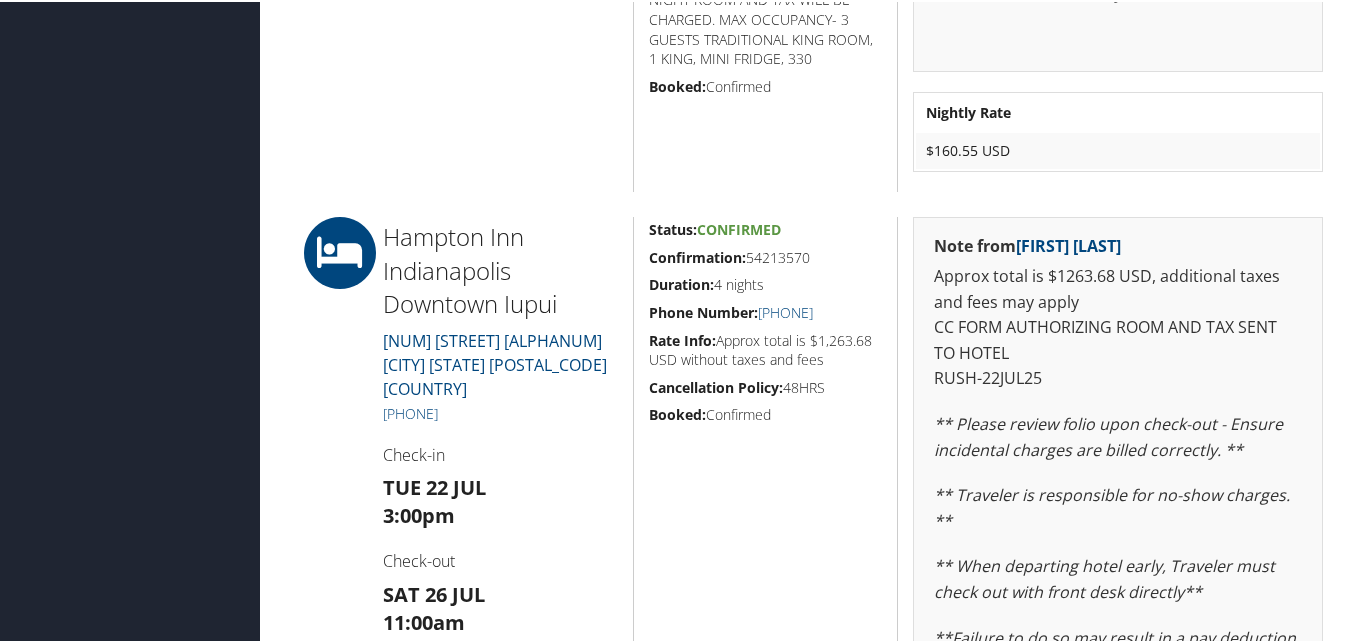 scroll, scrollTop: 1200, scrollLeft: 0, axis: vertical 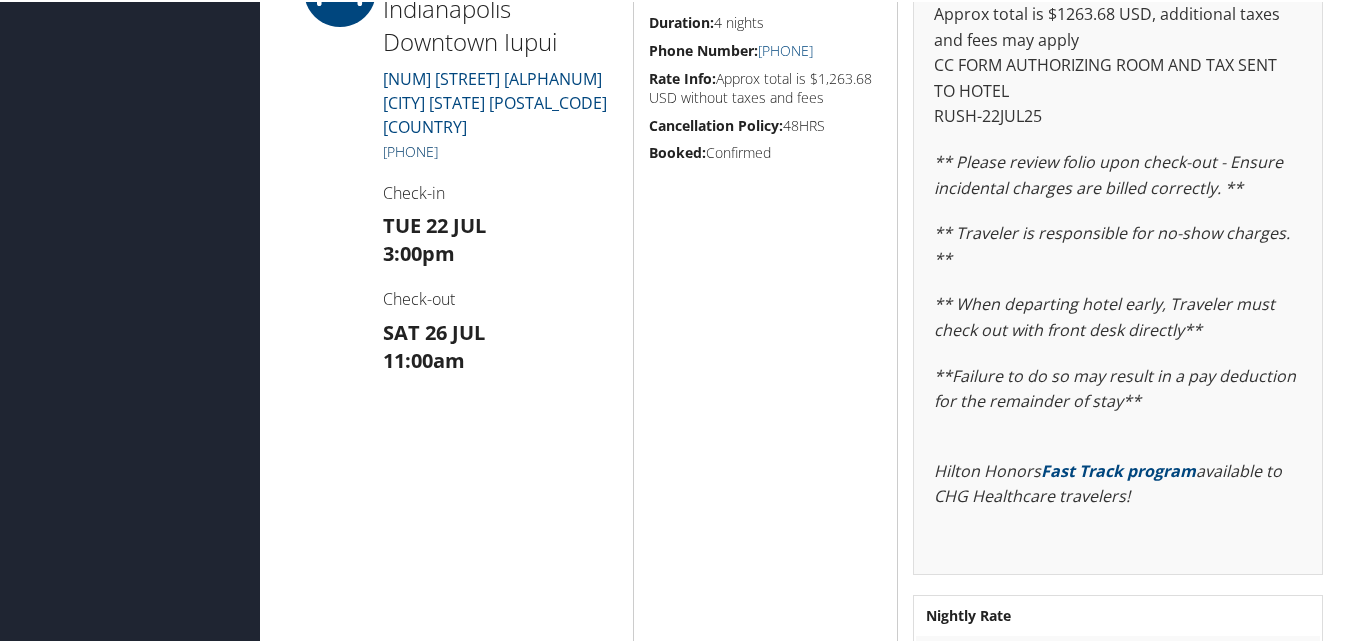 drag, startPoint x: 511, startPoint y: 143, endPoint x: 401, endPoint y: 153, distance: 110.45361 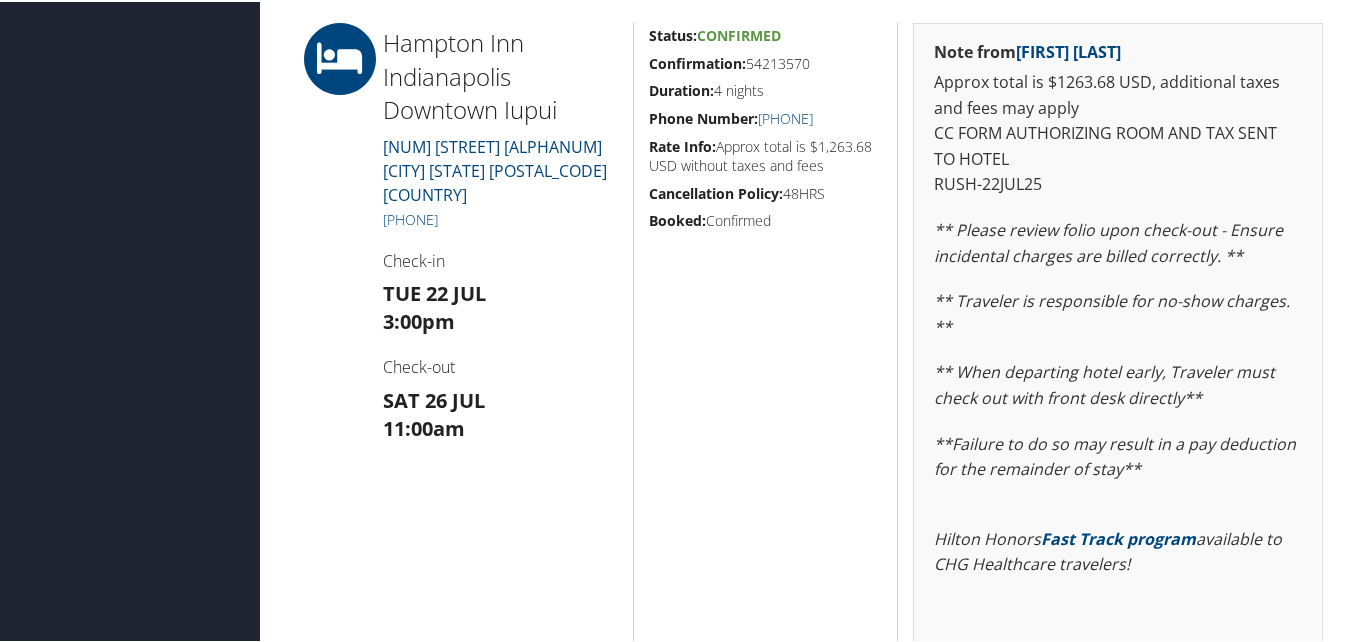 scroll, scrollTop: 1100, scrollLeft: 0, axis: vertical 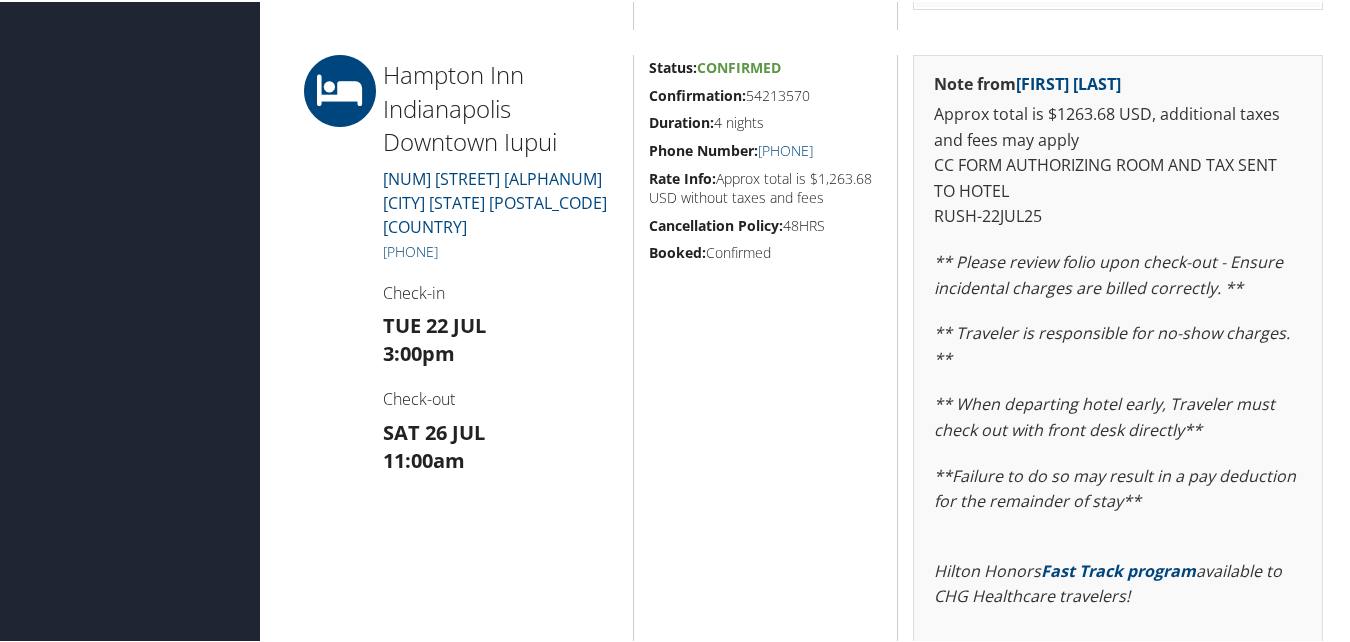 drag, startPoint x: 551, startPoint y: 271, endPoint x: 544, endPoint y: 318, distance: 47.518417 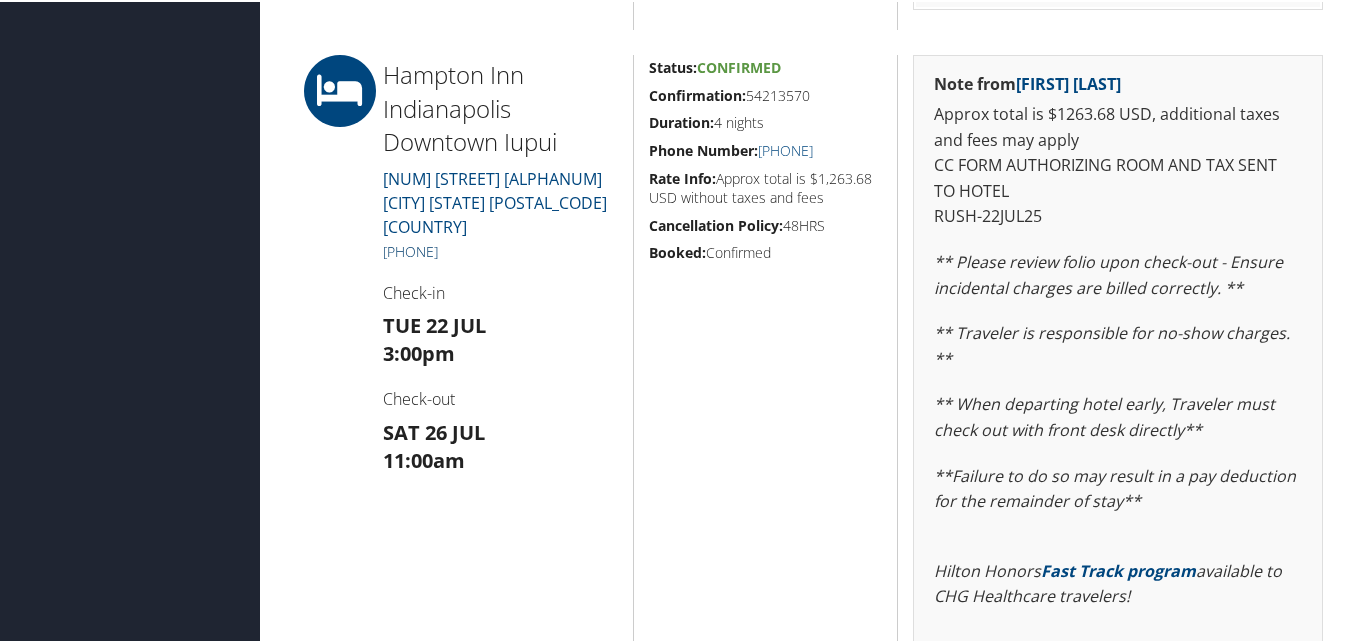 drag, startPoint x: 513, startPoint y: 239, endPoint x: 409, endPoint y: 248, distance: 104.388695 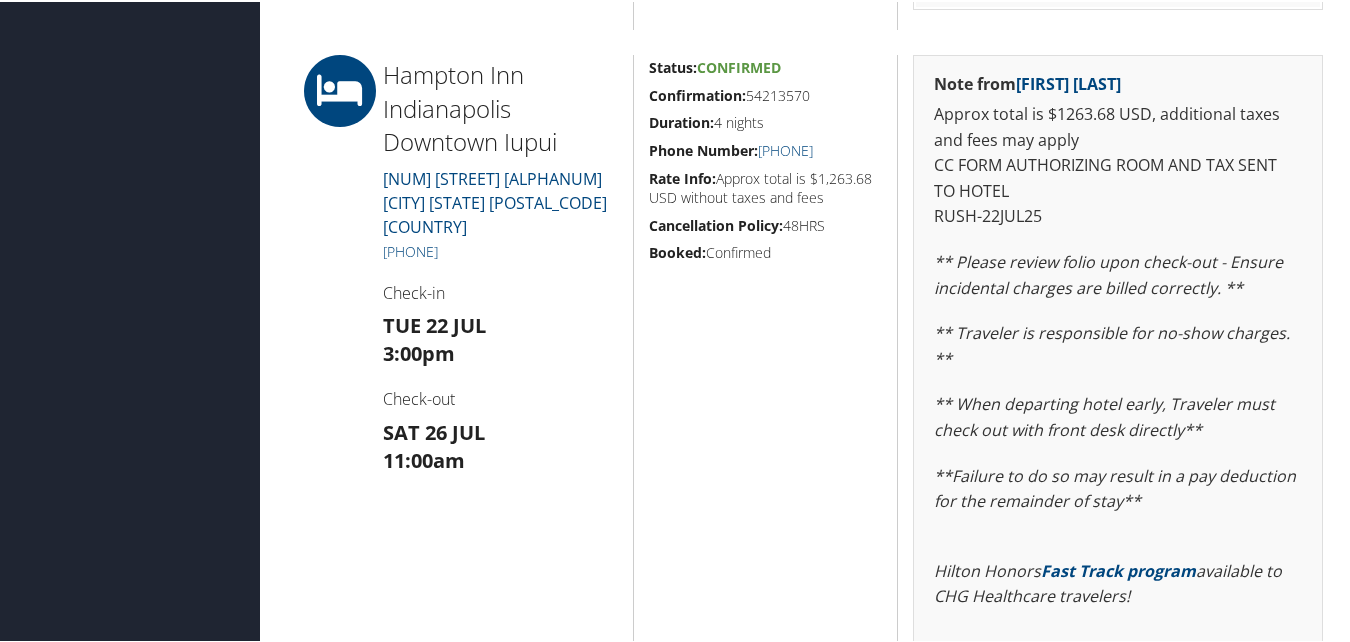 copy on "[PHONE]" 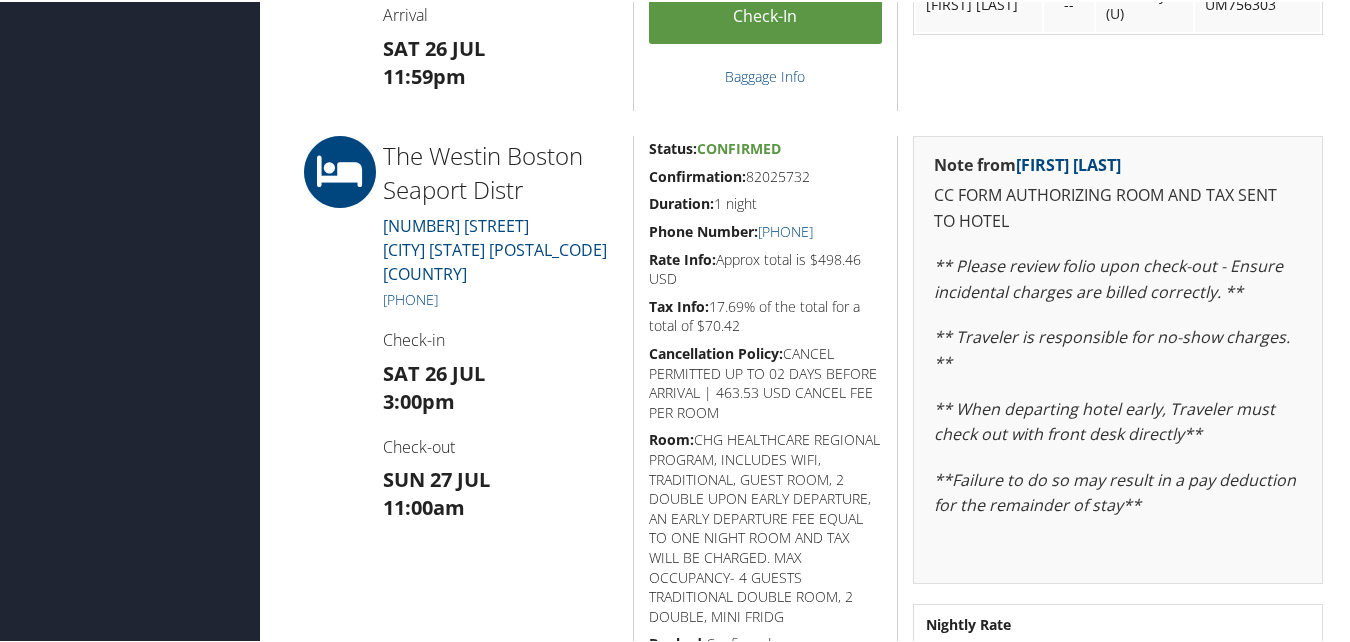 scroll, scrollTop: 2509, scrollLeft: 0, axis: vertical 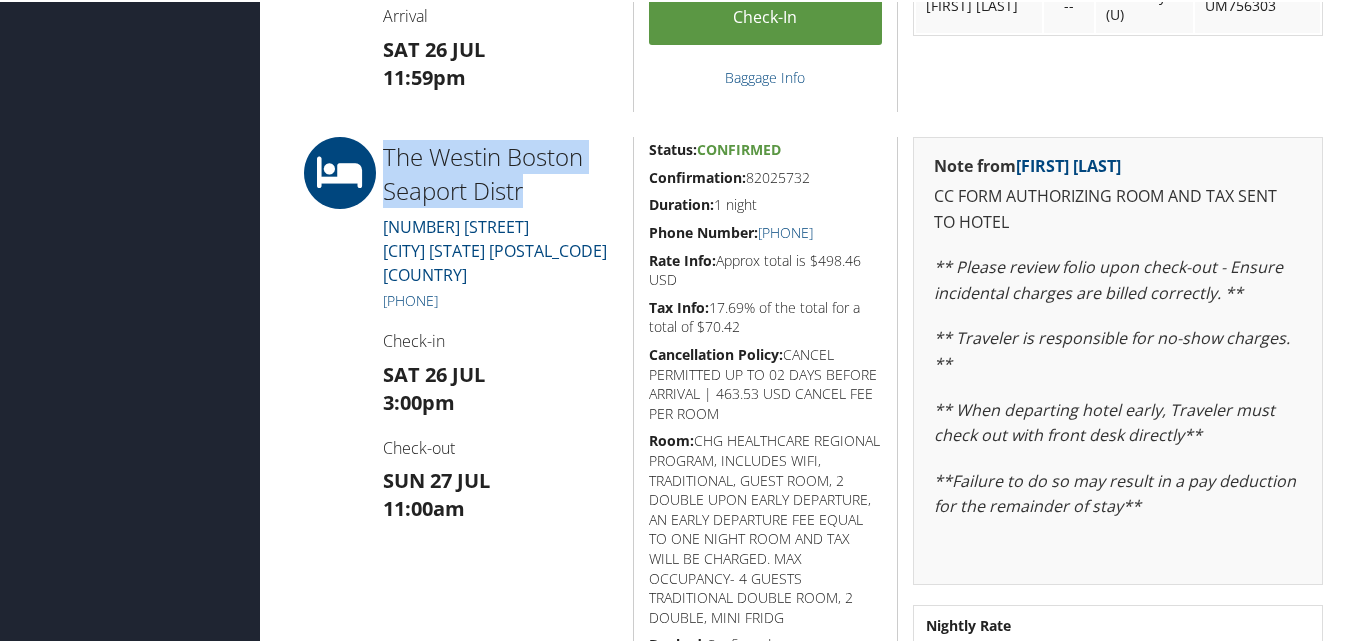 drag, startPoint x: 555, startPoint y: 185, endPoint x: 372, endPoint y: 142, distance: 187.98404 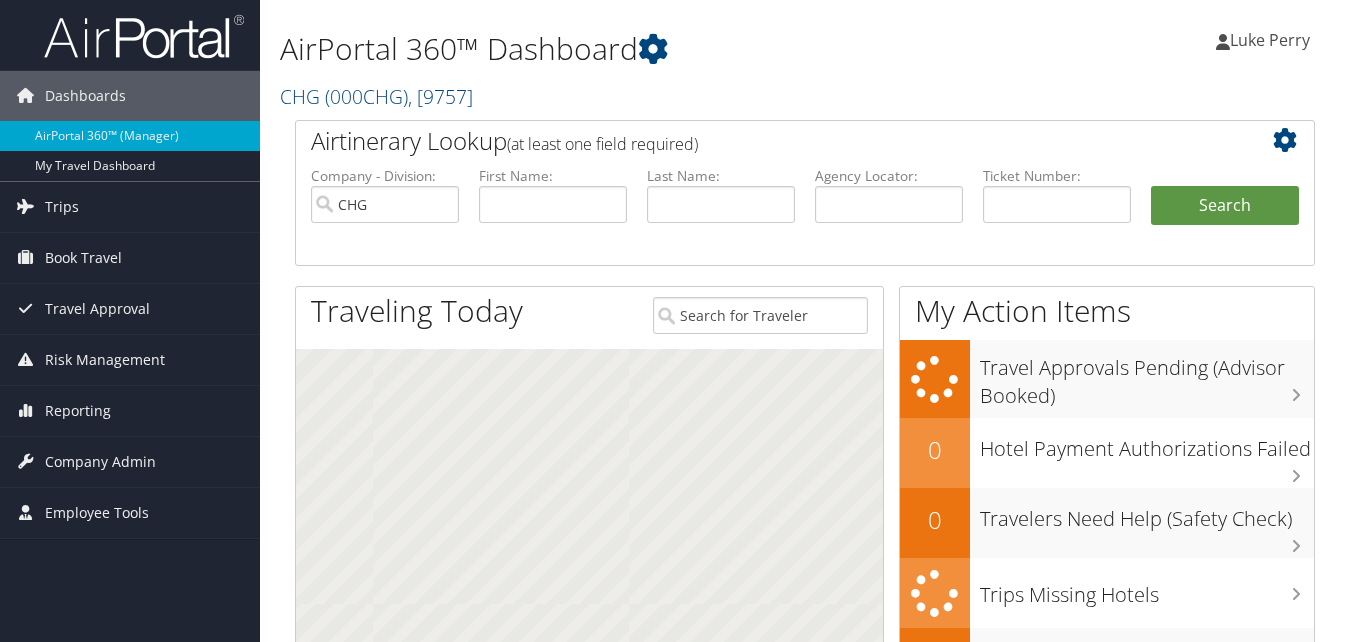 scroll, scrollTop: 0, scrollLeft: 0, axis: both 